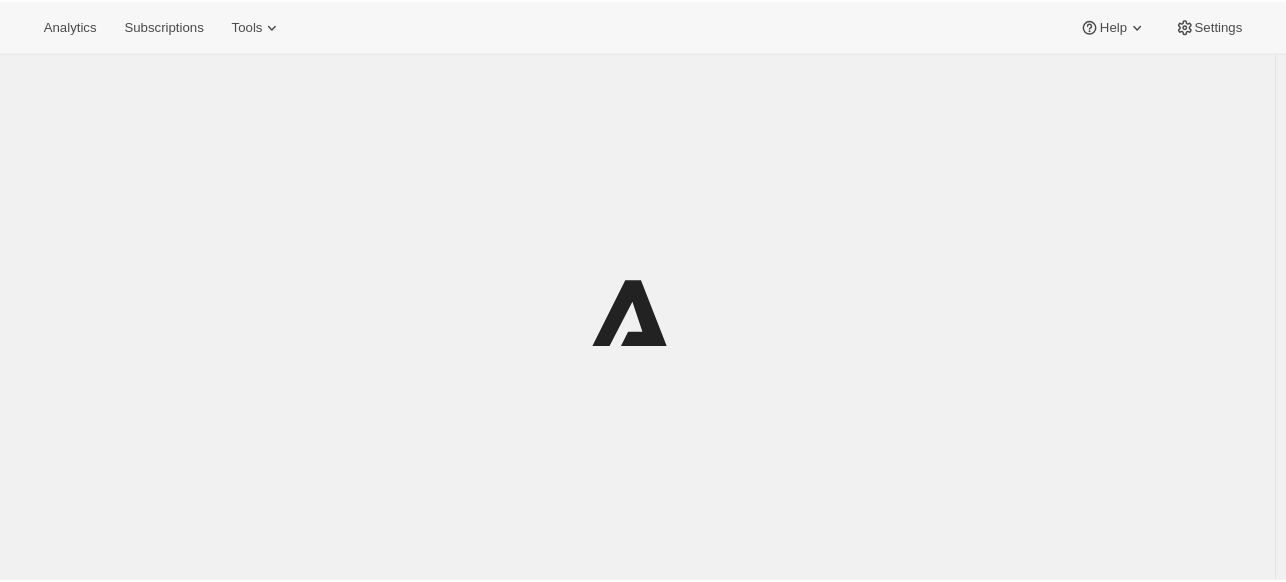 scroll, scrollTop: 0, scrollLeft: 0, axis: both 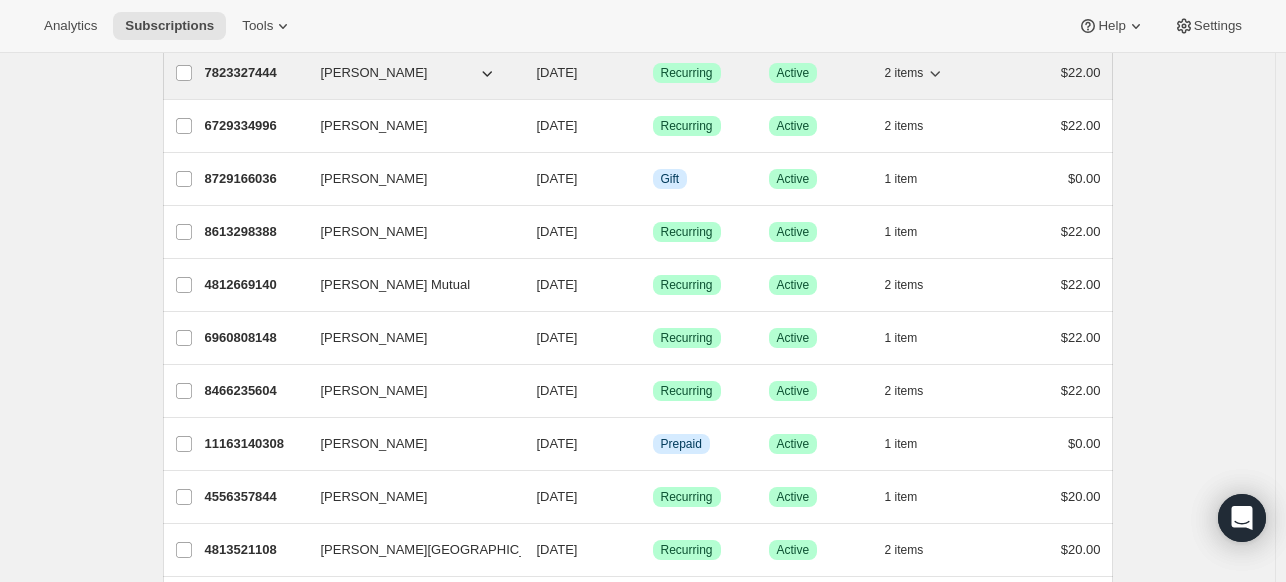 click on "[DATE]" at bounding box center (557, 72) 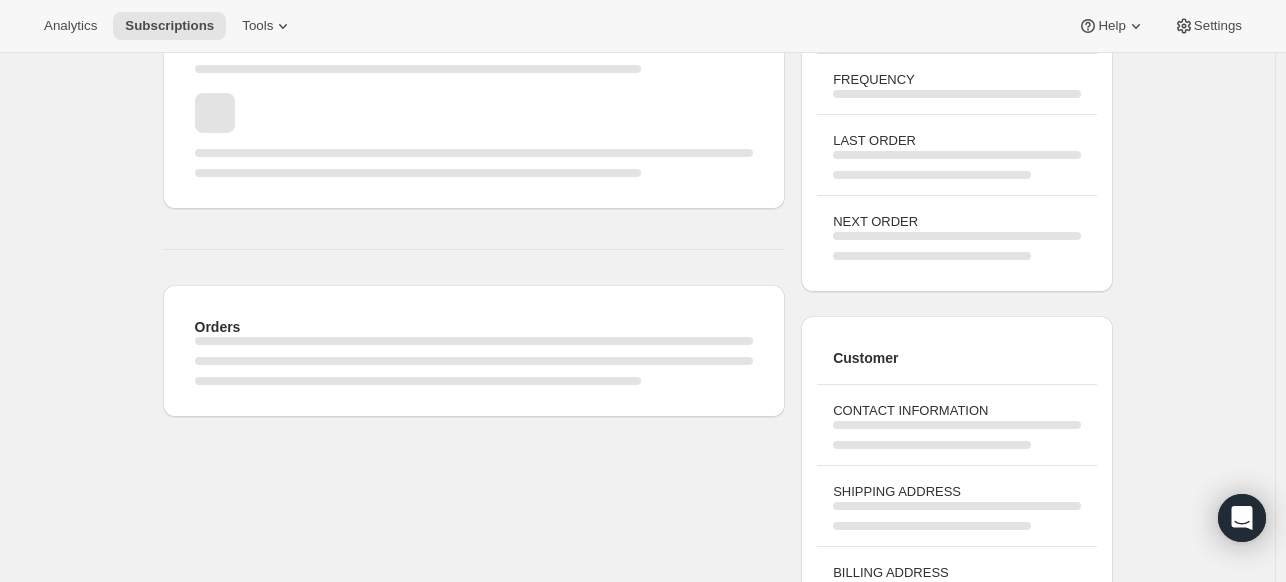 scroll, scrollTop: 0, scrollLeft: 0, axis: both 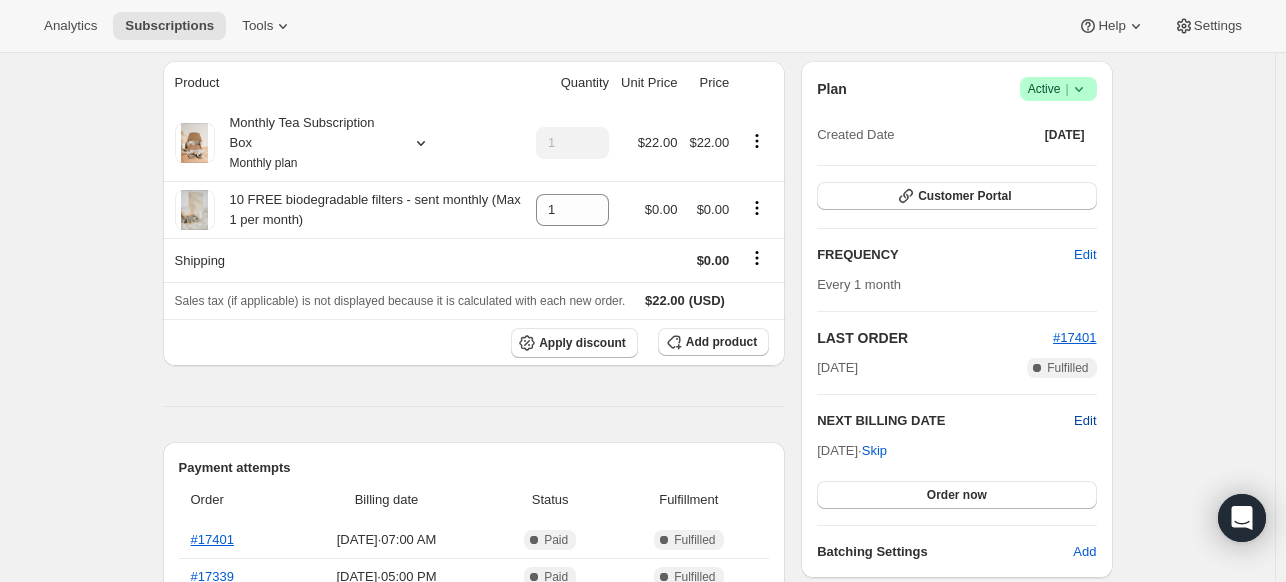 click on "Edit" at bounding box center (1085, 421) 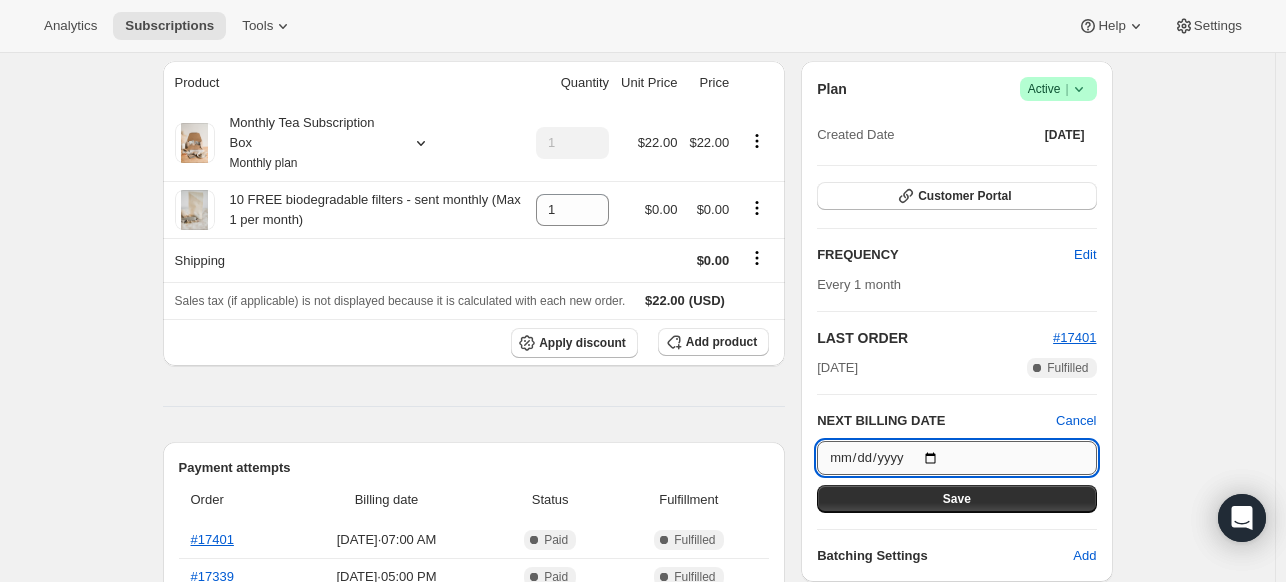 click on "[DATE]" at bounding box center (956, 458) 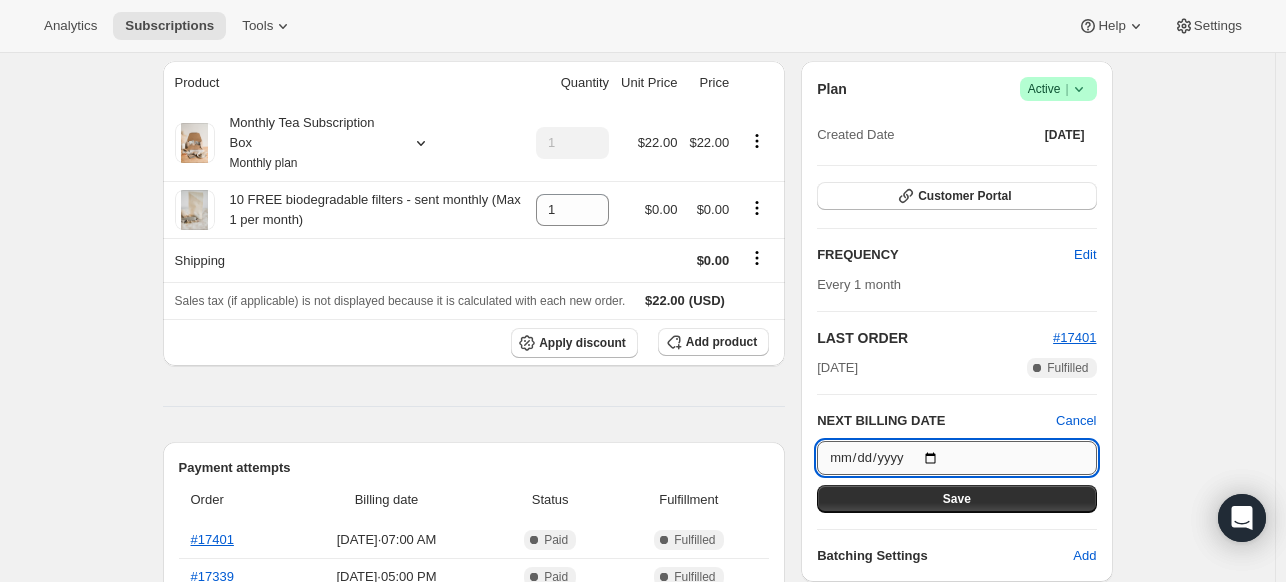 type on "[DATE]" 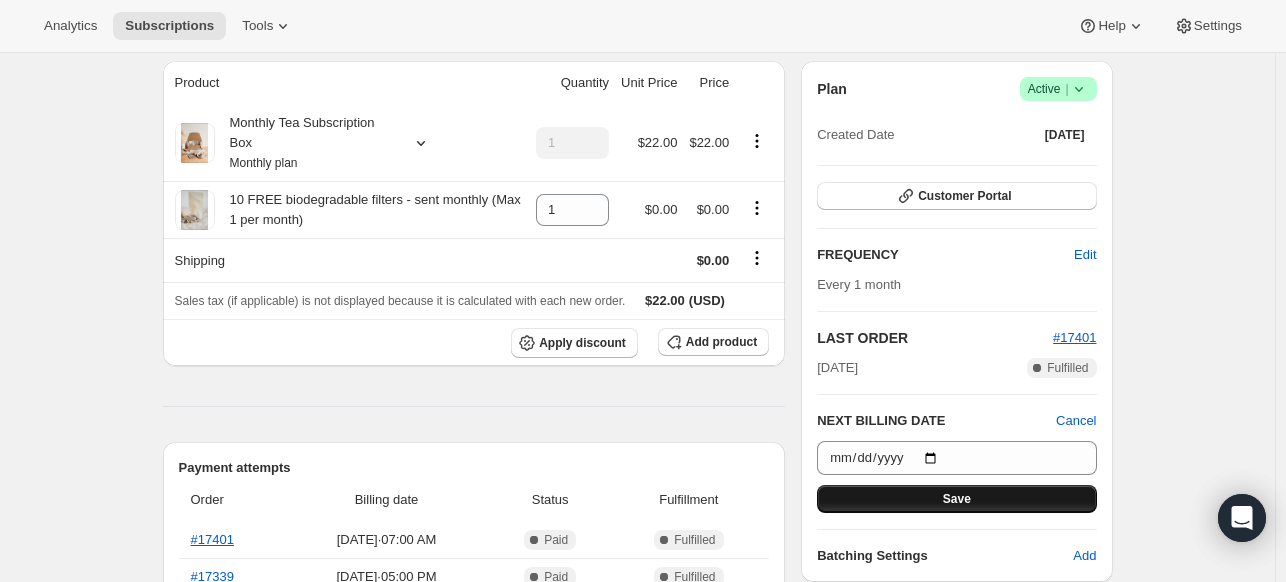 click on "Save" at bounding box center (956, 499) 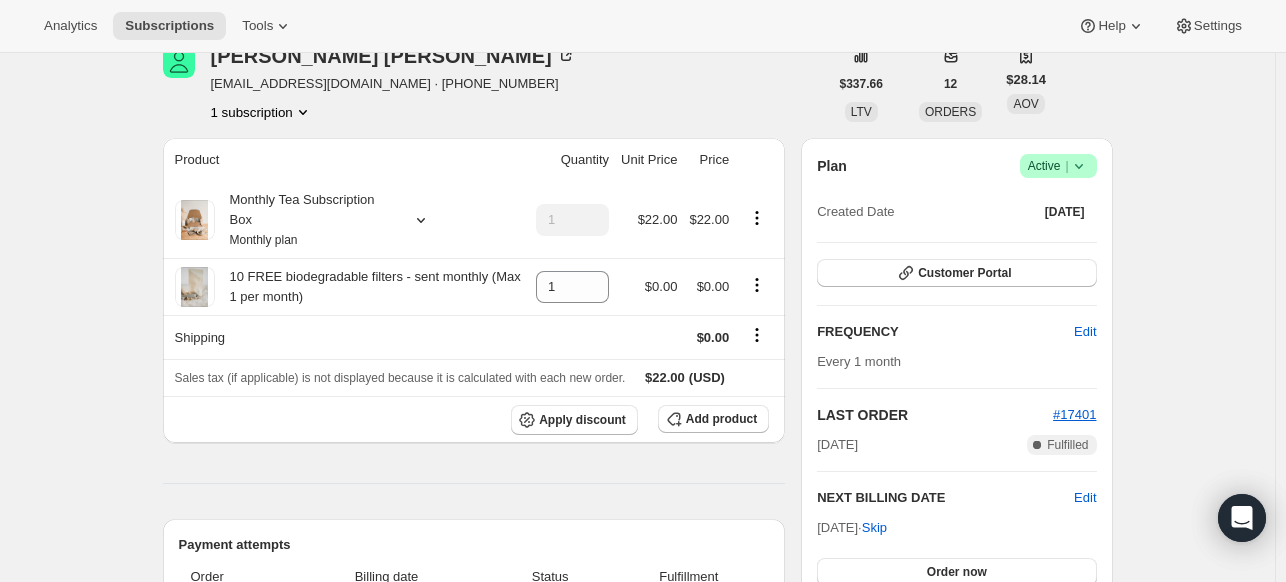 scroll, scrollTop: 0, scrollLeft: 0, axis: both 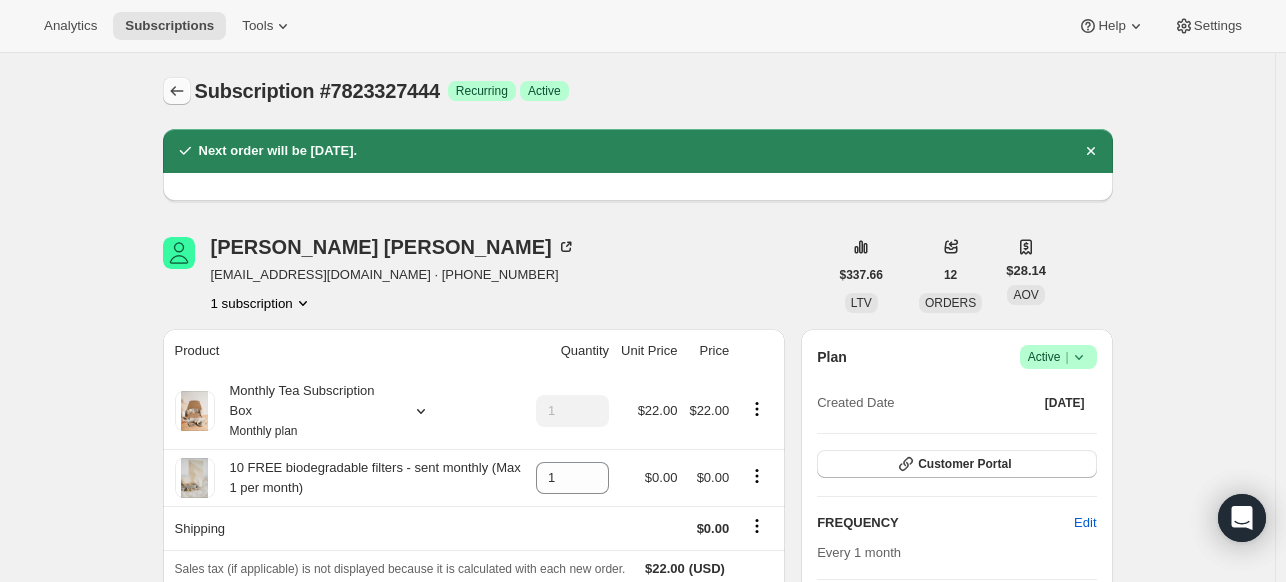 click 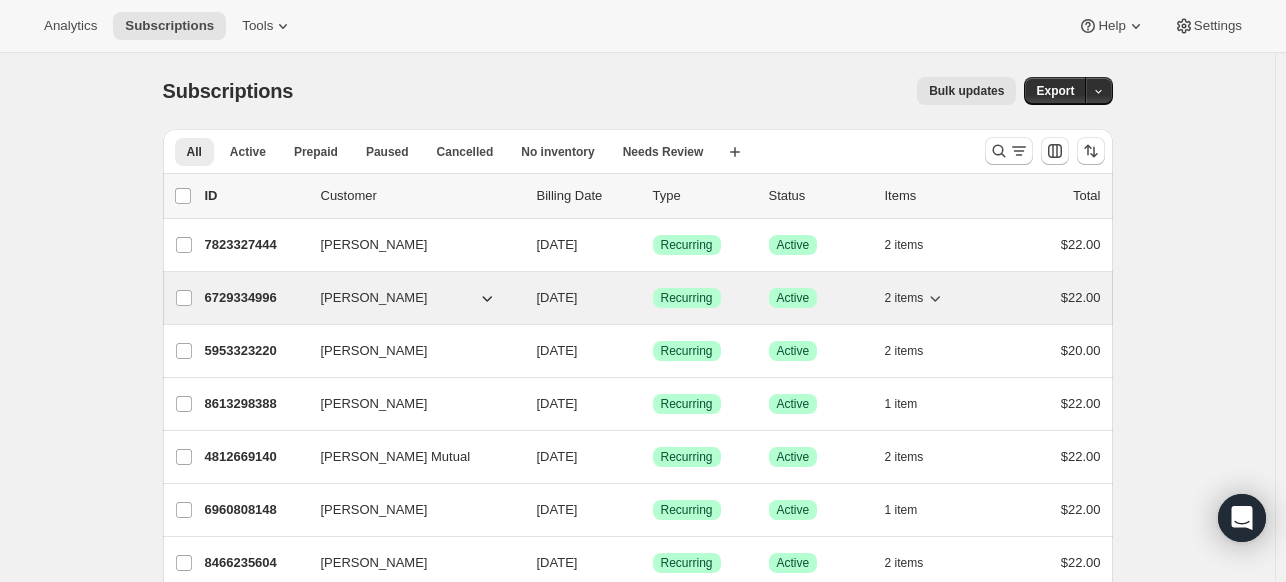 click on "[DATE]" at bounding box center (557, 297) 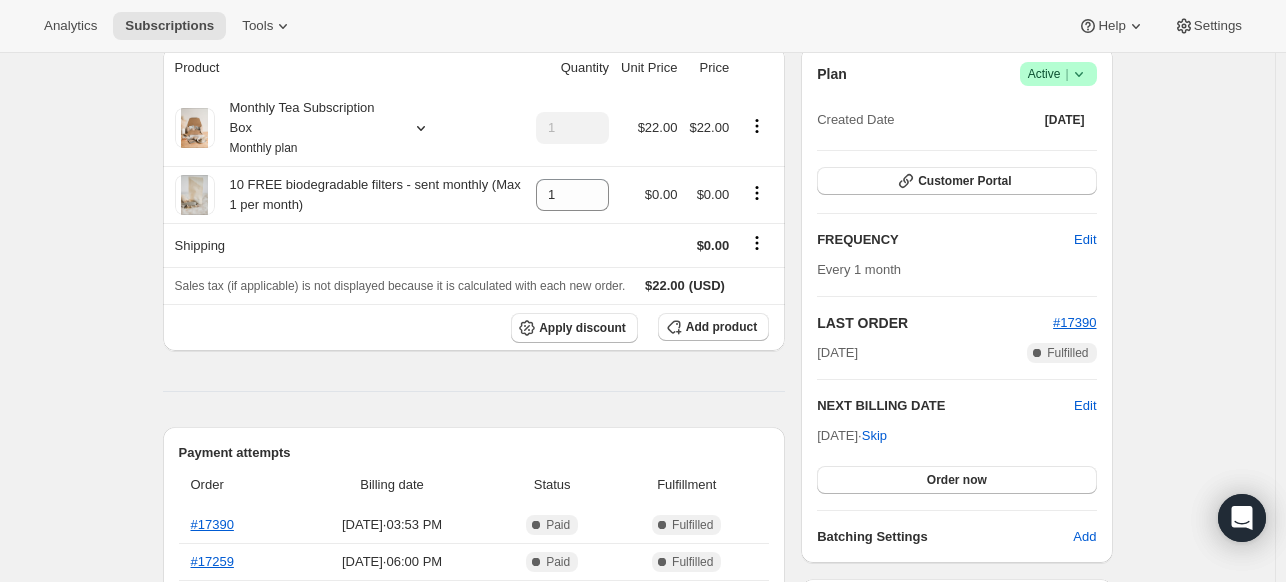scroll, scrollTop: 204, scrollLeft: 0, axis: vertical 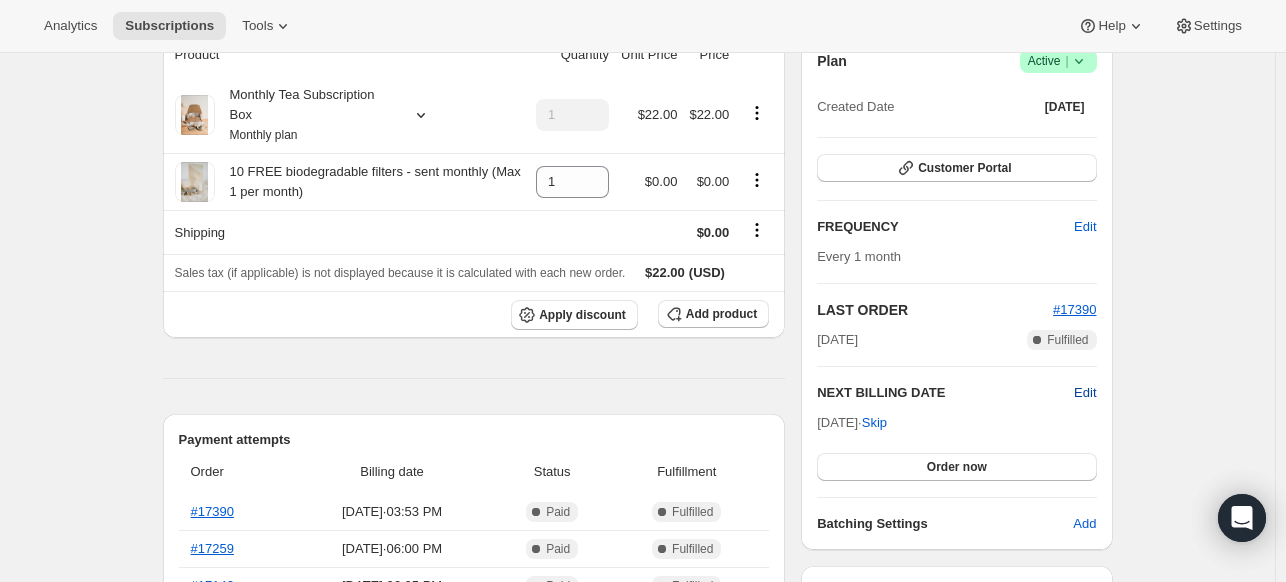 click on "Edit" at bounding box center (1085, 393) 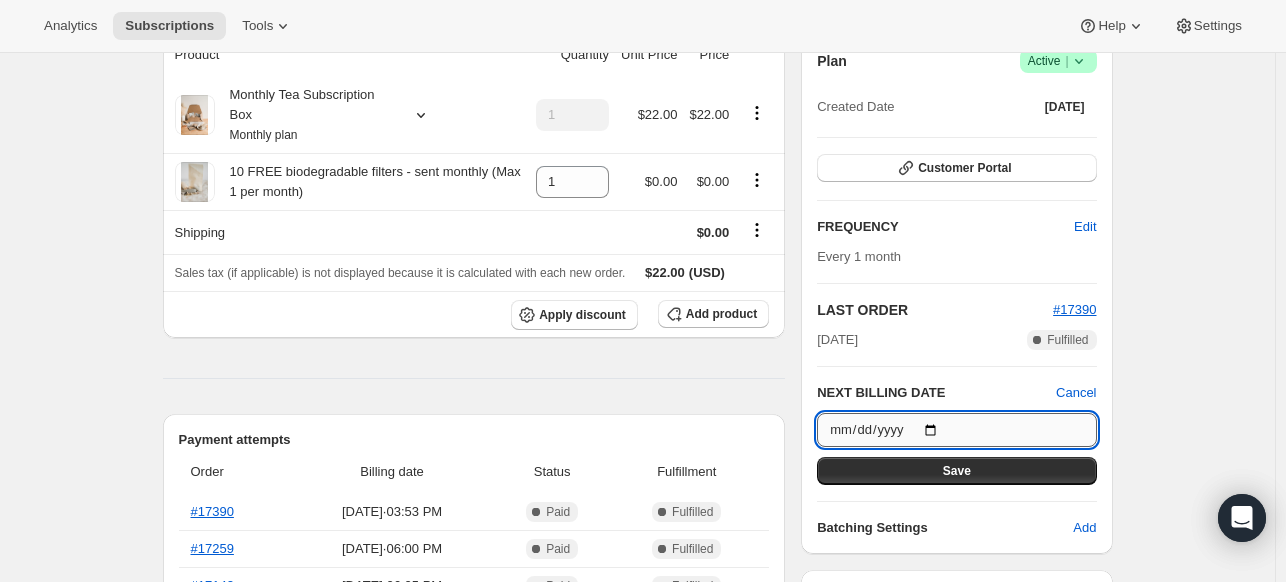 click on "[DATE]" at bounding box center [956, 430] 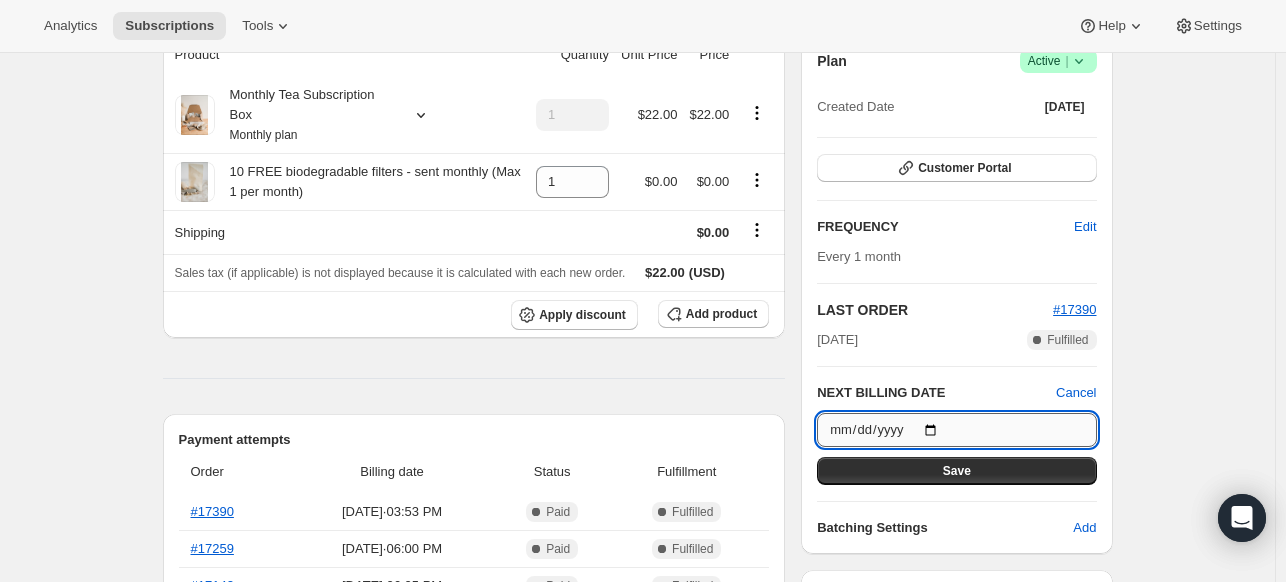 type on "[DATE]" 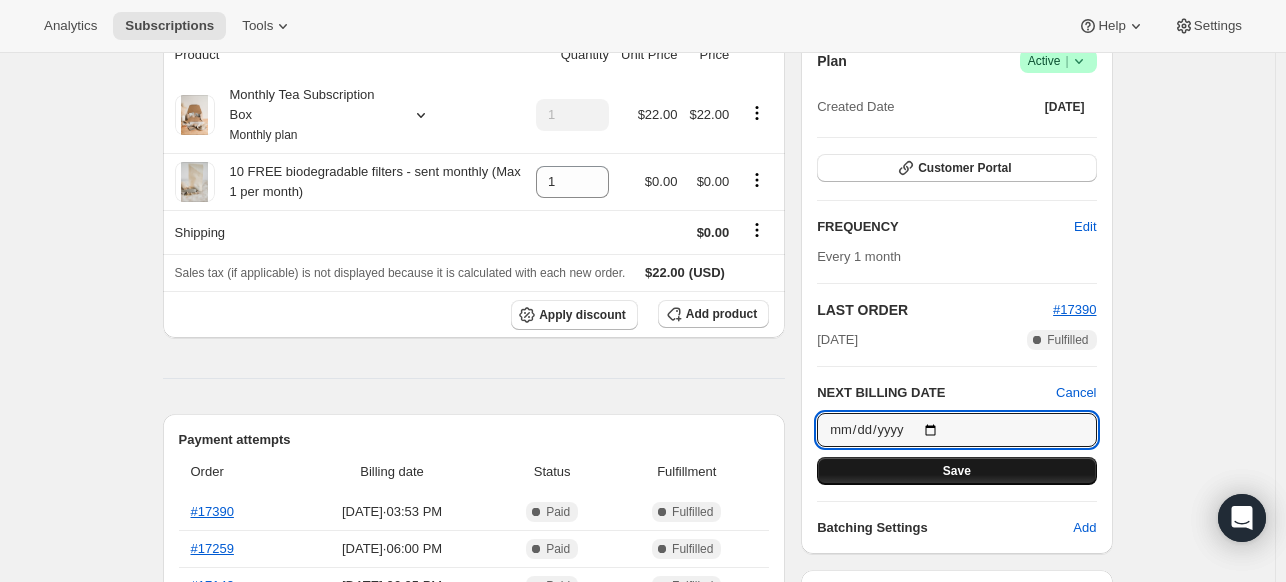 click on "Save" at bounding box center (956, 471) 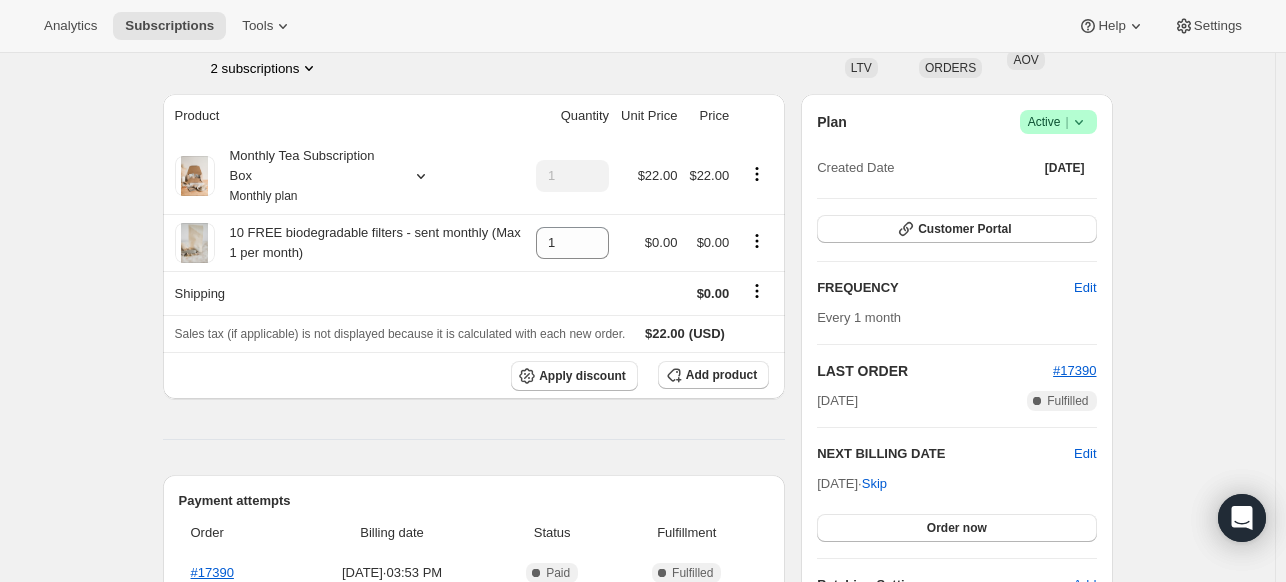 scroll, scrollTop: 232, scrollLeft: 0, axis: vertical 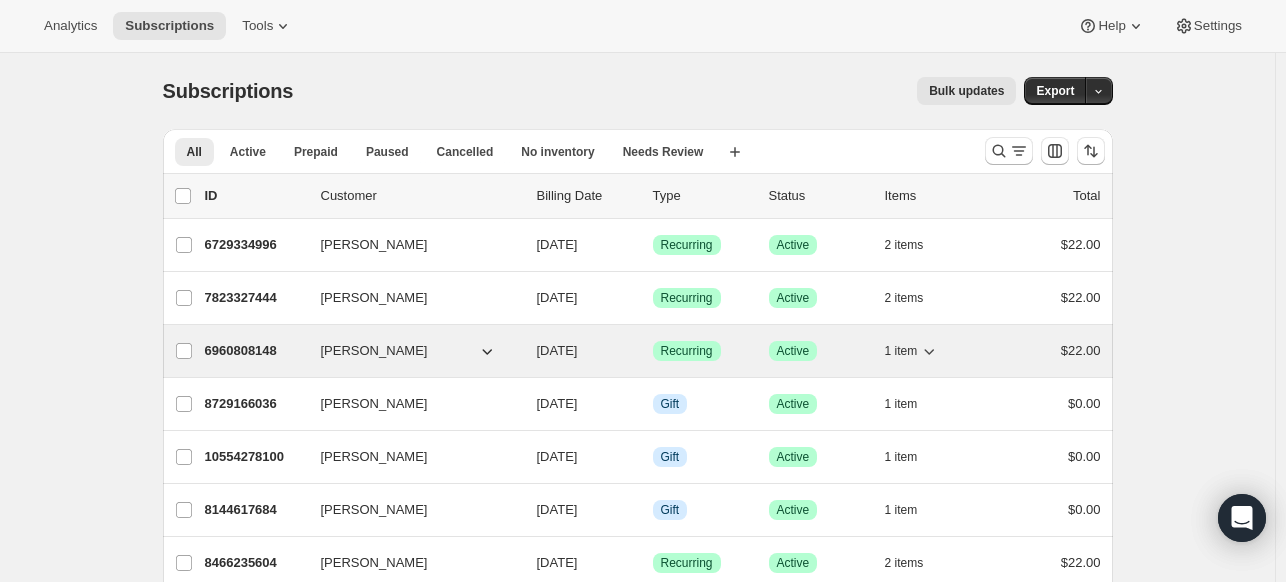 click on "[DATE]" at bounding box center (557, 350) 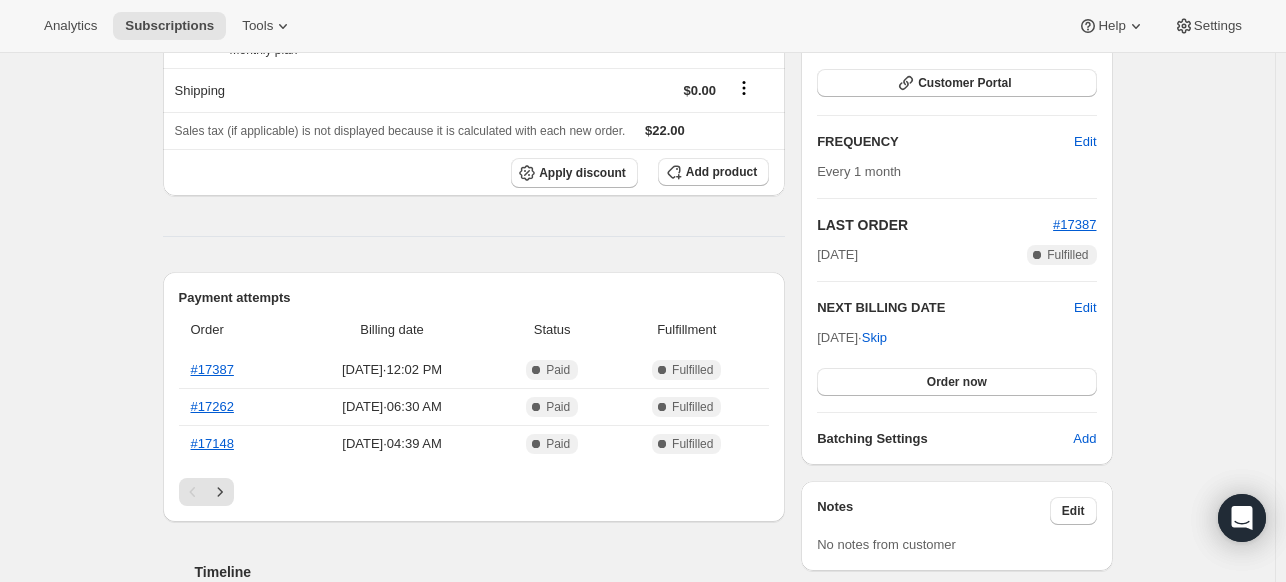scroll, scrollTop: 292, scrollLeft: 0, axis: vertical 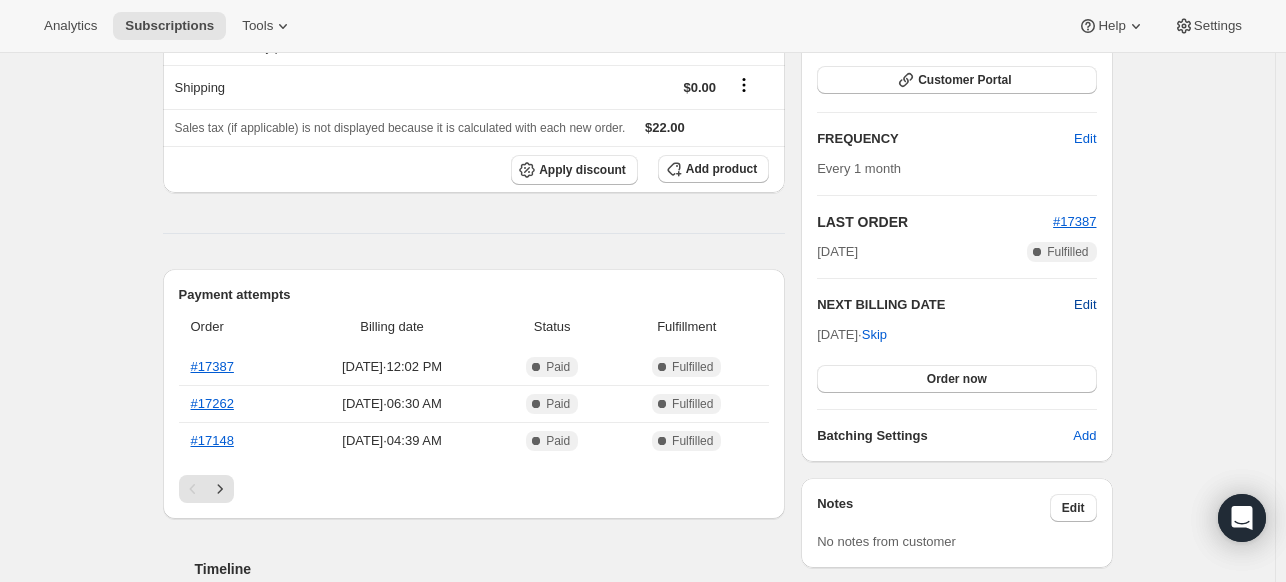 click on "Edit" at bounding box center [1085, 305] 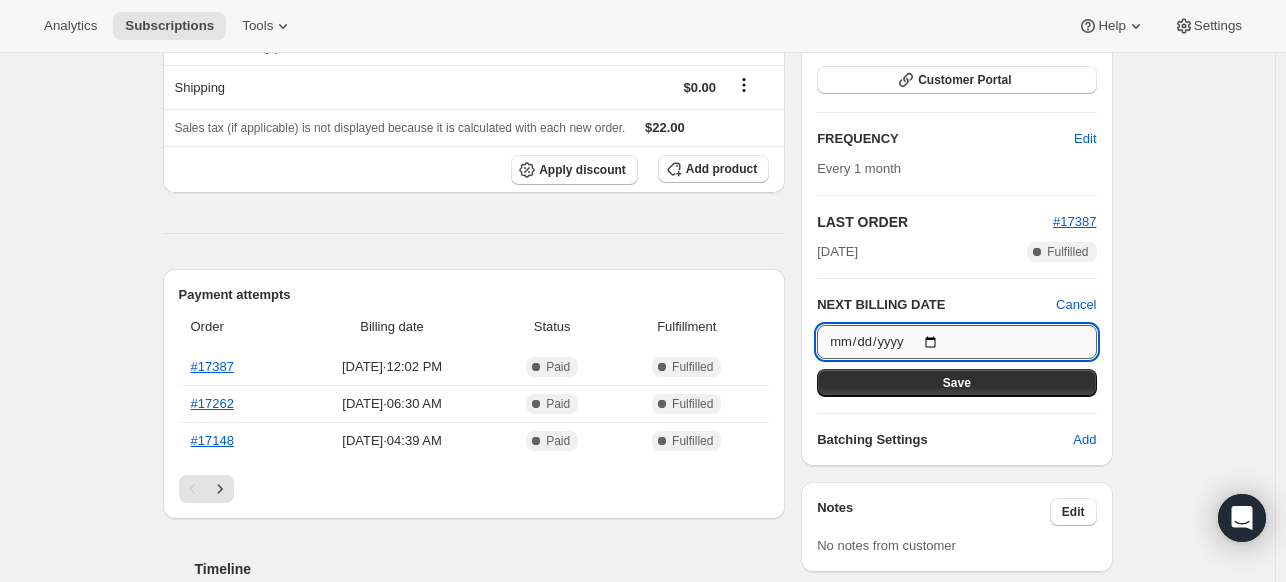 click on "[DATE]" at bounding box center [956, 342] 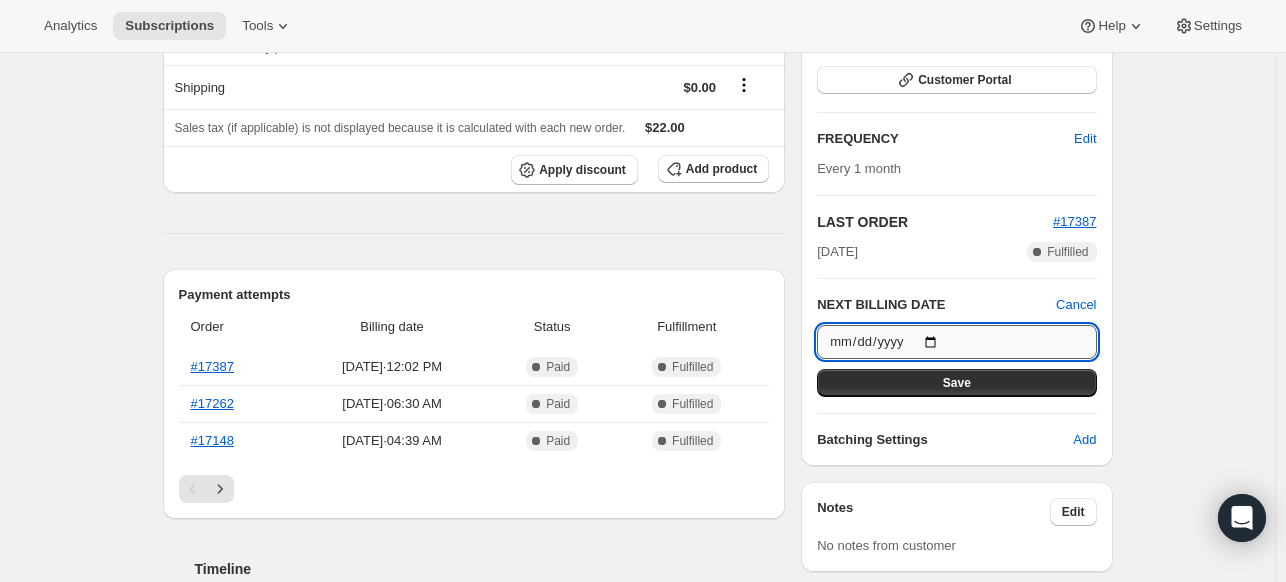 type on "[DATE]" 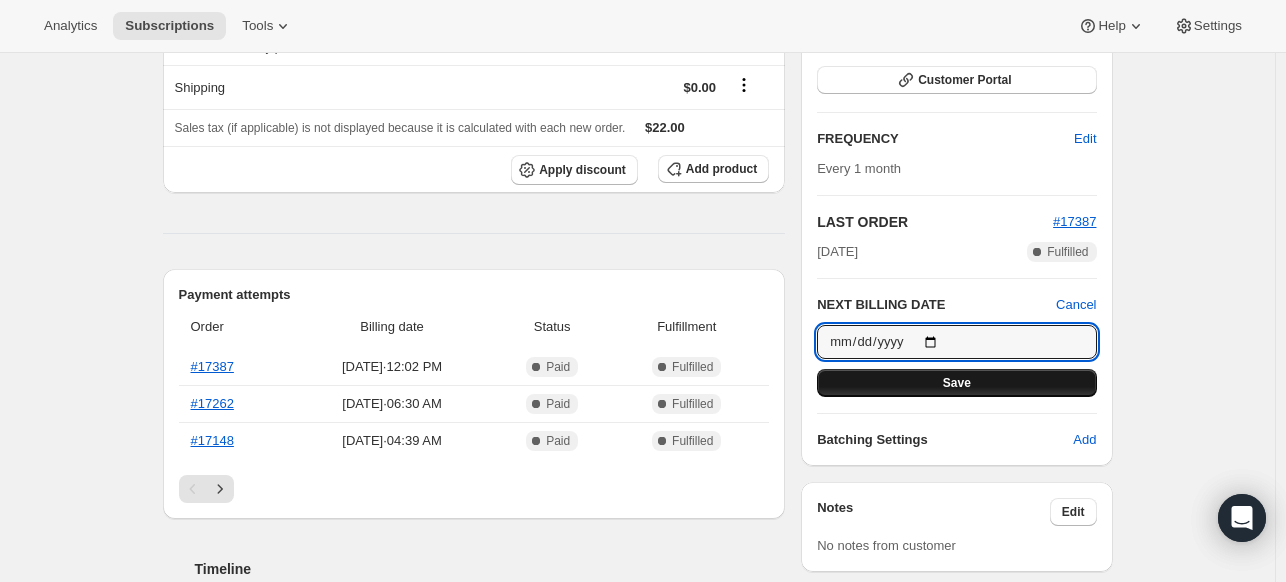 click on "Save" at bounding box center (956, 383) 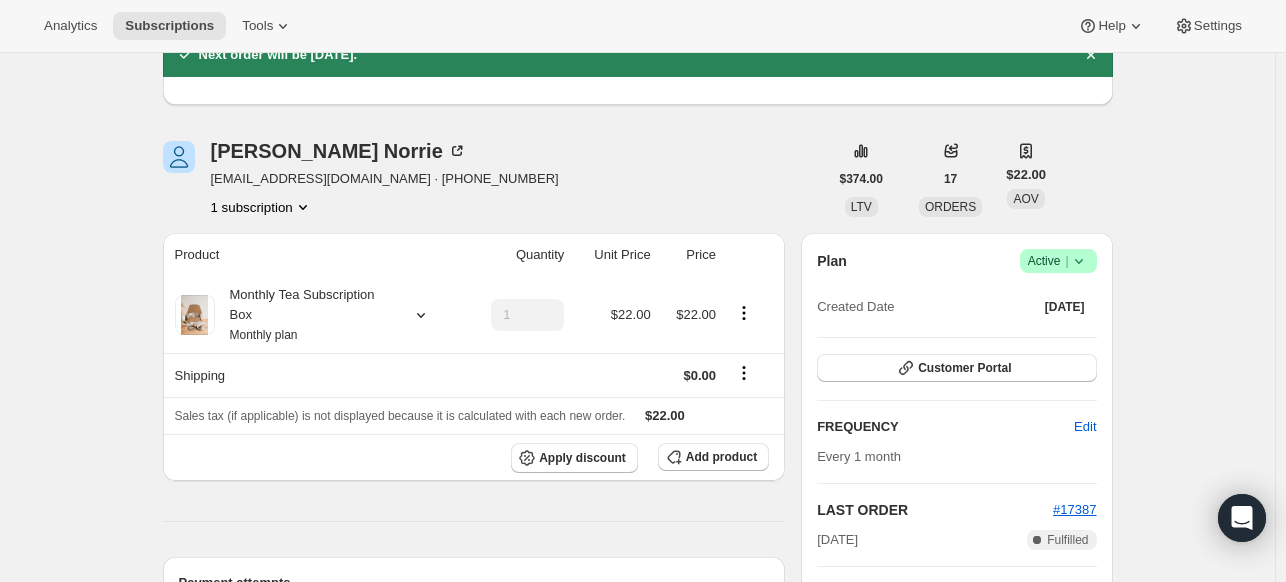 scroll, scrollTop: 0, scrollLeft: 0, axis: both 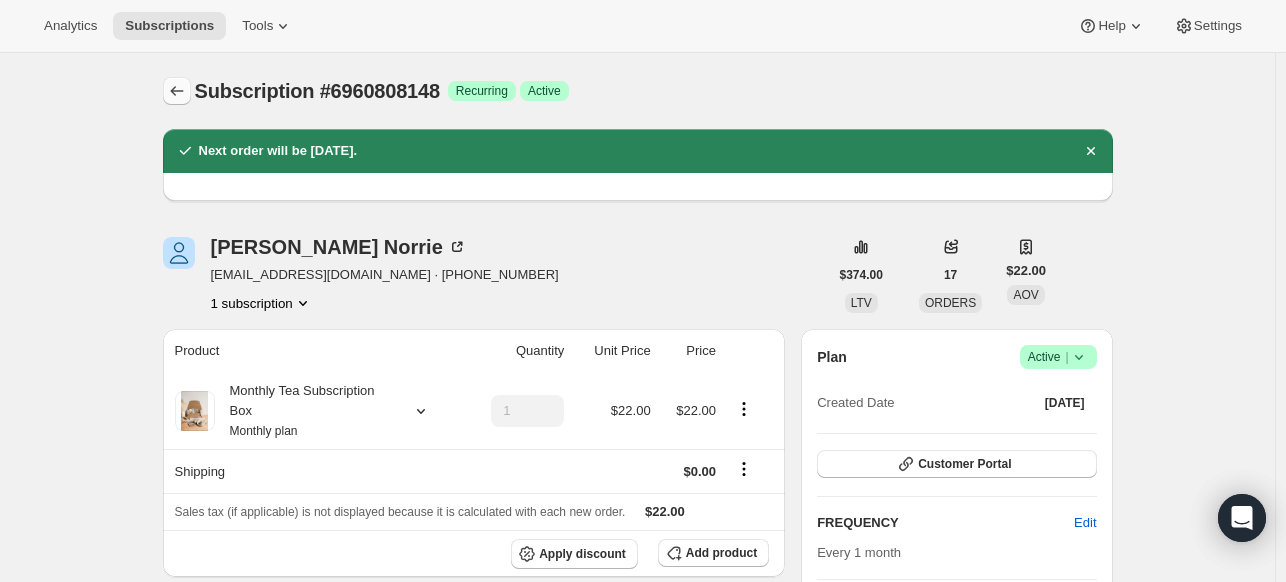 click at bounding box center [177, 91] 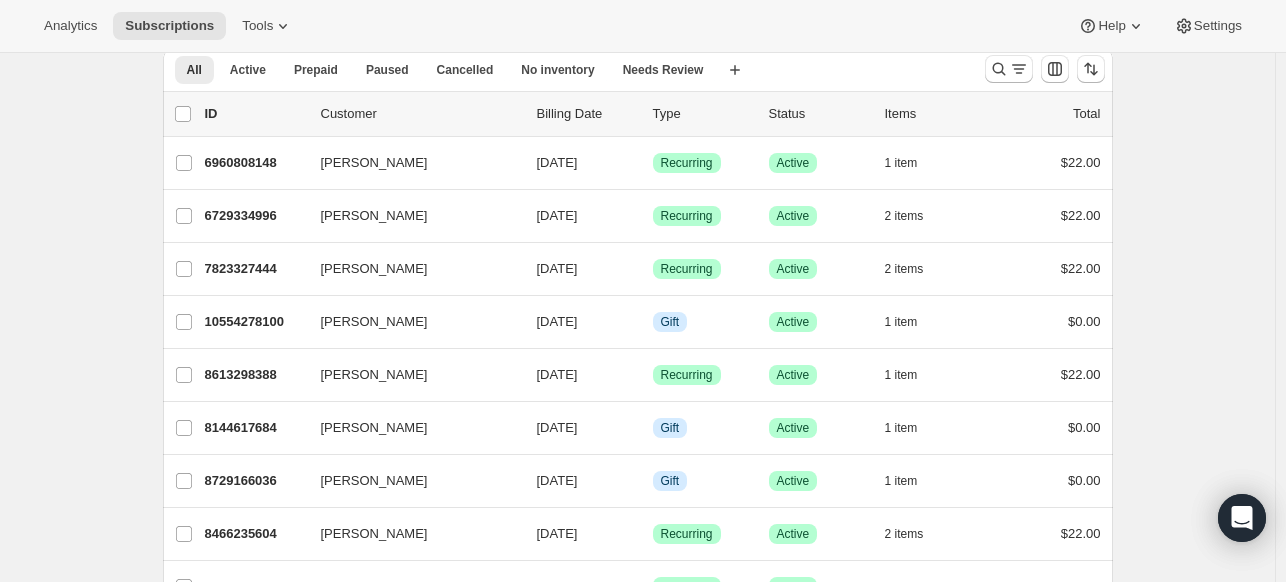 scroll, scrollTop: 146, scrollLeft: 0, axis: vertical 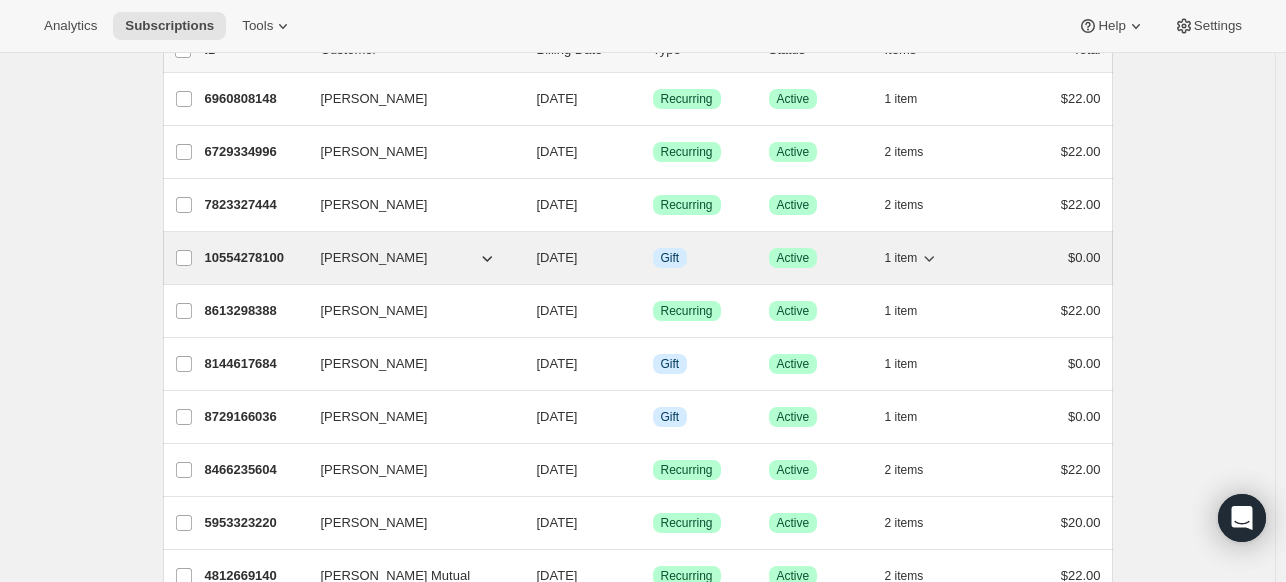 click on "[PERSON_NAME]" at bounding box center [374, 258] 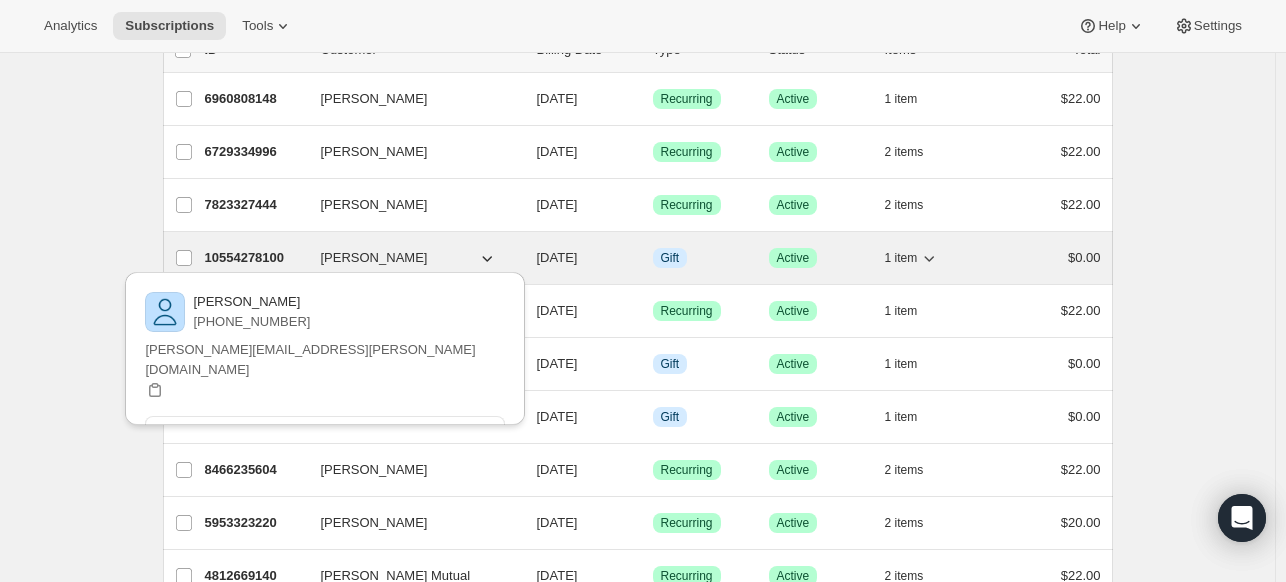 click on "[PERSON_NAME]" at bounding box center (374, 258) 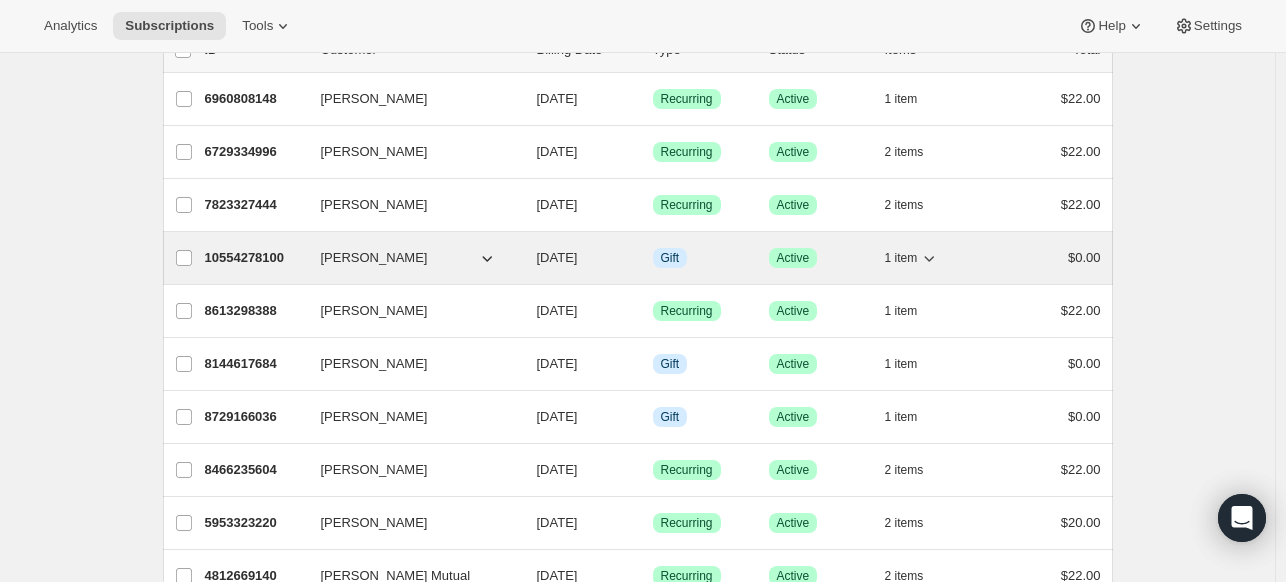 click on "[PERSON_NAME]" at bounding box center [409, 258] 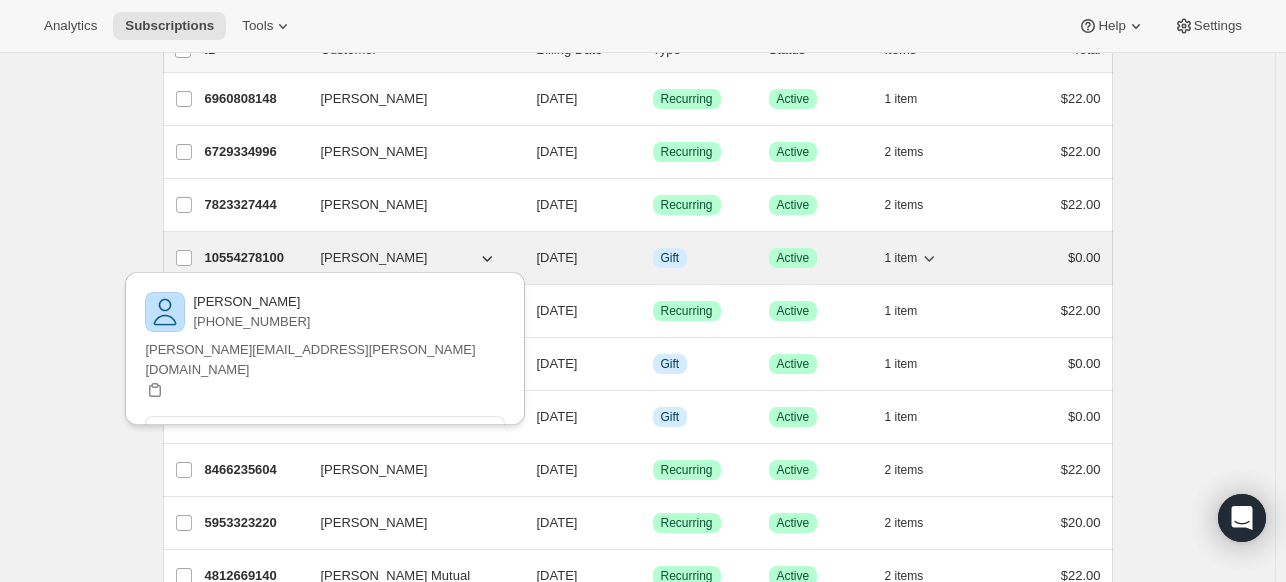 click on "[DATE]" at bounding box center [557, 257] 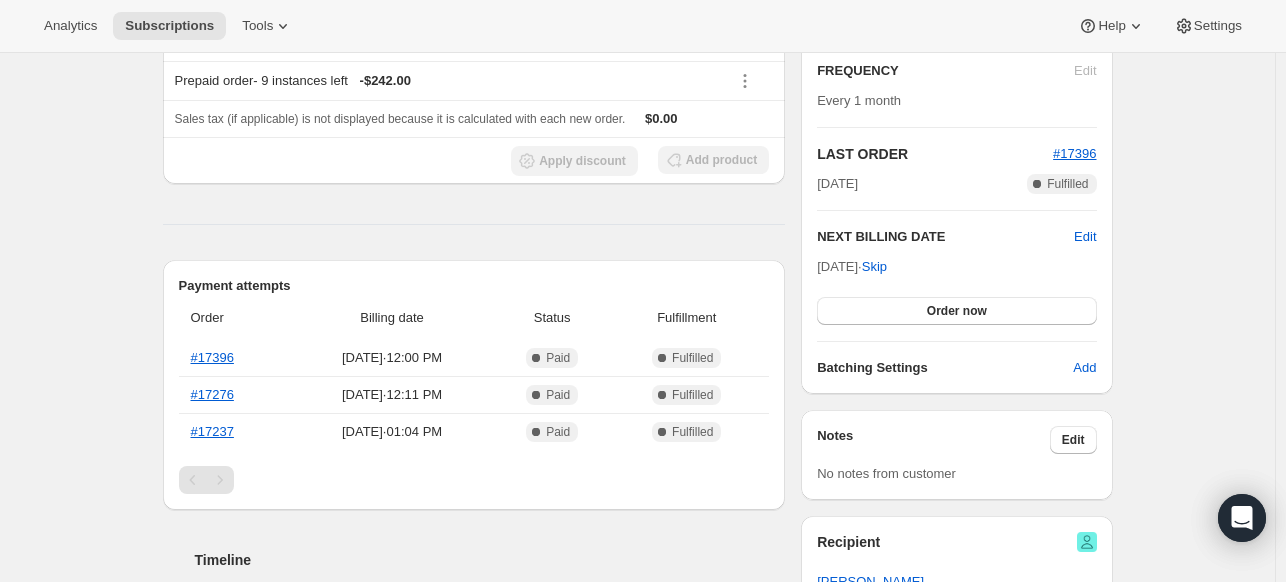 scroll, scrollTop: 364, scrollLeft: 0, axis: vertical 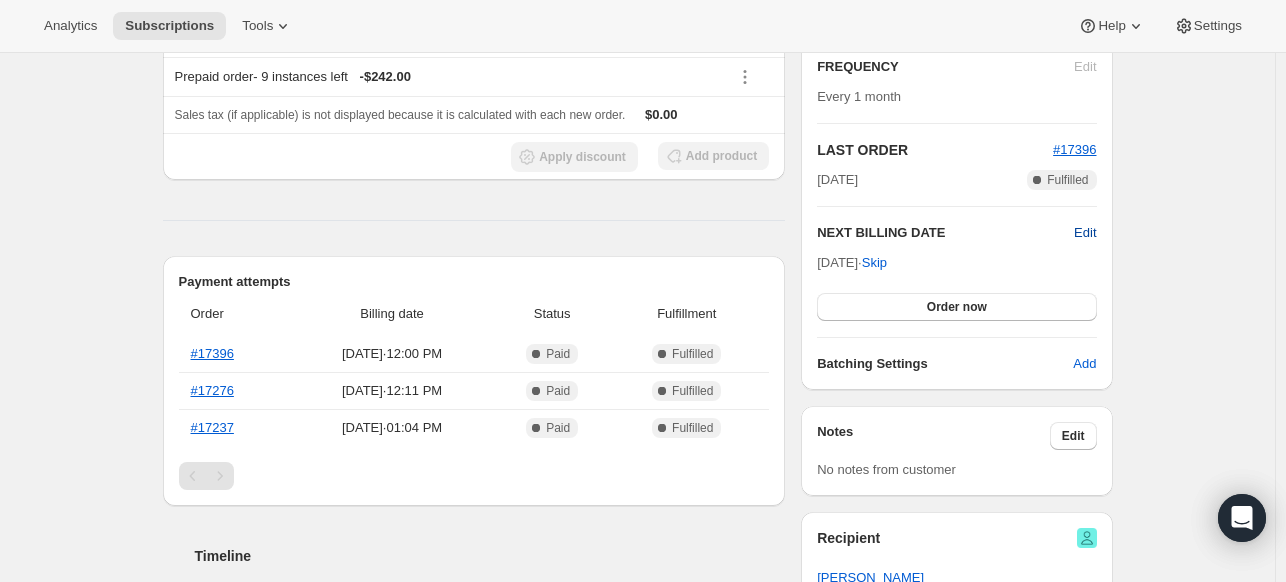 click on "Edit" at bounding box center [1085, 233] 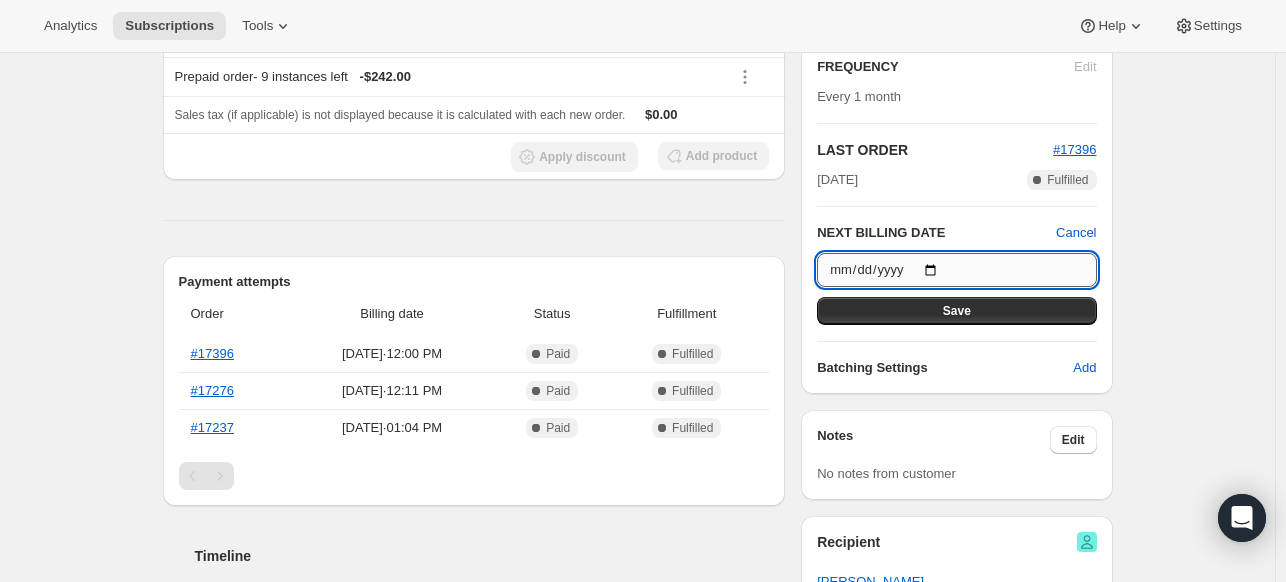 click on "[DATE]" at bounding box center [956, 270] 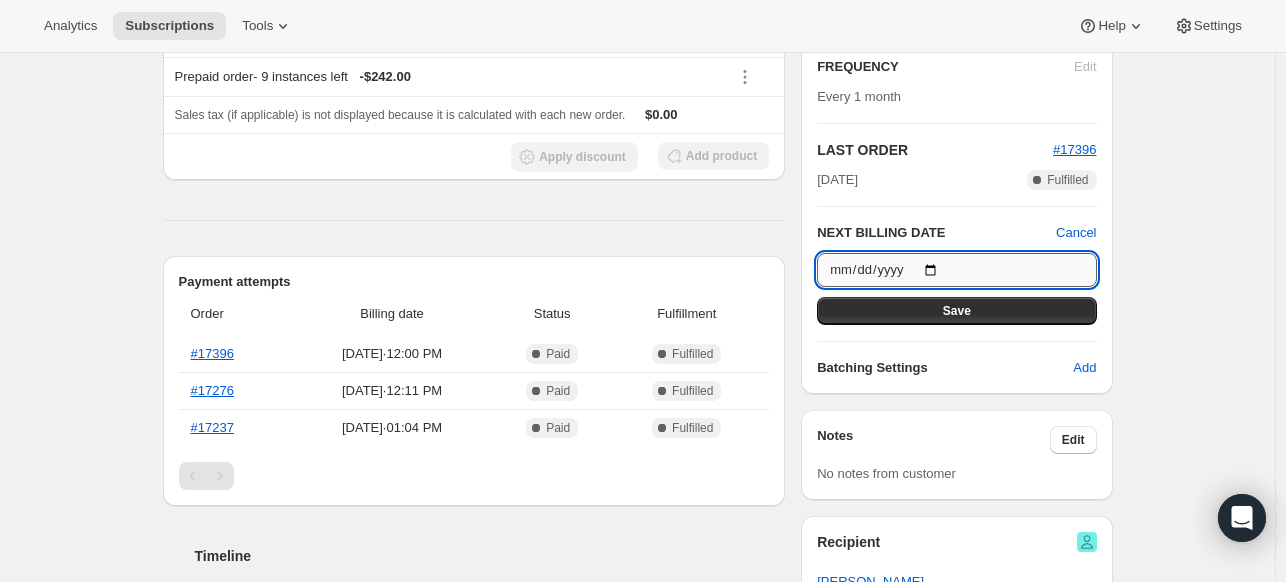 type on "[DATE]" 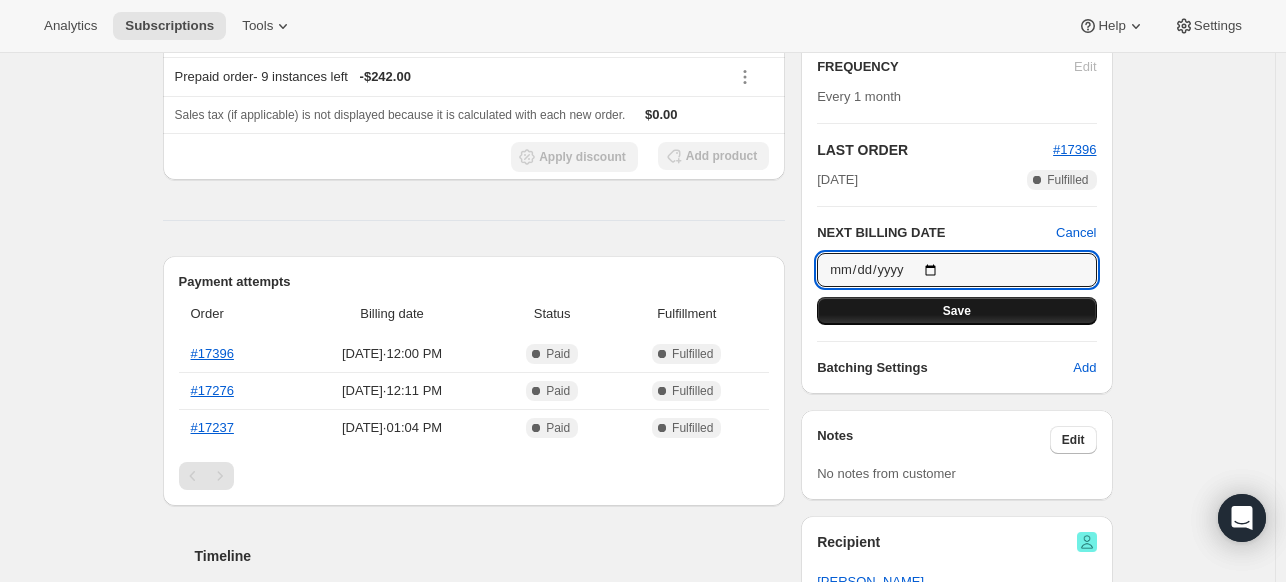 click on "Save" at bounding box center [956, 311] 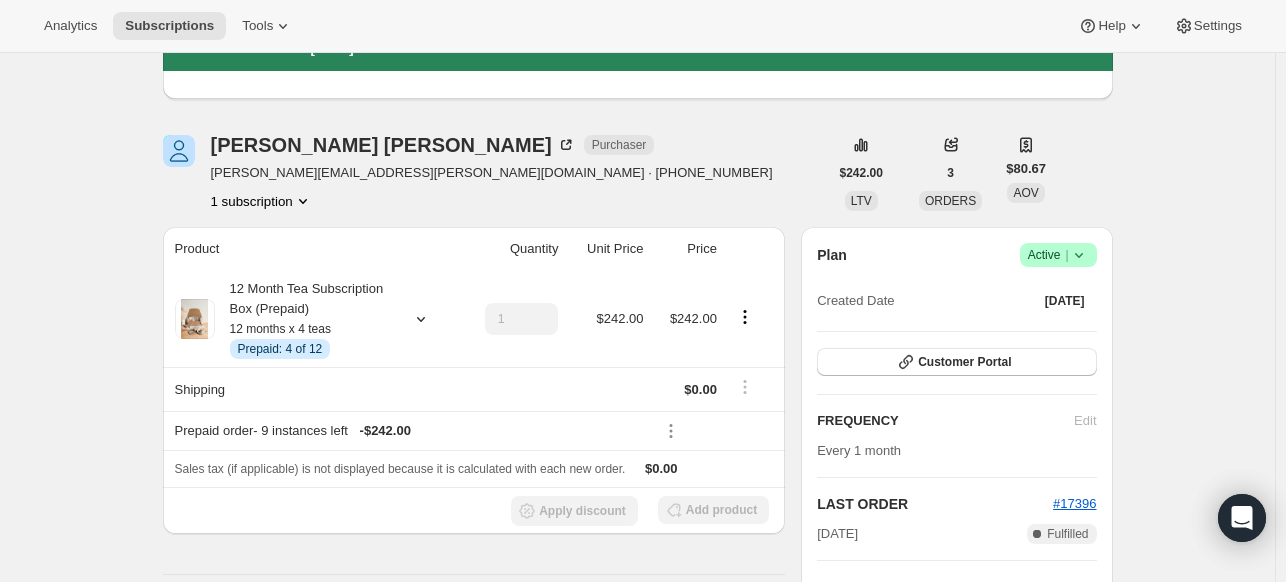 scroll, scrollTop: 0, scrollLeft: 0, axis: both 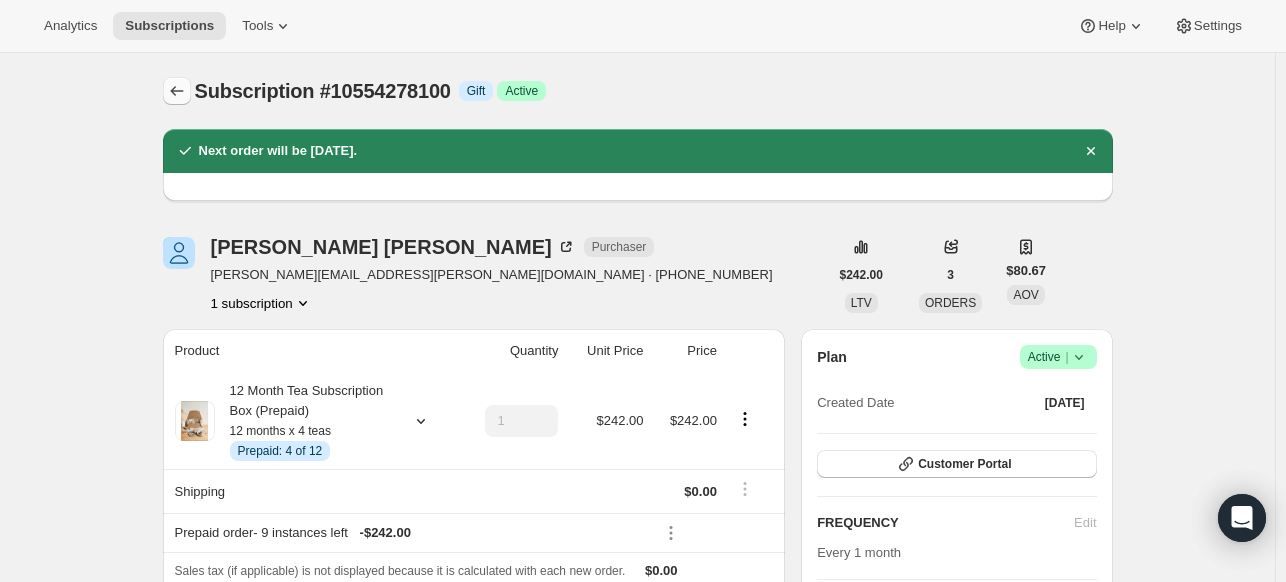 click 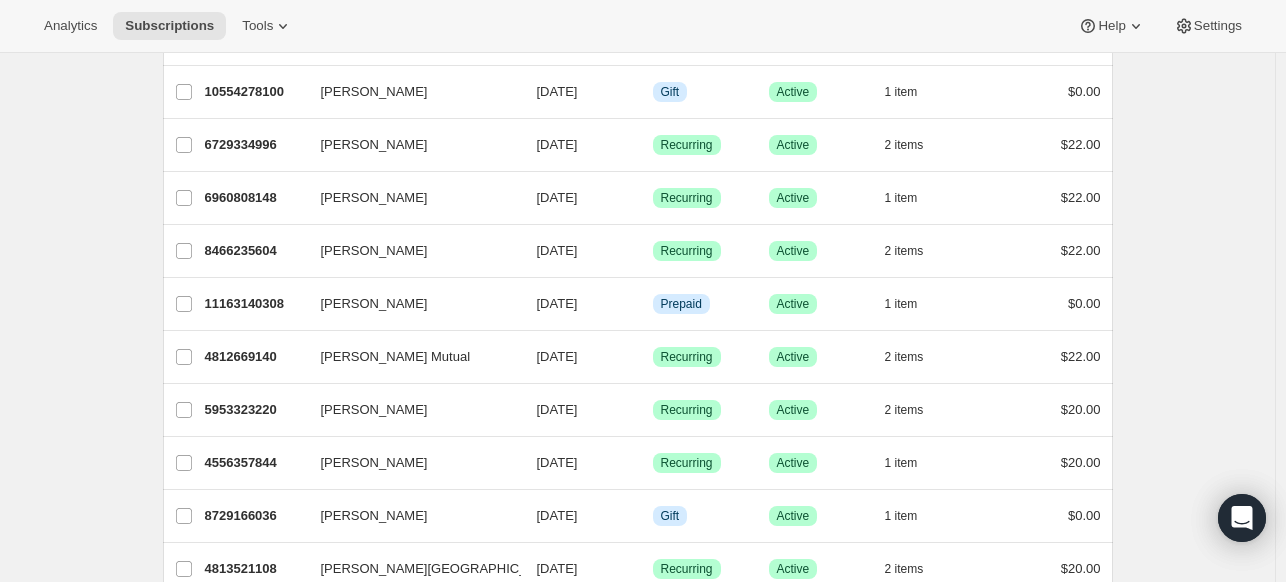 scroll, scrollTop: 210, scrollLeft: 0, axis: vertical 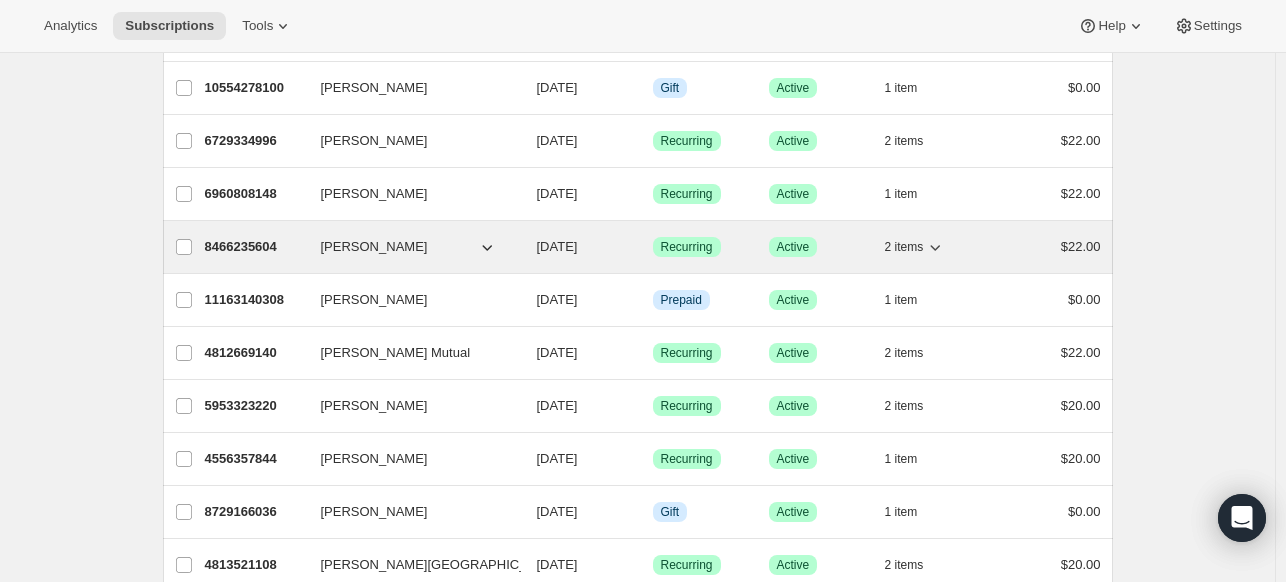 click on "[DATE]" at bounding box center (557, 246) 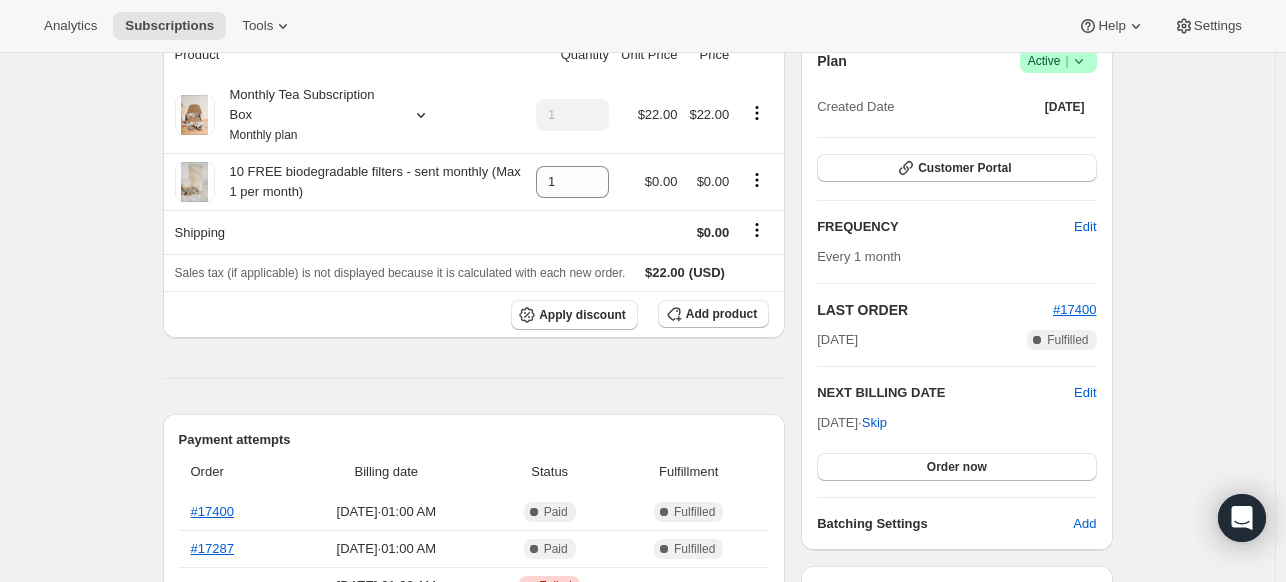 scroll, scrollTop: 303, scrollLeft: 0, axis: vertical 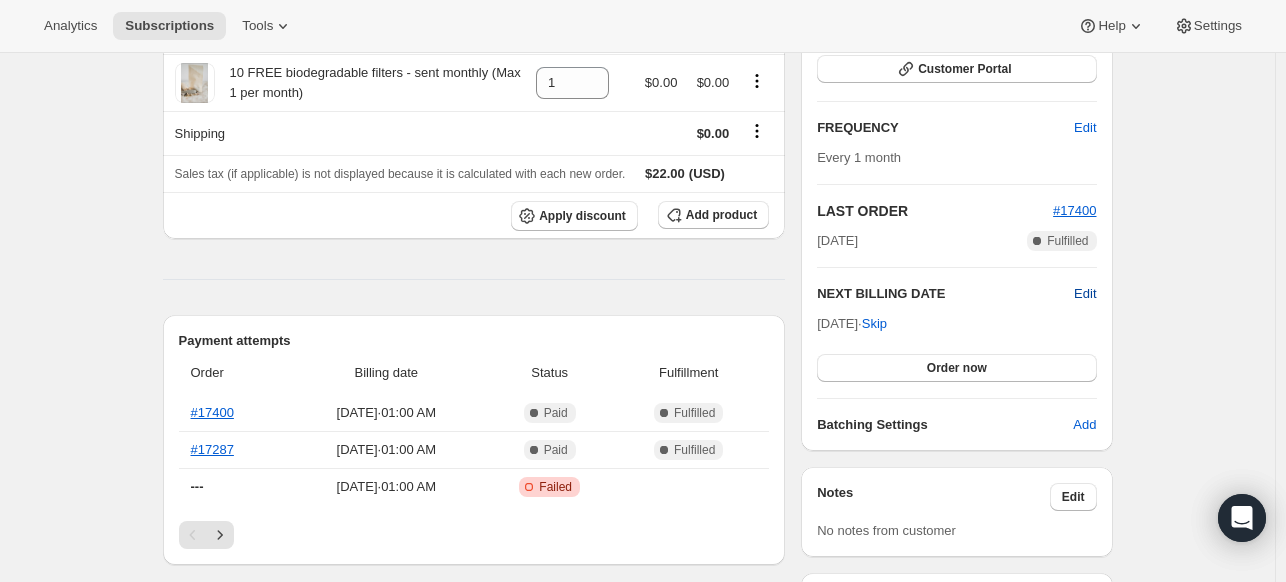 click on "Edit" at bounding box center [1085, 294] 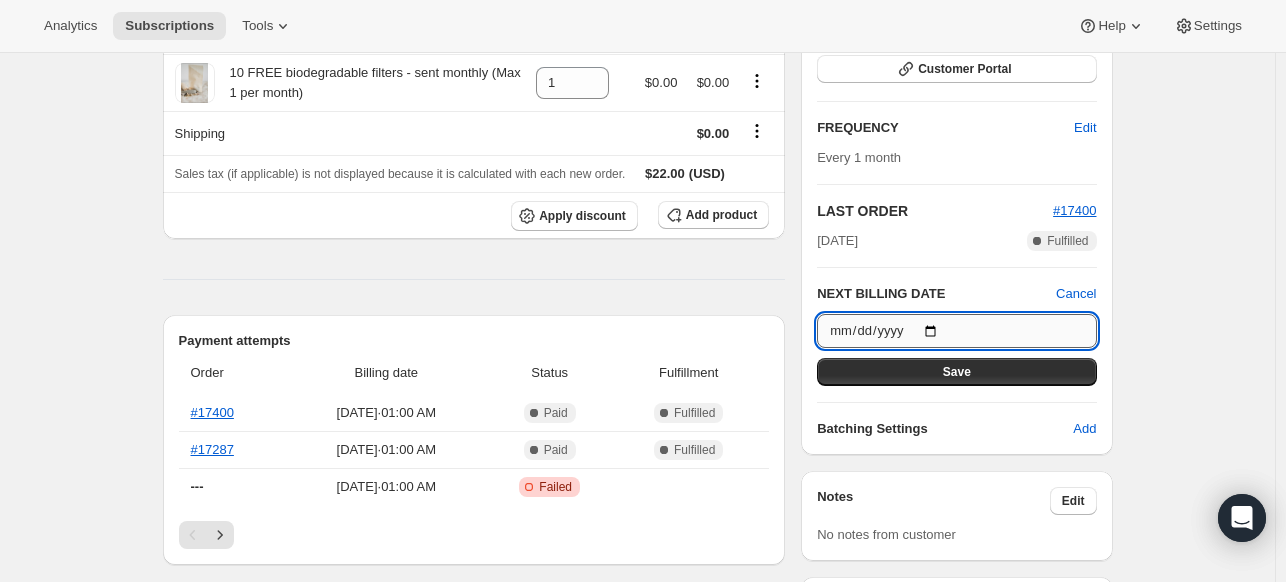 click on "[DATE]" at bounding box center [956, 331] 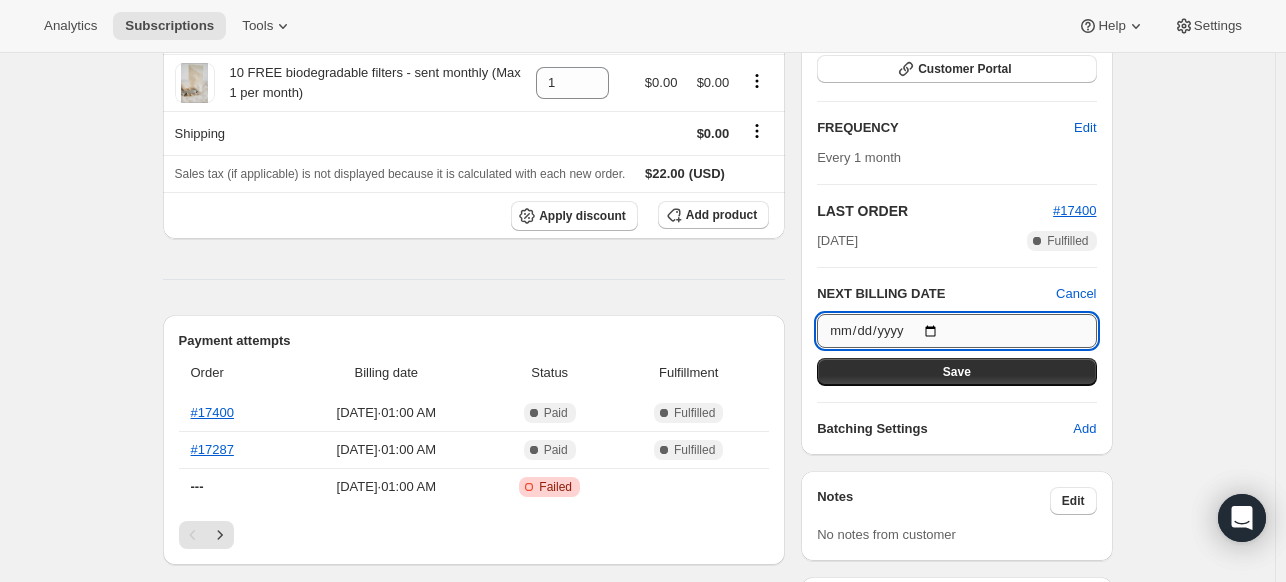 type on "[DATE]" 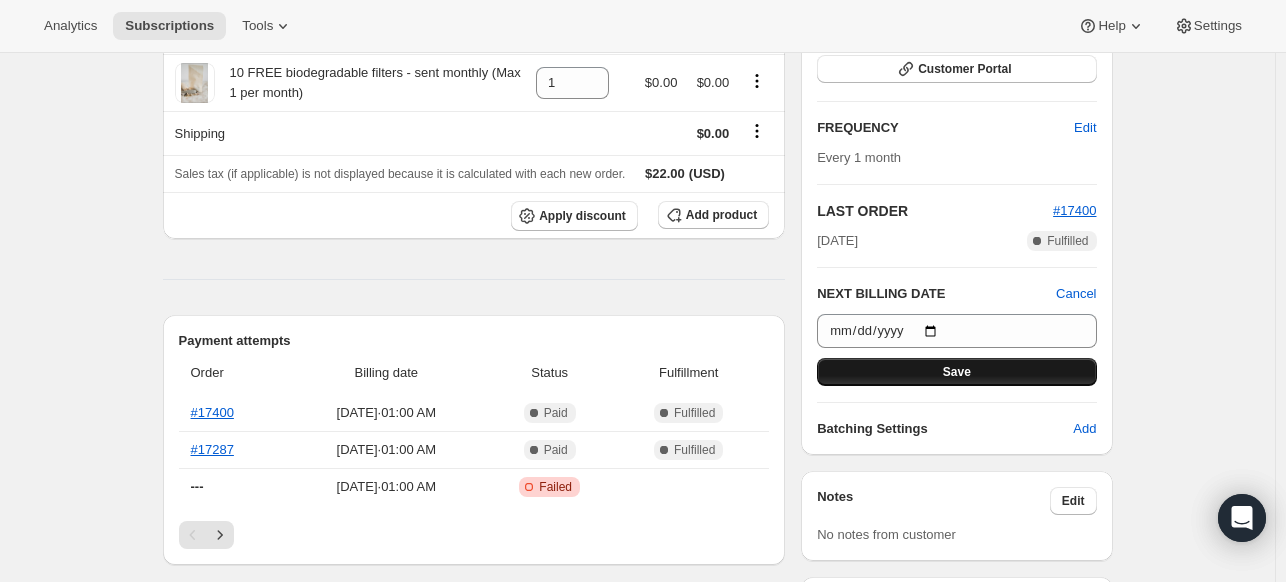 click on "Save" at bounding box center (956, 372) 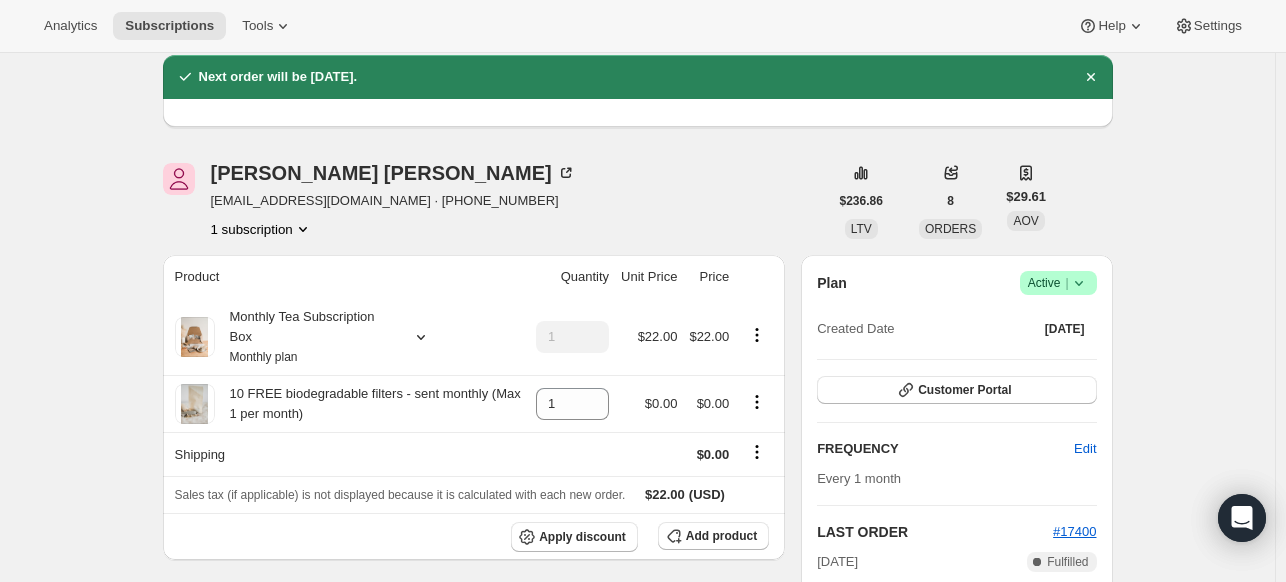scroll, scrollTop: 0, scrollLeft: 0, axis: both 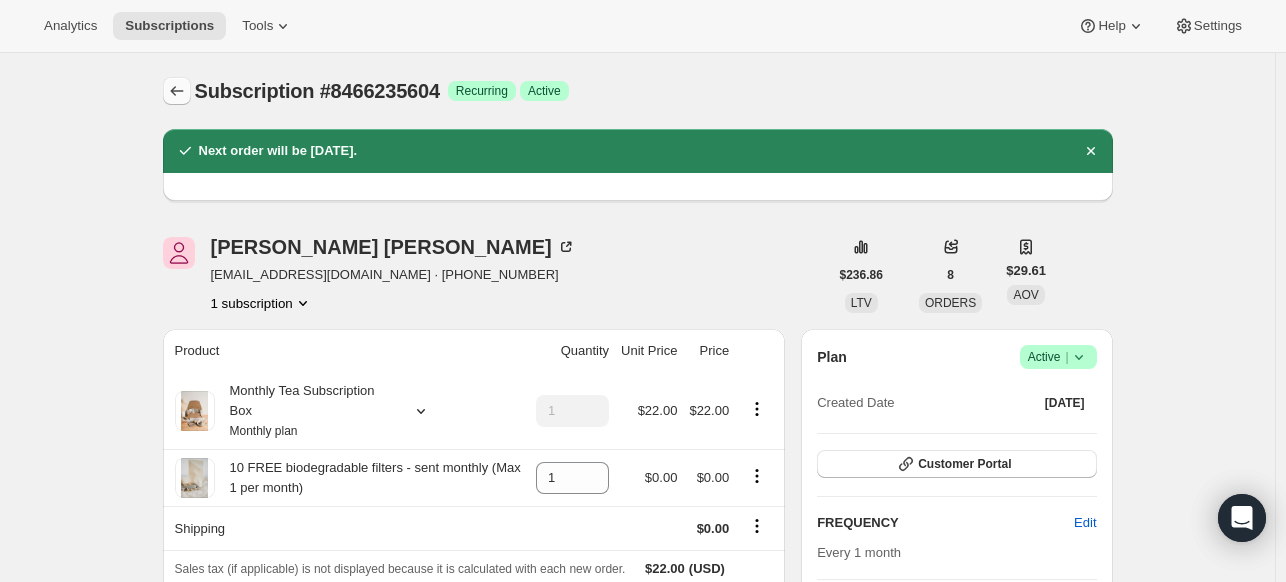 click 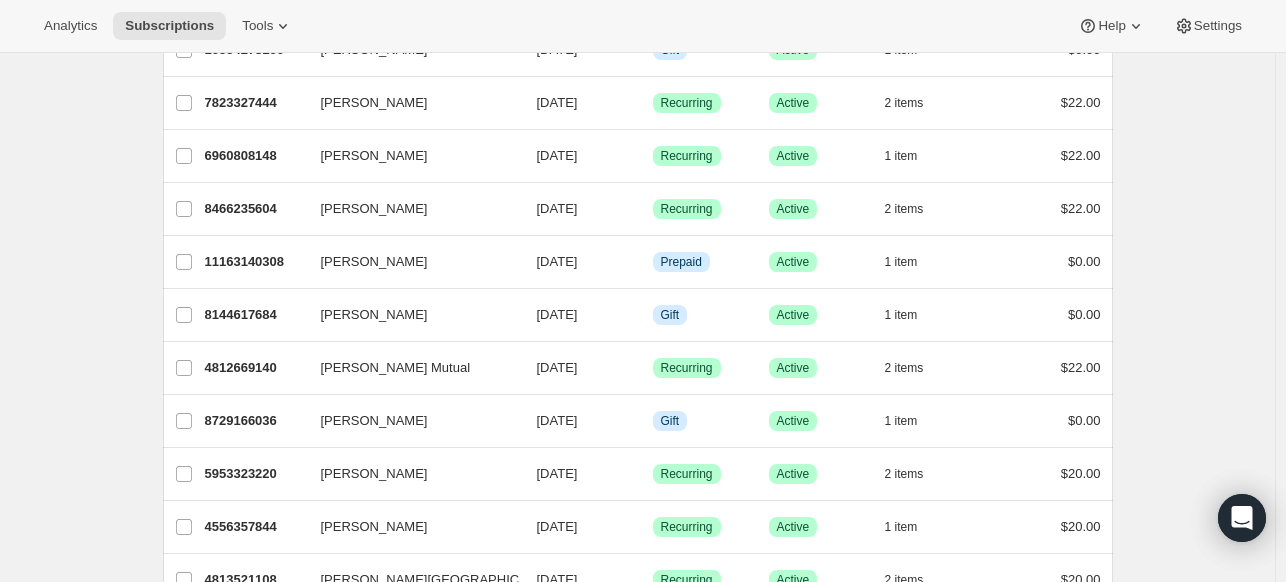 scroll, scrollTop: 274, scrollLeft: 0, axis: vertical 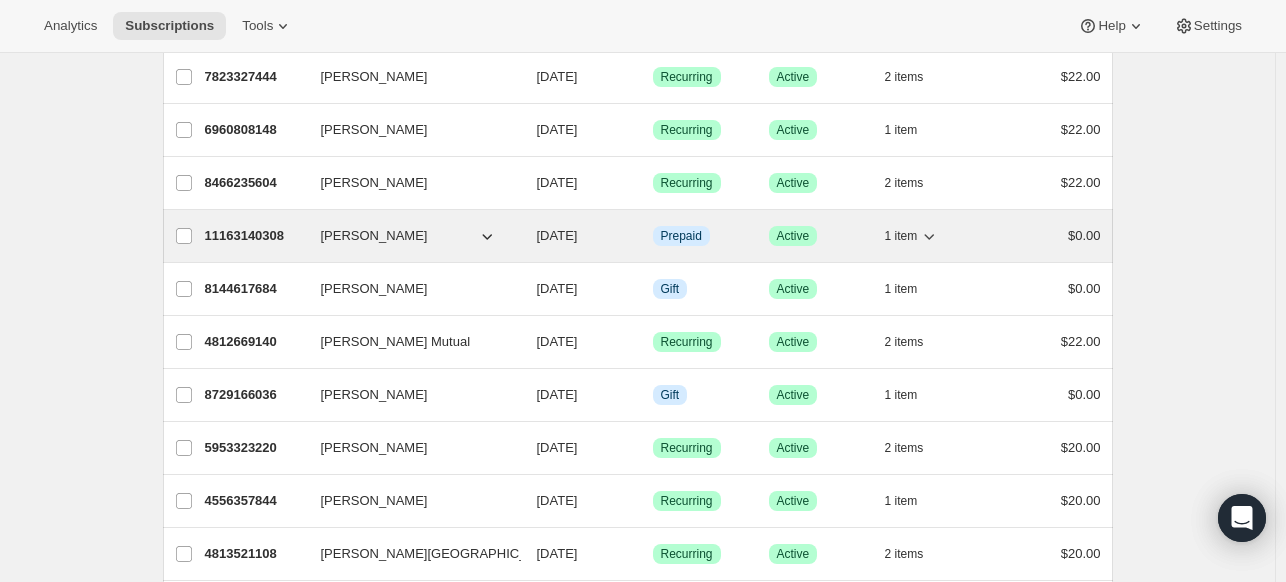 click on "[PERSON_NAME]" at bounding box center [374, 236] 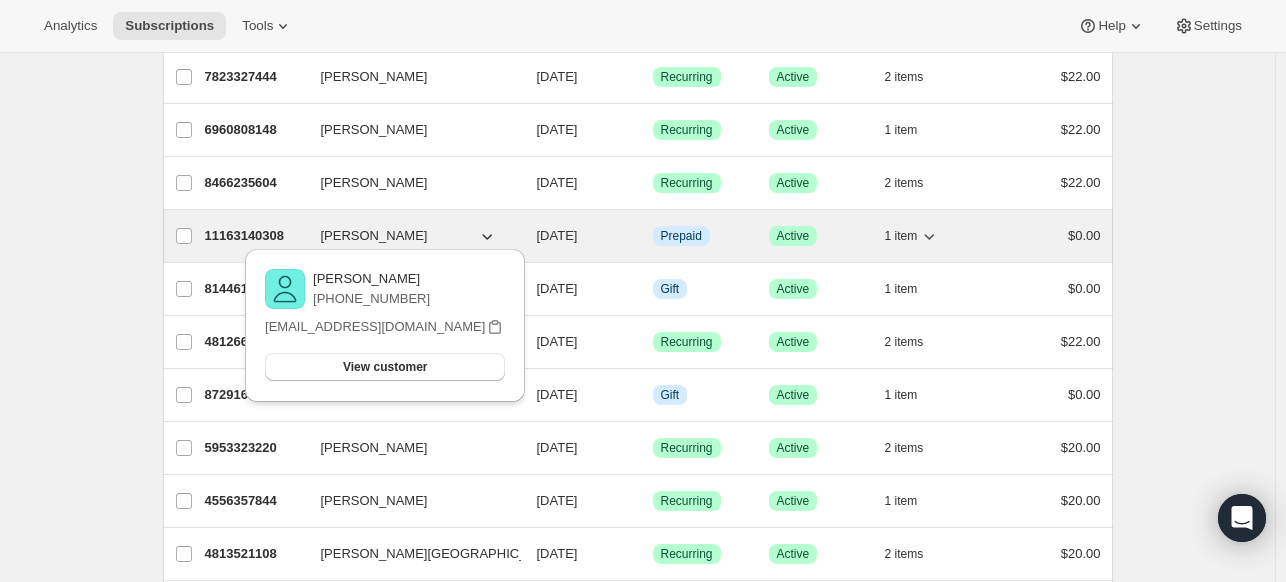 click on "[DATE]" at bounding box center [557, 235] 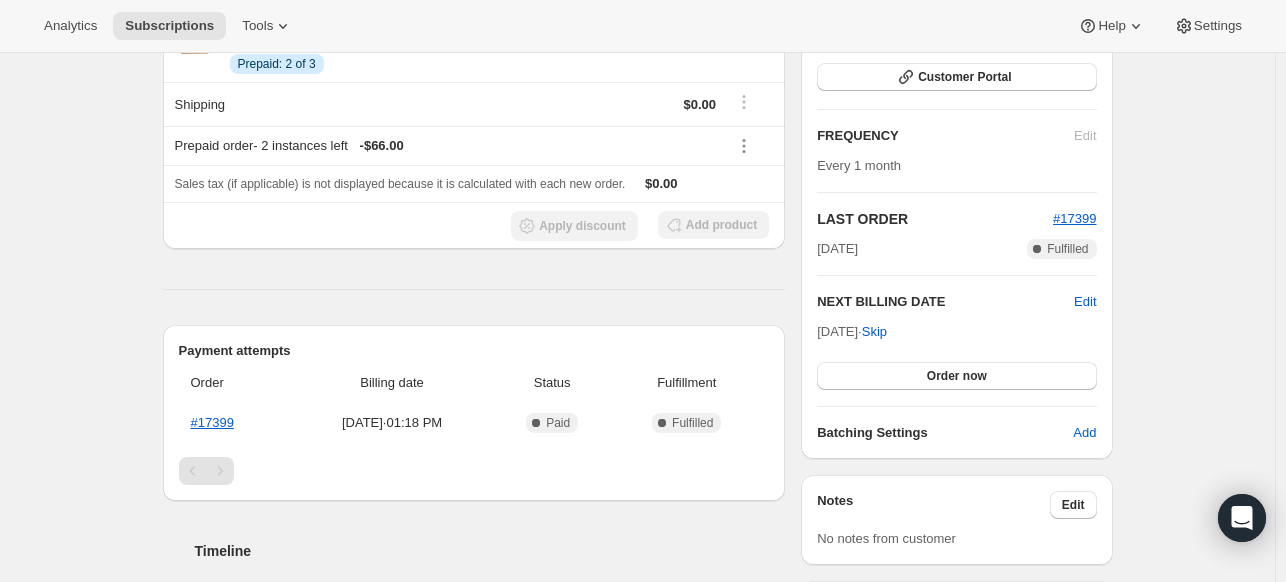 scroll, scrollTop: 293, scrollLeft: 0, axis: vertical 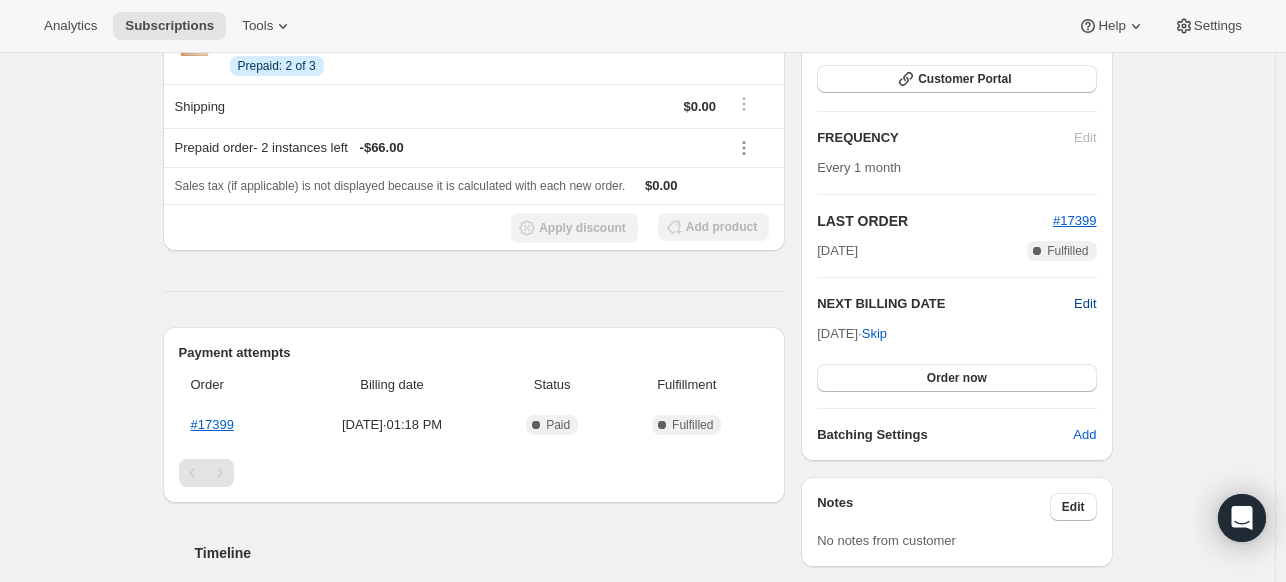 click on "Edit" at bounding box center [1085, 304] 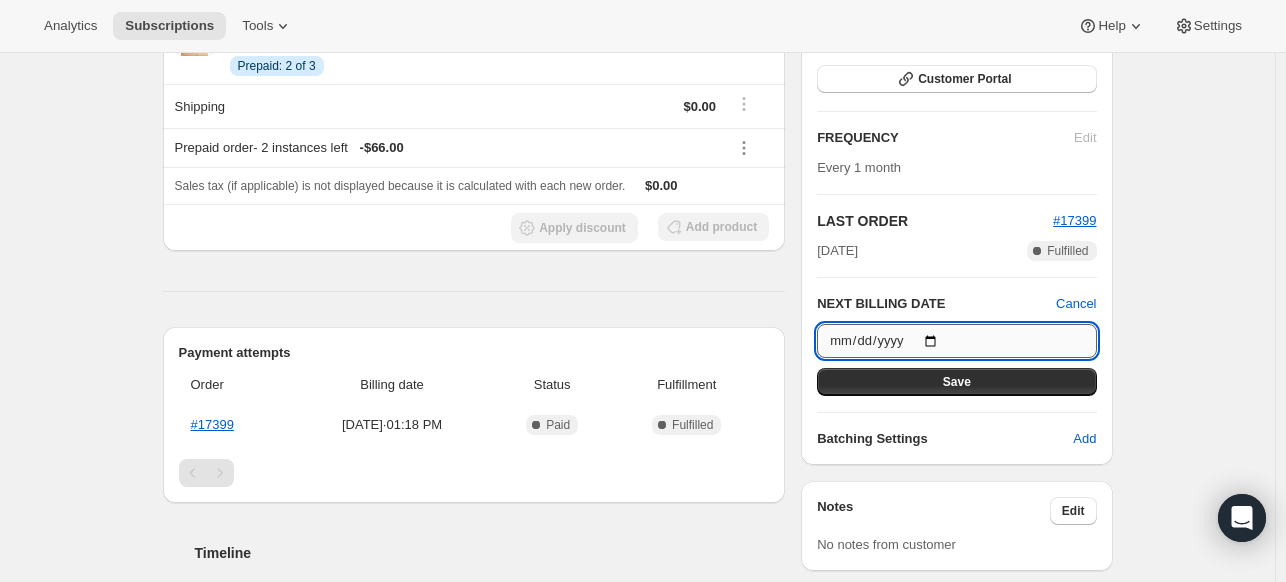 click on "[DATE]" at bounding box center (956, 341) 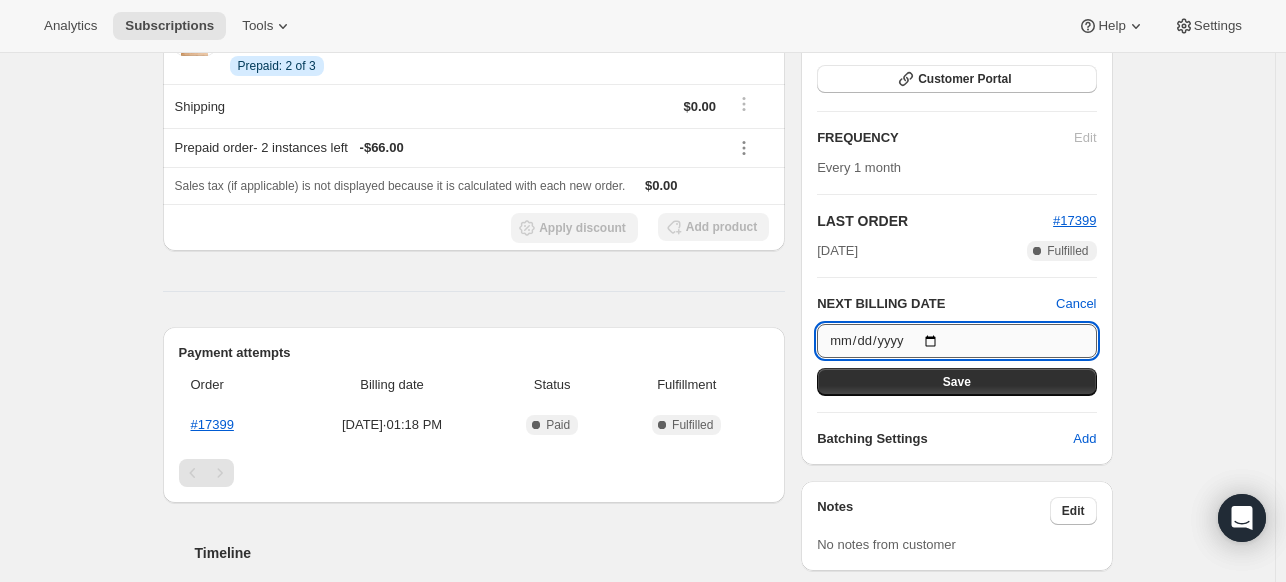 type on "[DATE]" 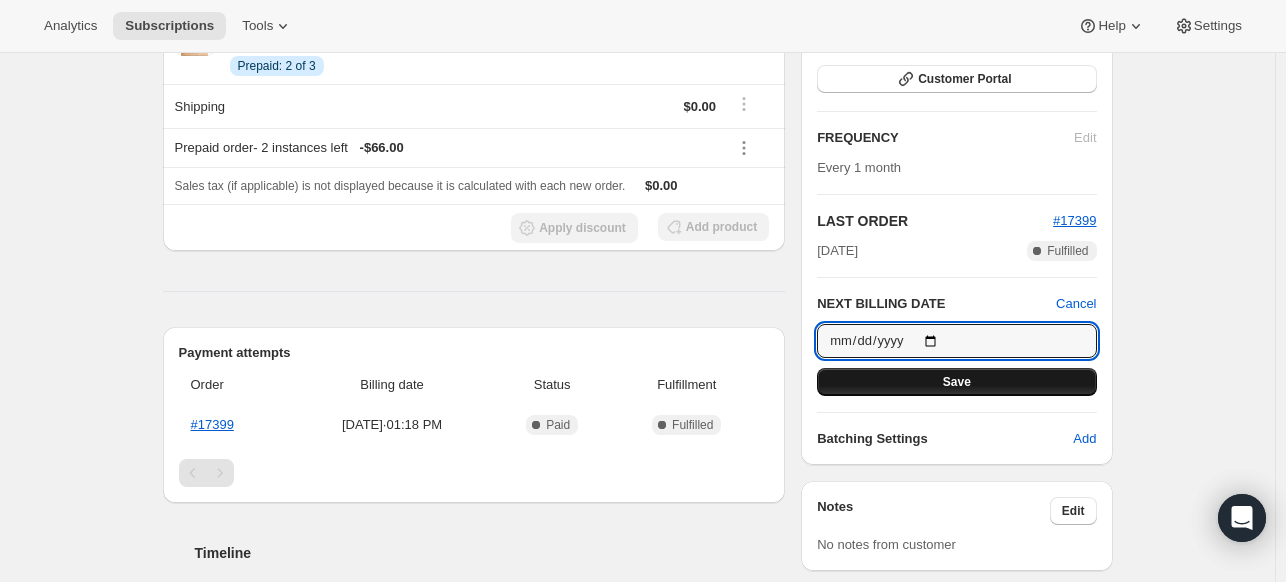 click on "Save" at bounding box center [956, 382] 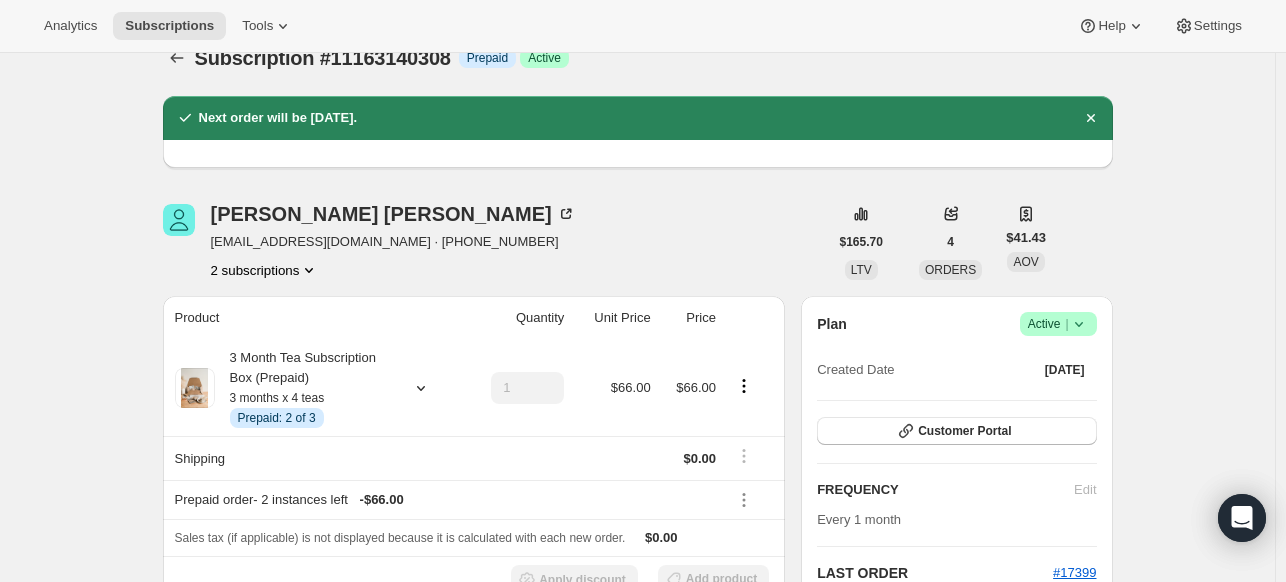 scroll, scrollTop: 21, scrollLeft: 0, axis: vertical 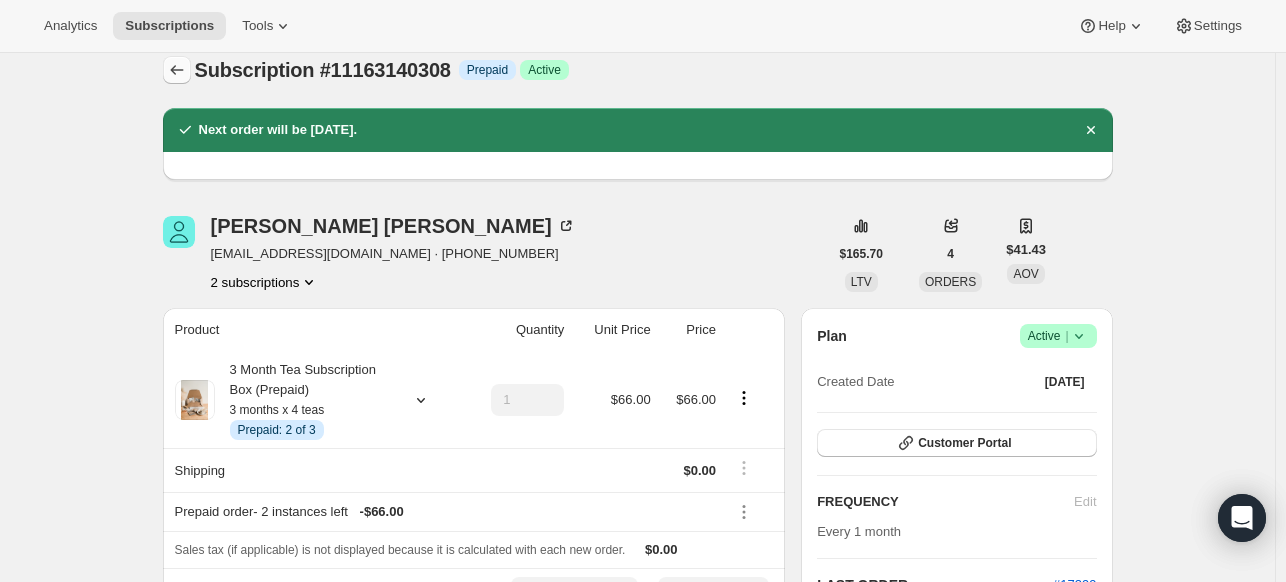 click 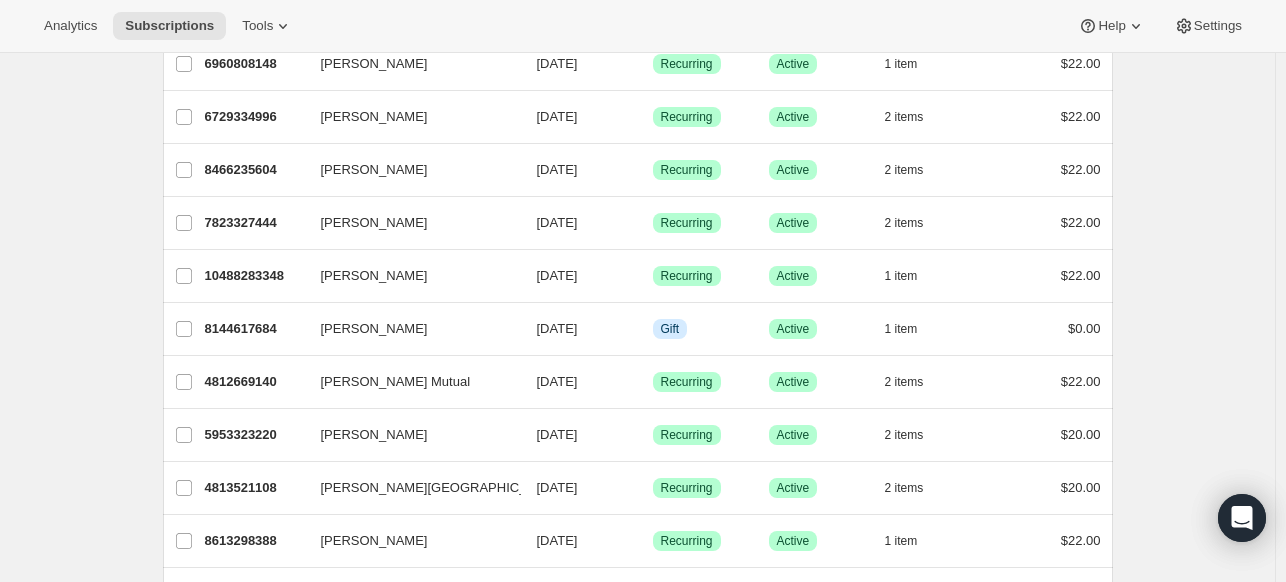 scroll, scrollTop: 292, scrollLeft: 0, axis: vertical 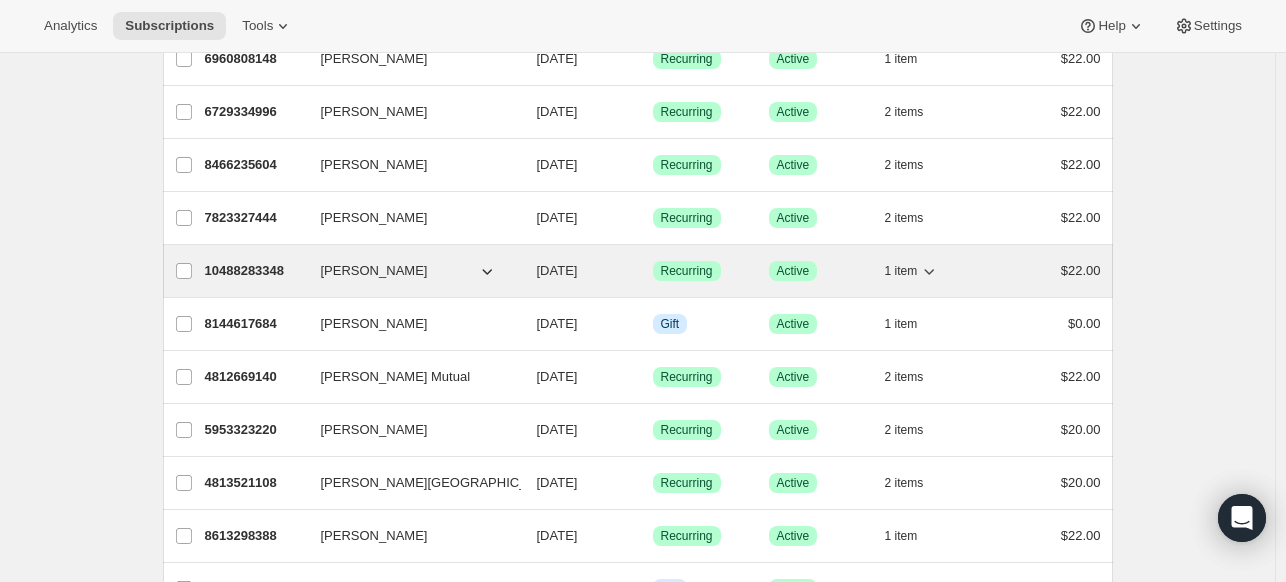 click on "[PERSON_NAME]" at bounding box center [374, 271] 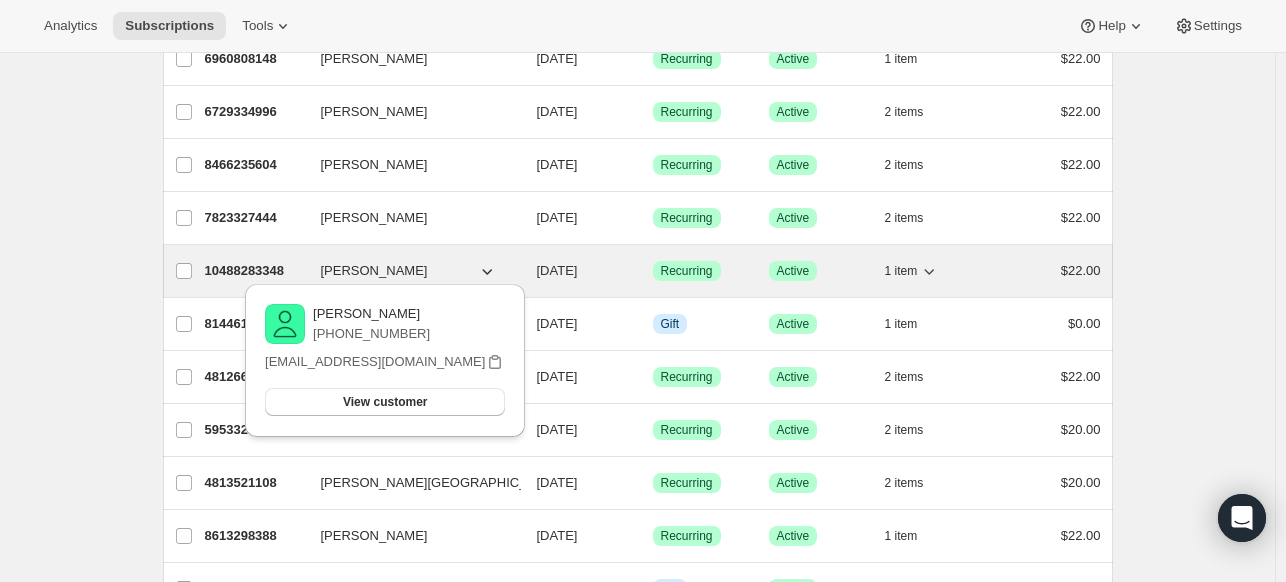 click on "[DATE]" at bounding box center [557, 270] 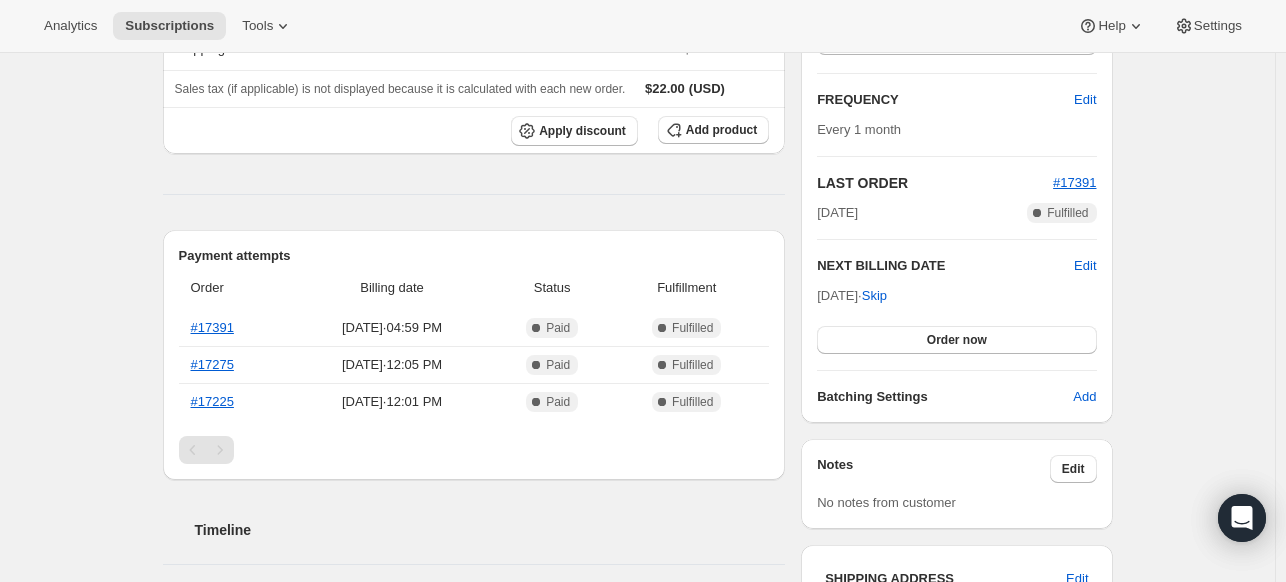 scroll, scrollTop: 344, scrollLeft: 0, axis: vertical 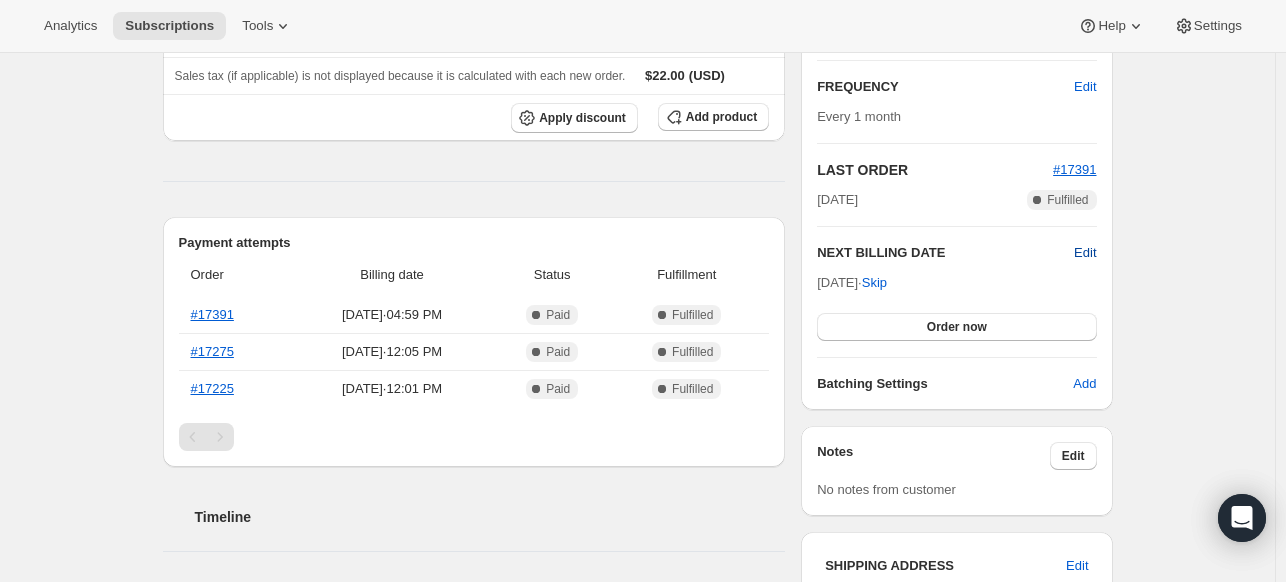 click on "Edit" at bounding box center [1085, 253] 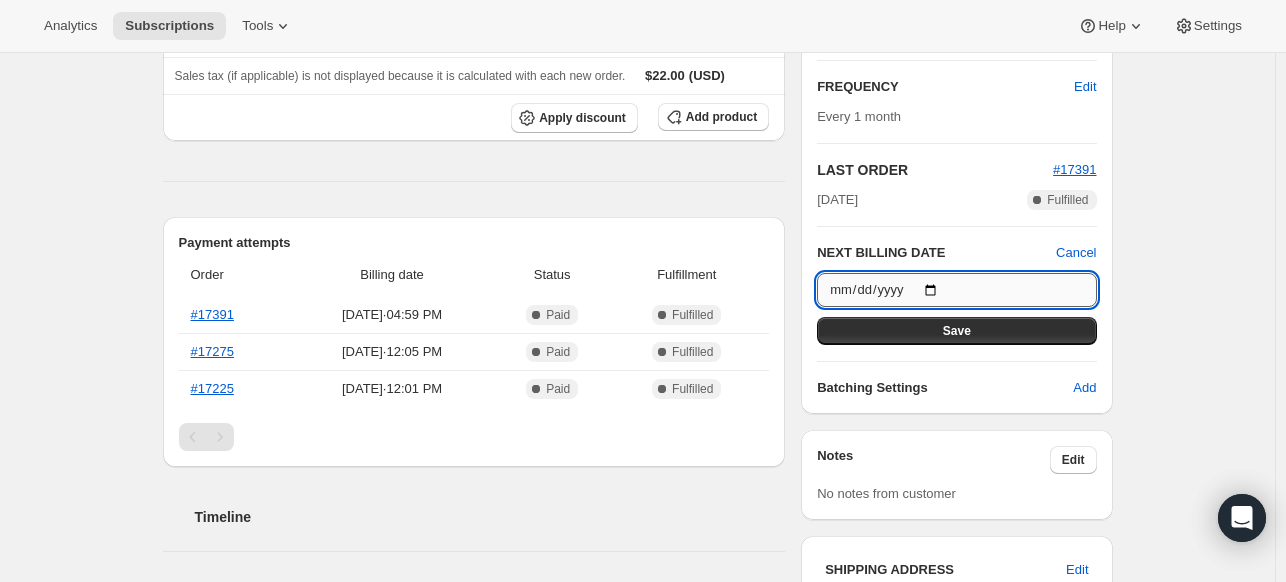 click on "[DATE]" at bounding box center [956, 290] 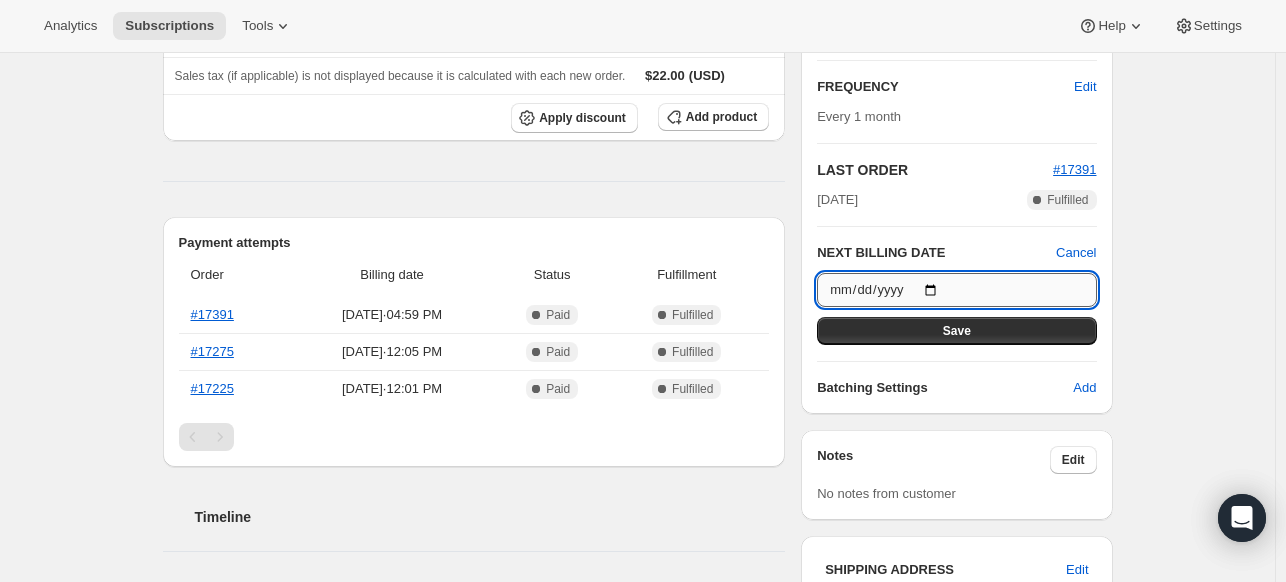 type on "[DATE]" 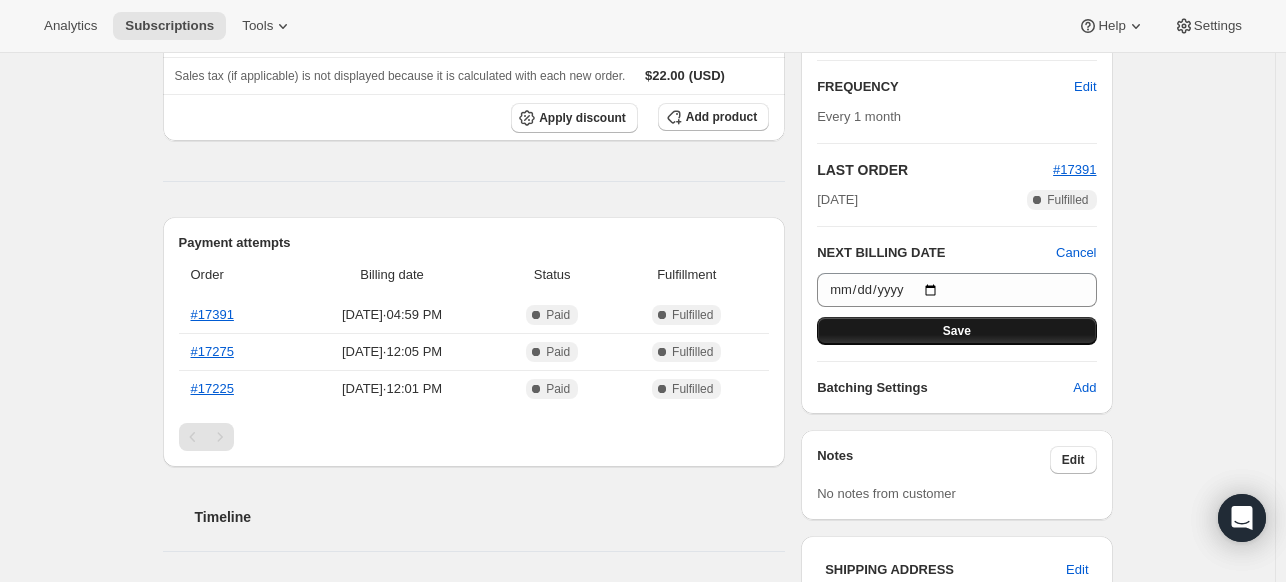 click on "Save" at bounding box center [956, 331] 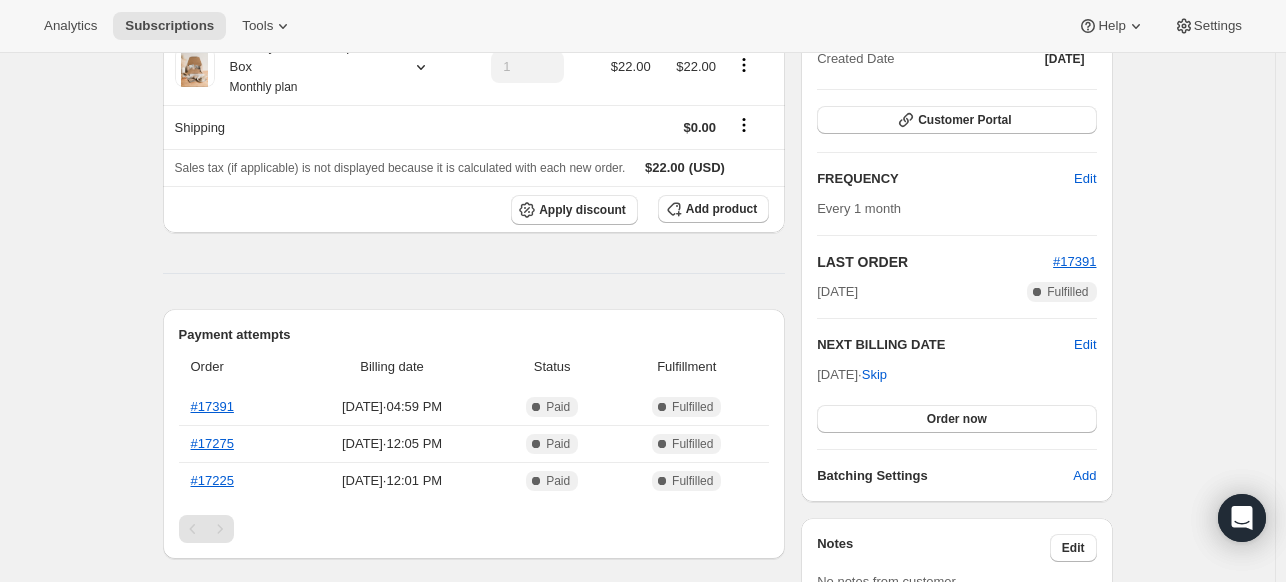 scroll, scrollTop: 0, scrollLeft: 0, axis: both 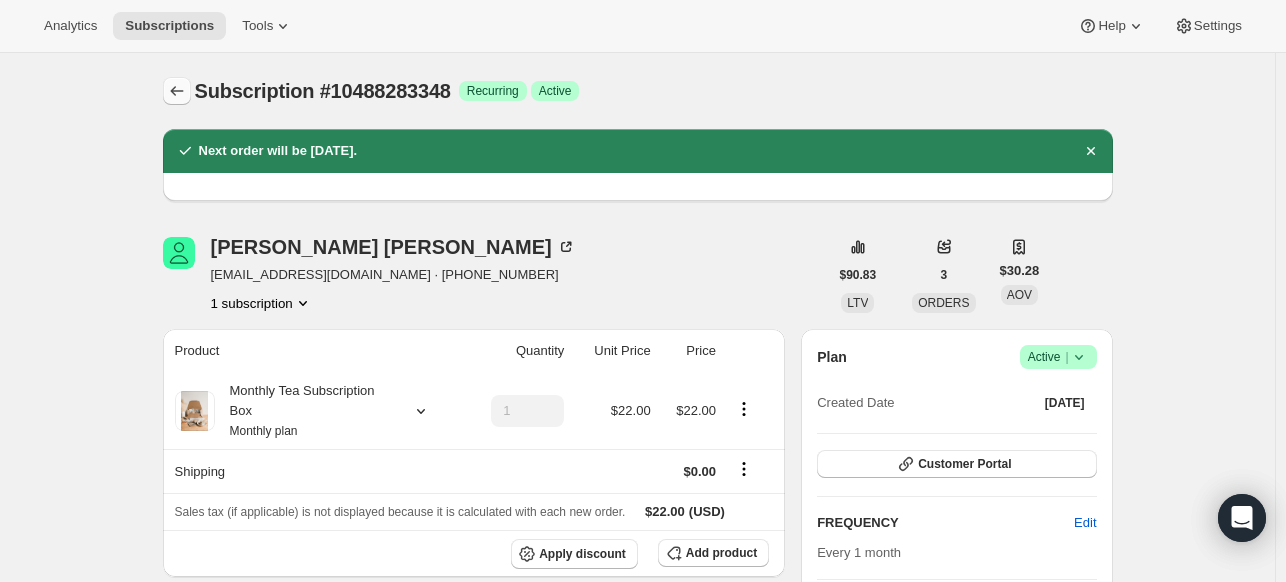 click 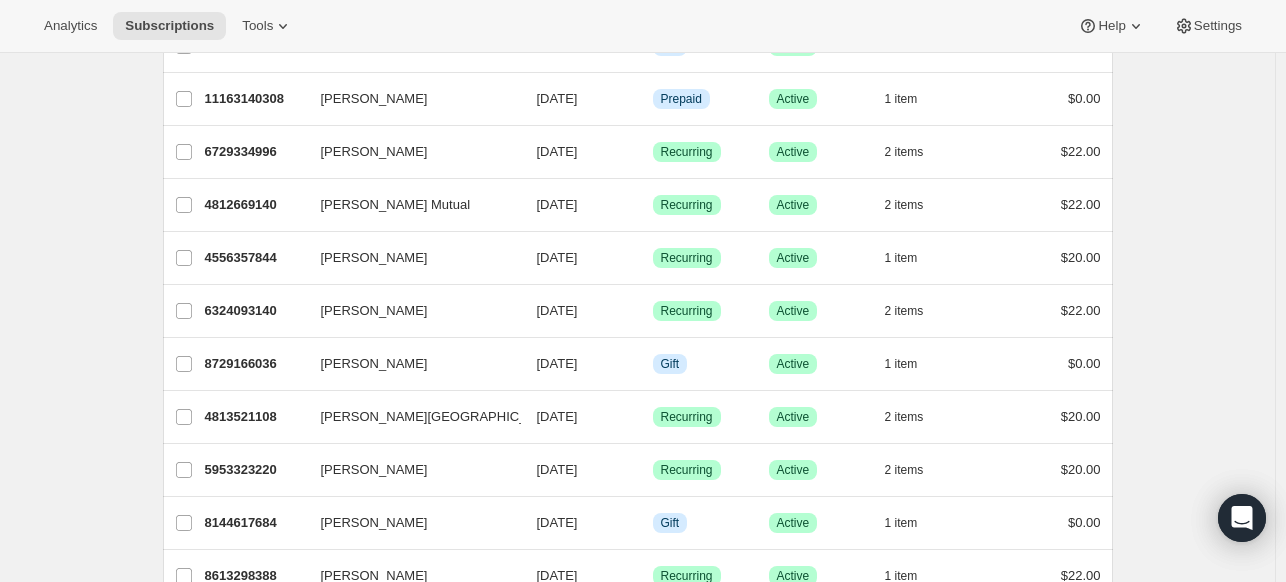 scroll, scrollTop: 403, scrollLeft: 0, axis: vertical 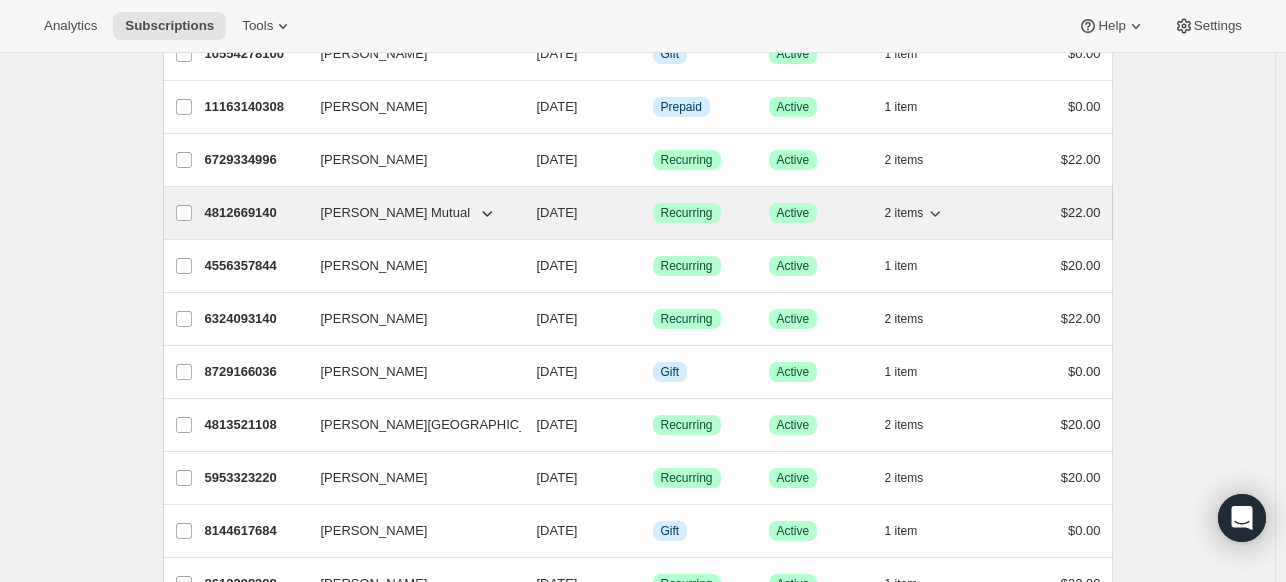 click on "[PERSON_NAME] Mutual" at bounding box center (396, 213) 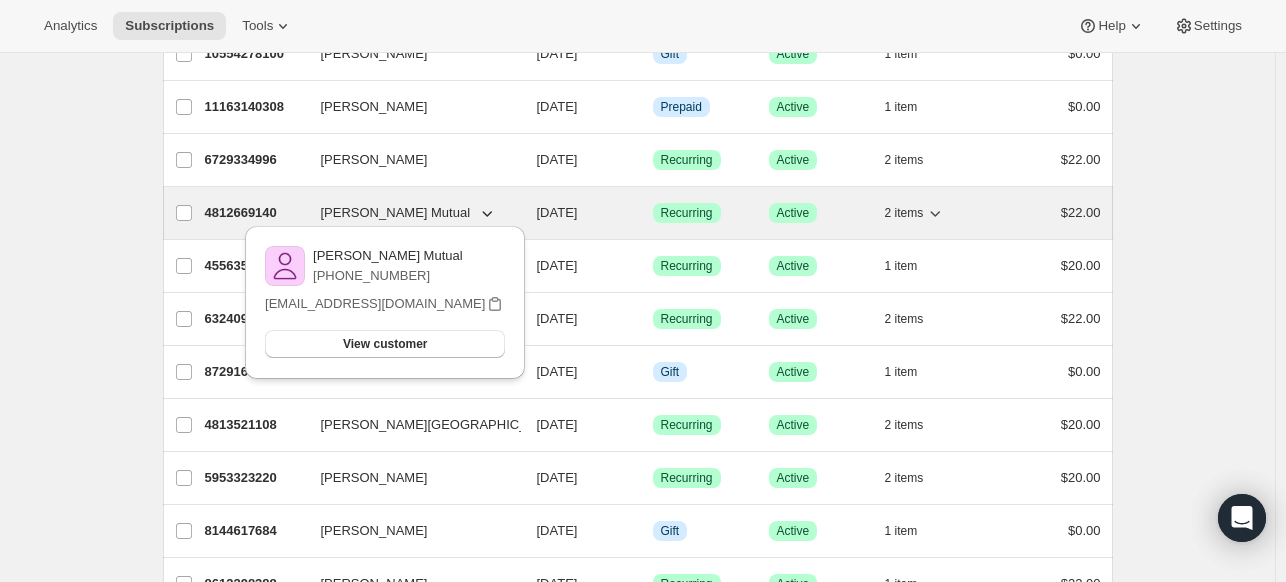 click on "[PERSON_NAME] Mutual" at bounding box center (396, 213) 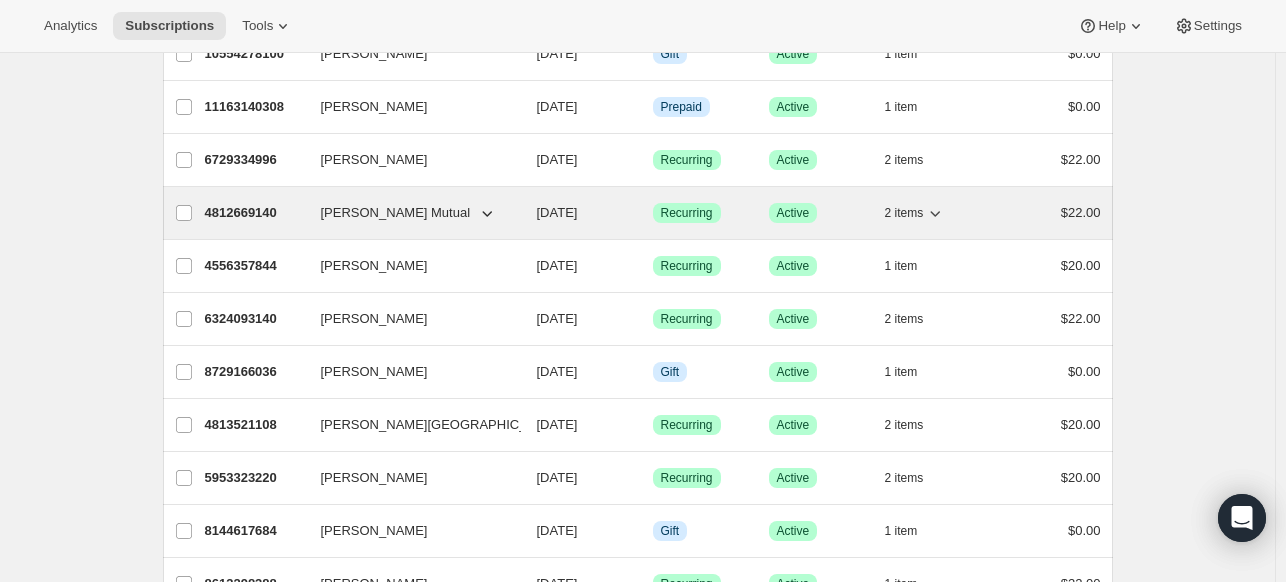click on "[DATE]" at bounding box center [557, 212] 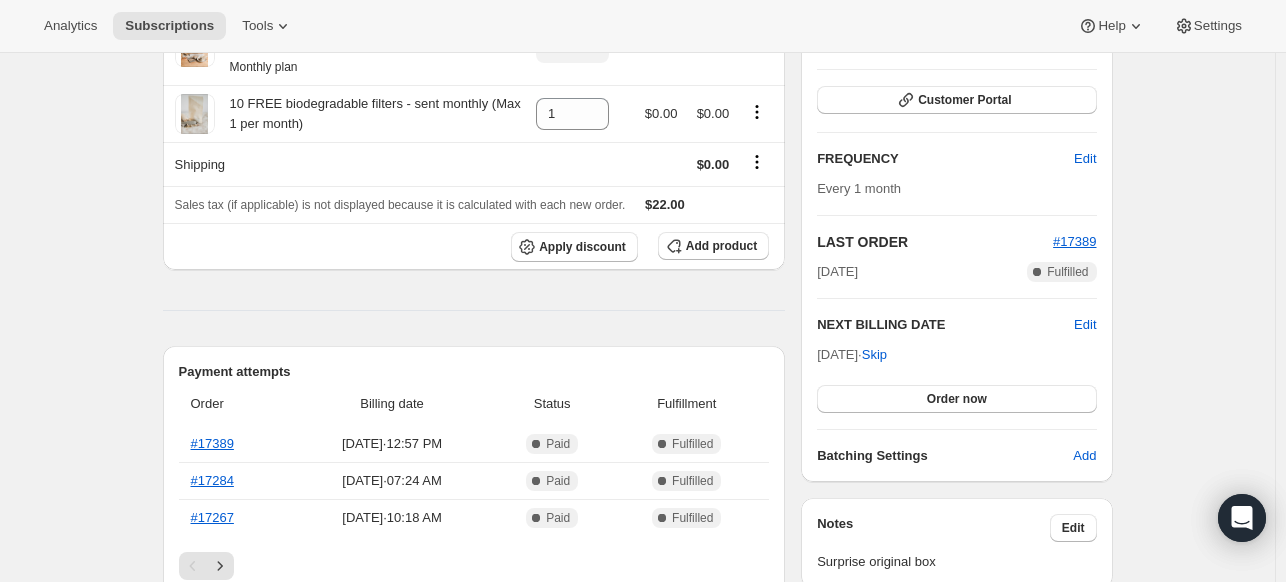 scroll, scrollTop: 283, scrollLeft: 0, axis: vertical 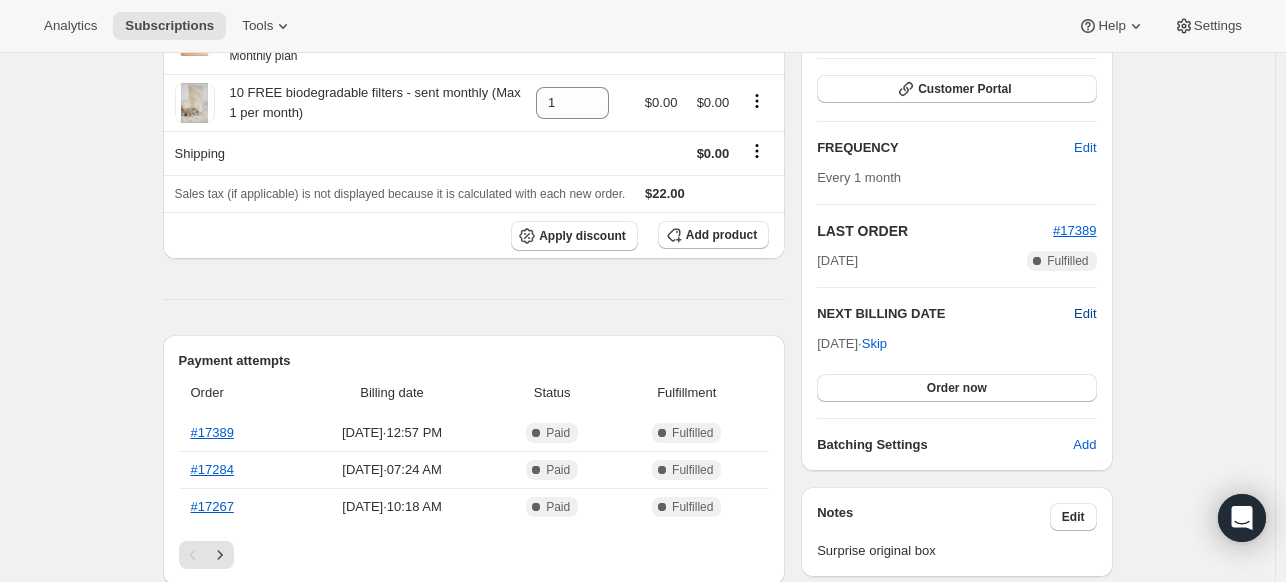 click on "Edit" at bounding box center (1085, 314) 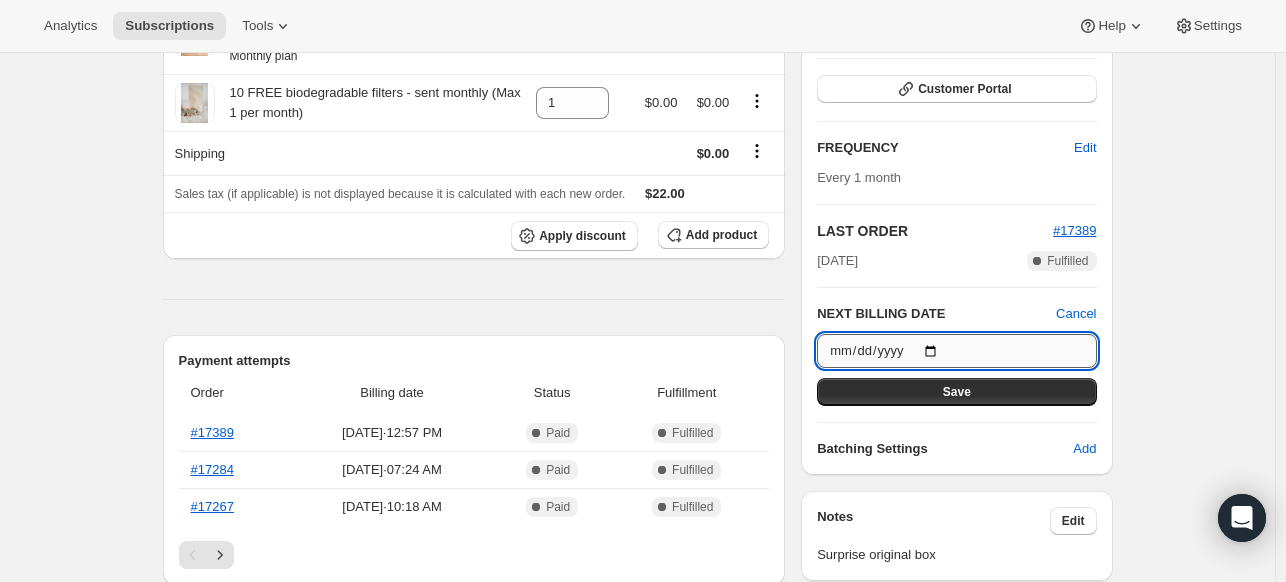 click on "[DATE]" at bounding box center (956, 351) 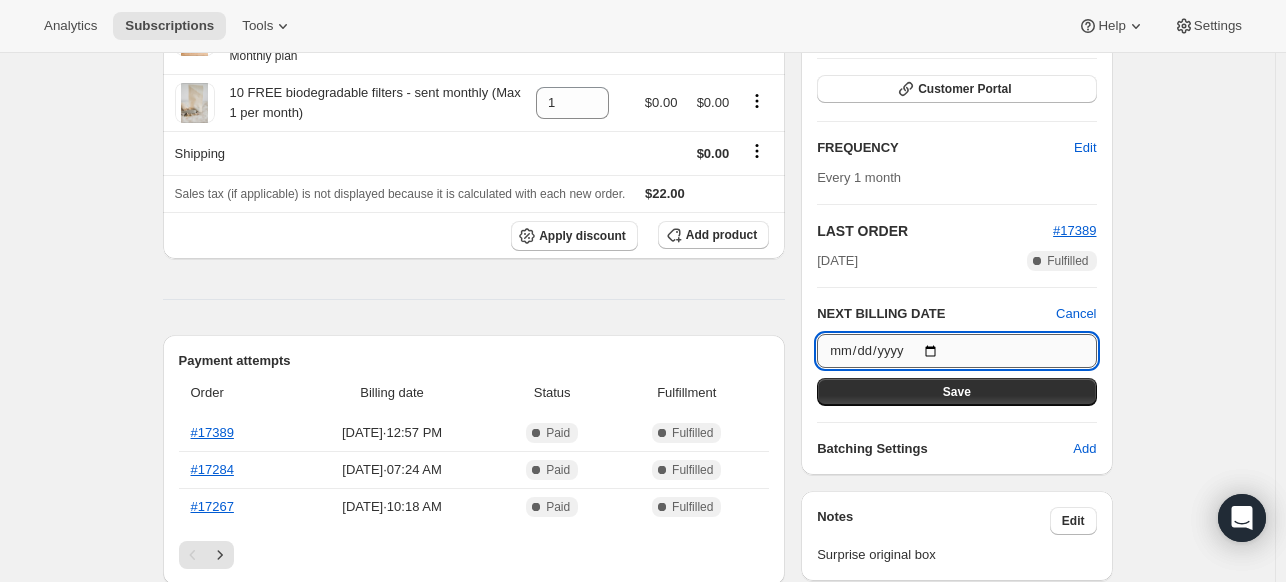 type on "[DATE]" 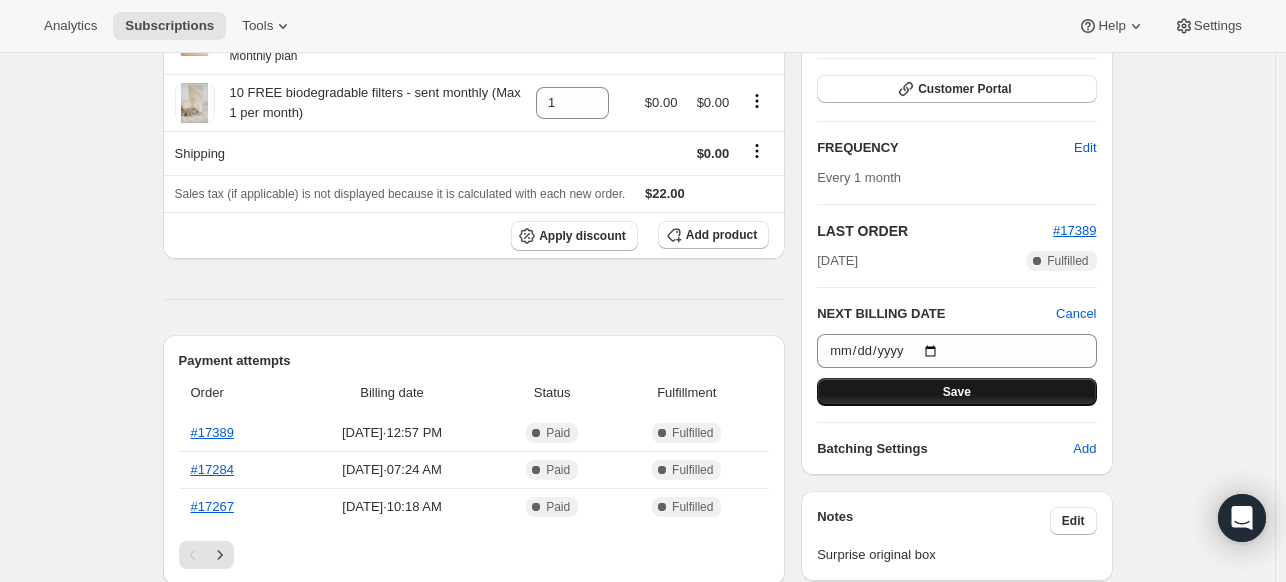 click on "Save" at bounding box center [956, 392] 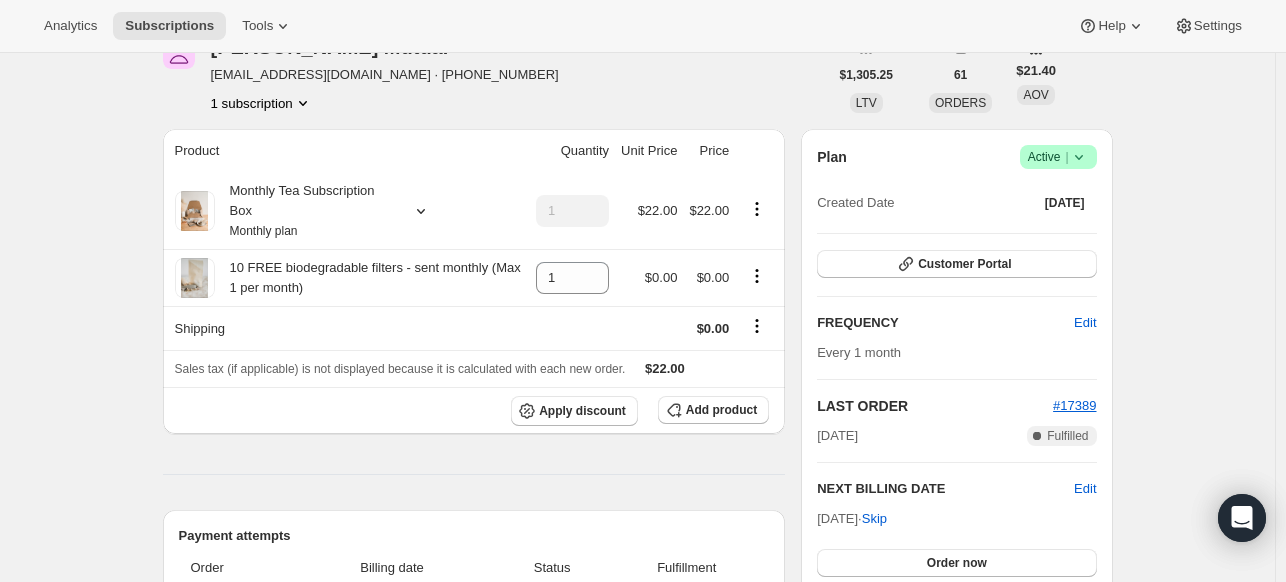 scroll, scrollTop: 26, scrollLeft: 0, axis: vertical 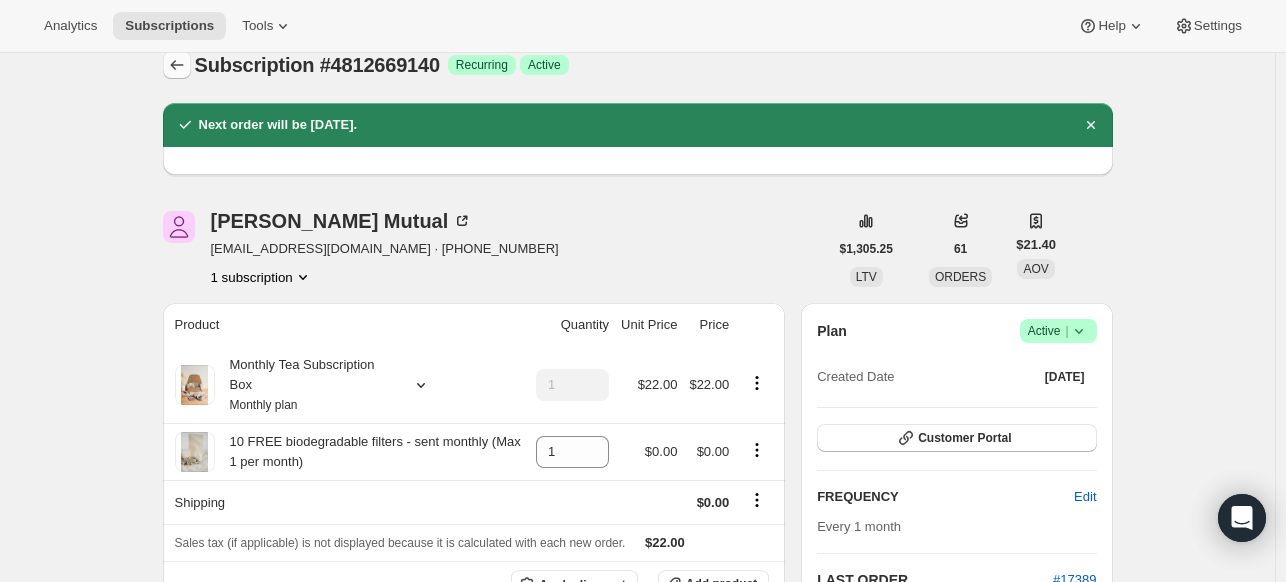 click 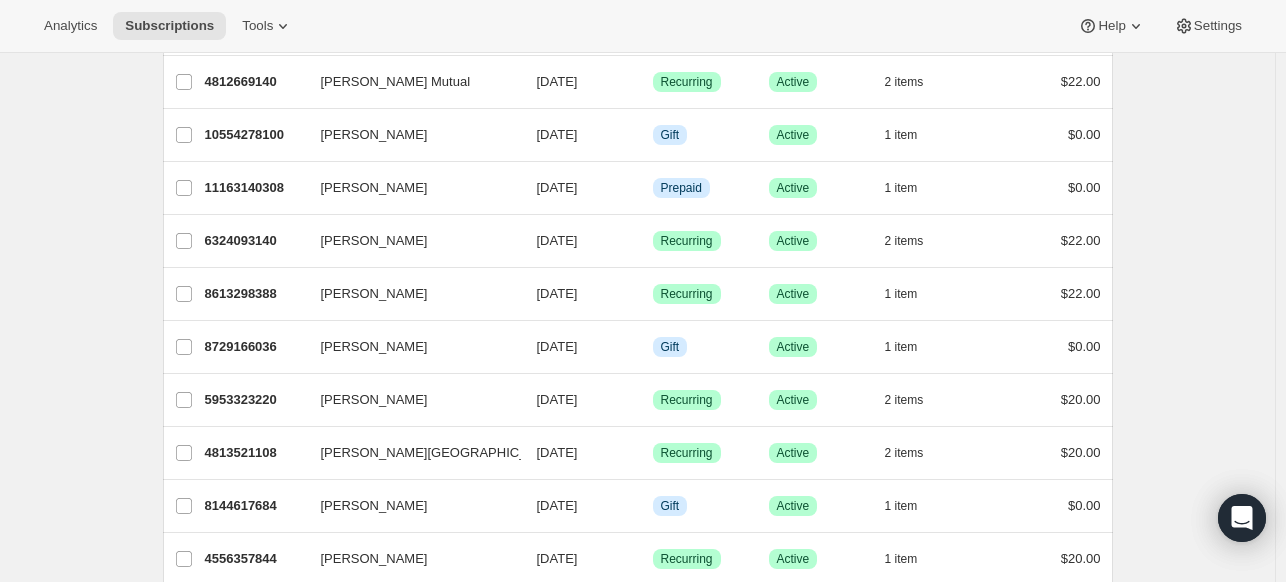 scroll, scrollTop: 466, scrollLeft: 0, axis: vertical 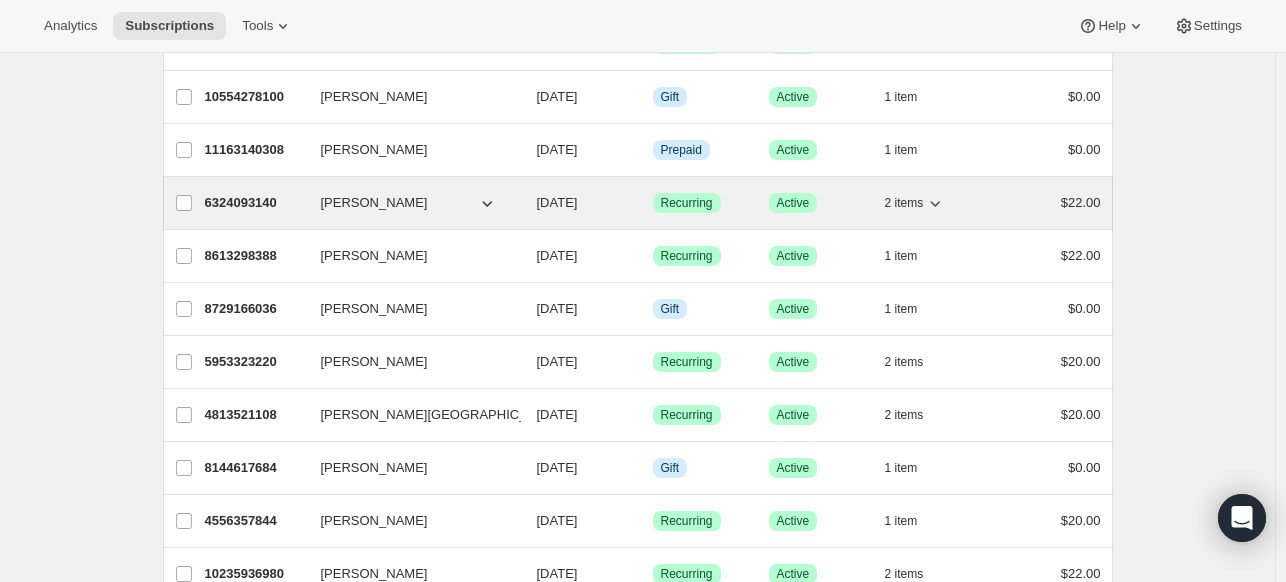 click on "[PERSON_NAME]" at bounding box center [374, 203] 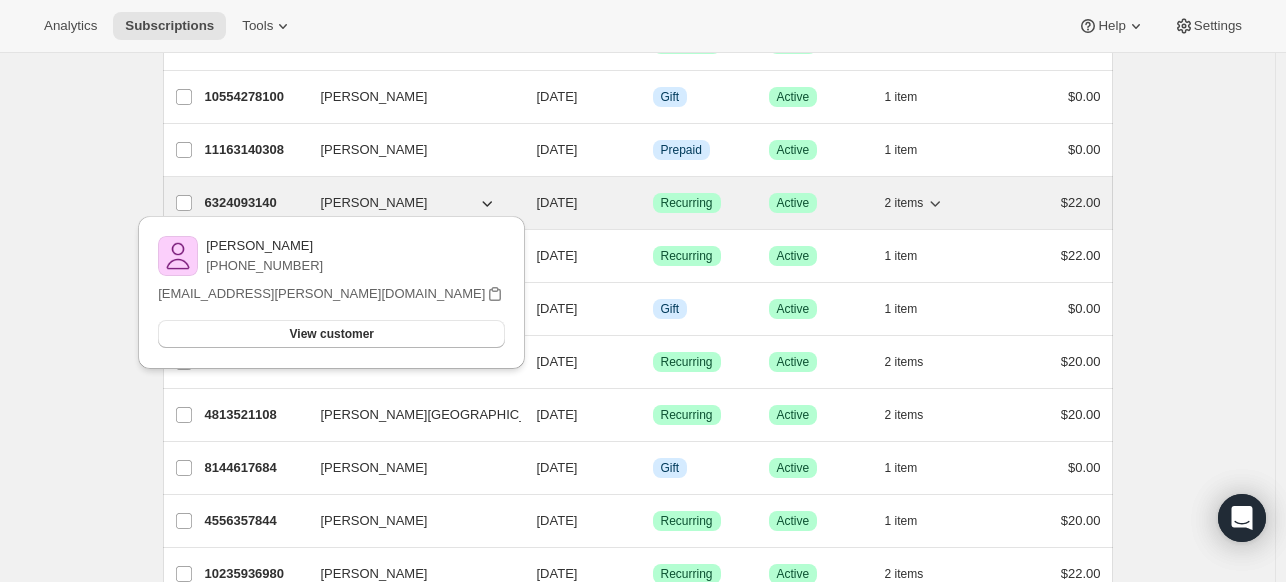 click on "[DATE]" at bounding box center (557, 202) 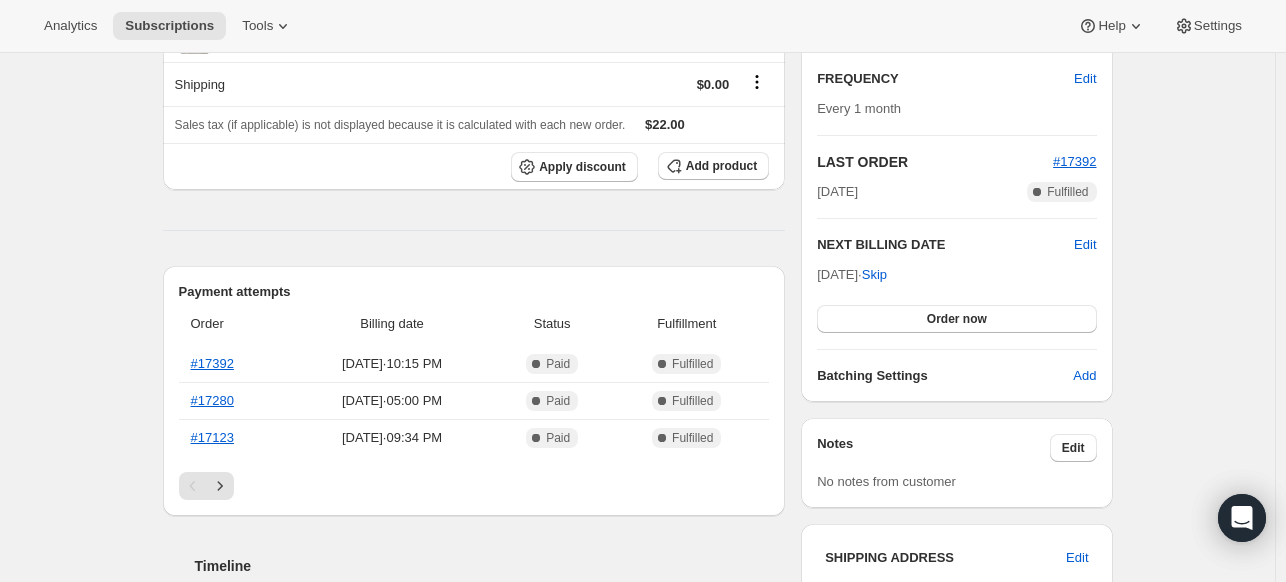 scroll, scrollTop: 350, scrollLeft: 0, axis: vertical 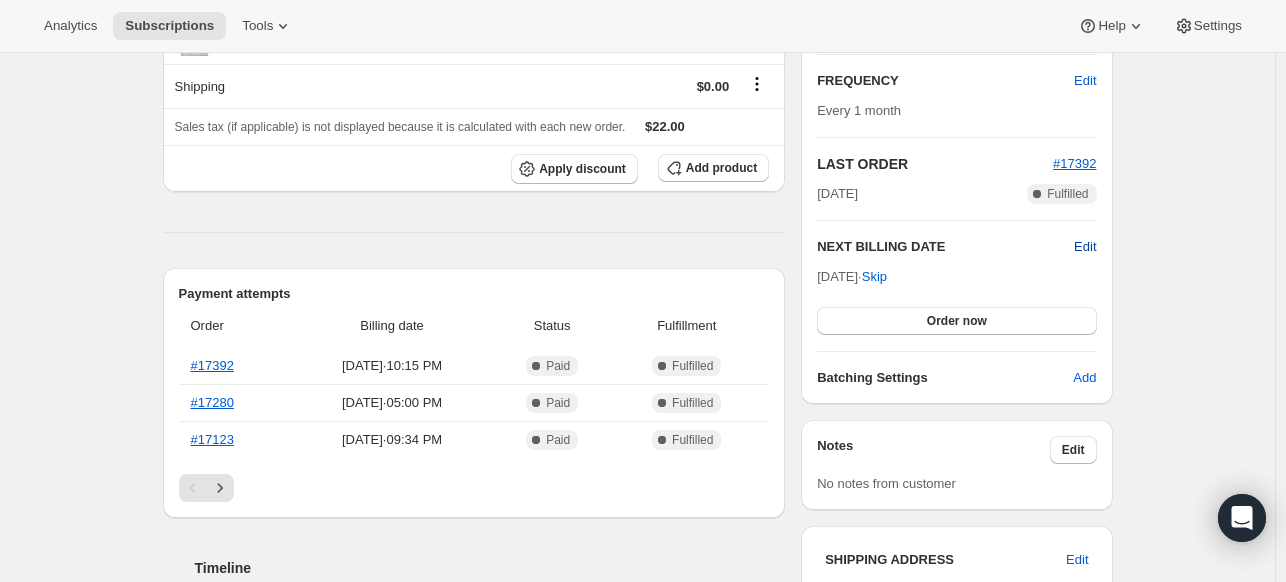 click on "Edit" at bounding box center (1085, 247) 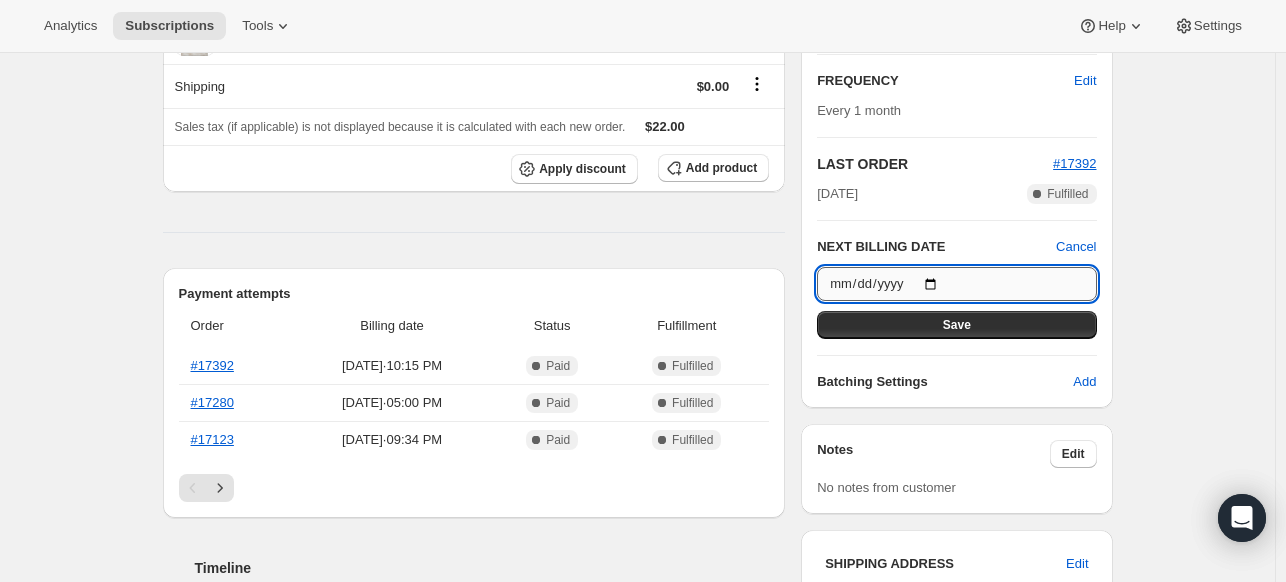 click on "[DATE]" at bounding box center (956, 284) 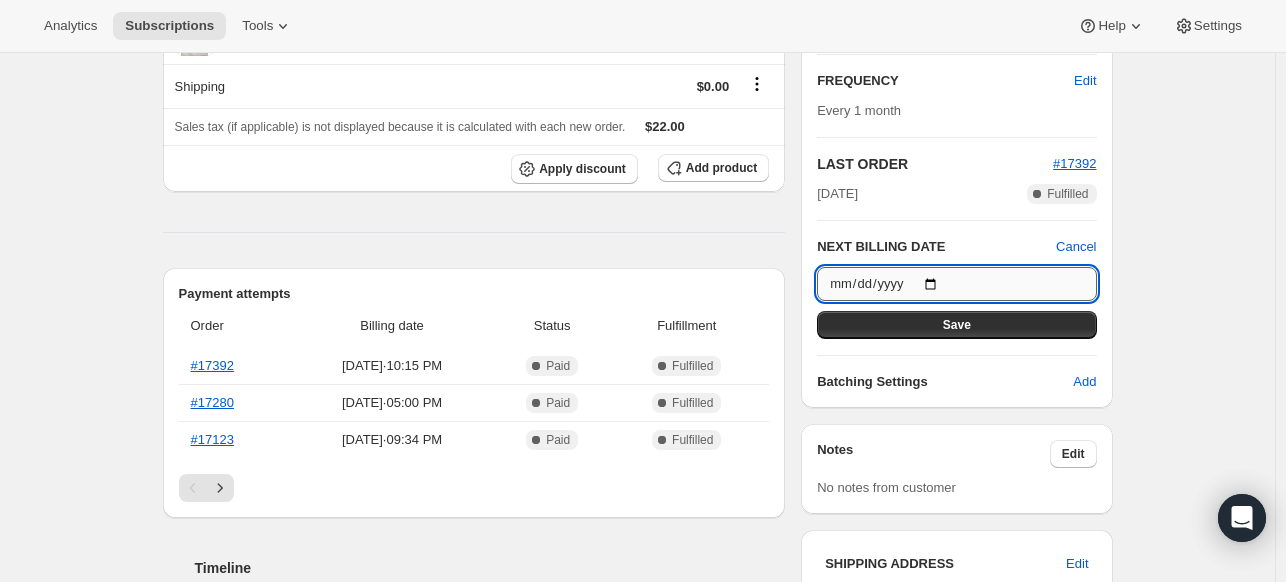 type on "[DATE]" 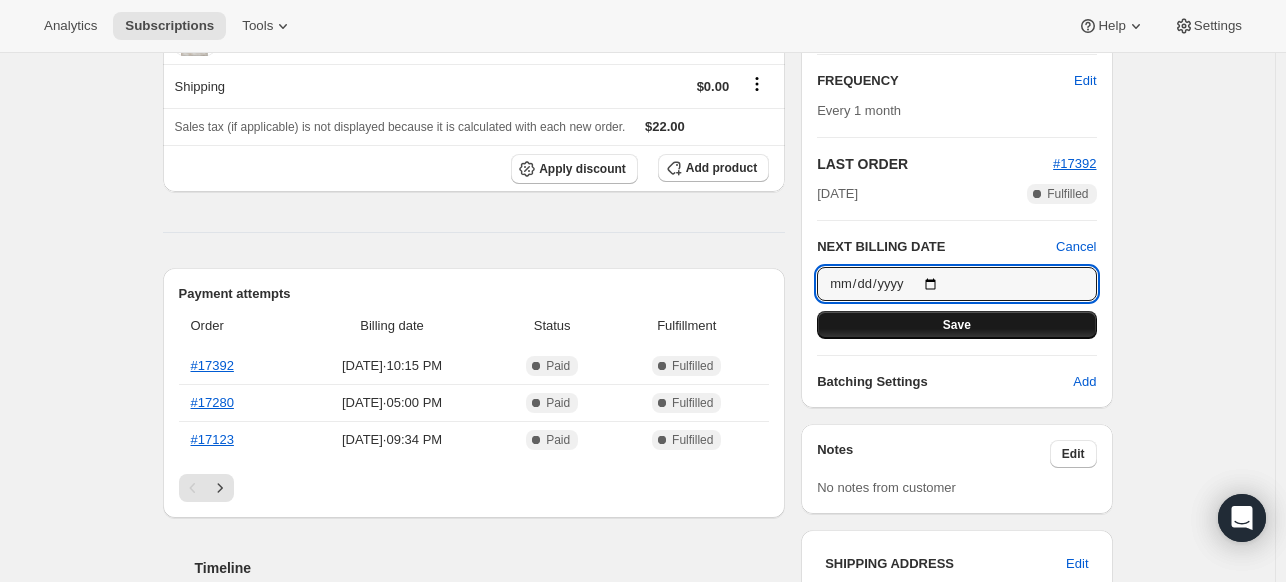 click on "Save" at bounding box center (957, 325) 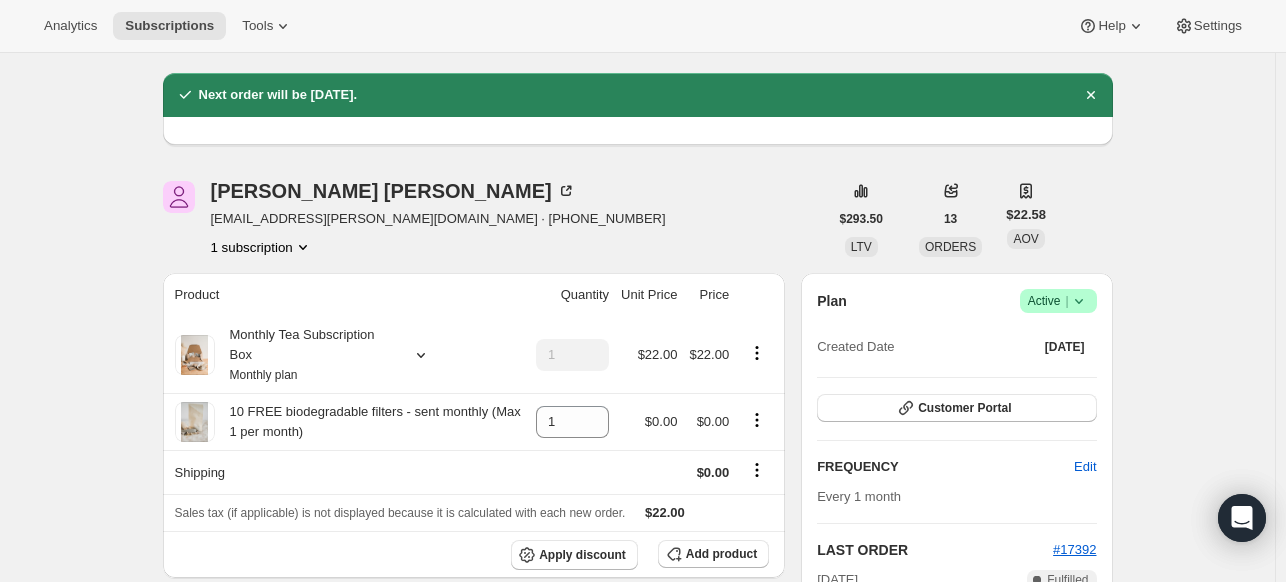 scroll, scrollTop: 53, scrollLeft: 0, axis: vertical 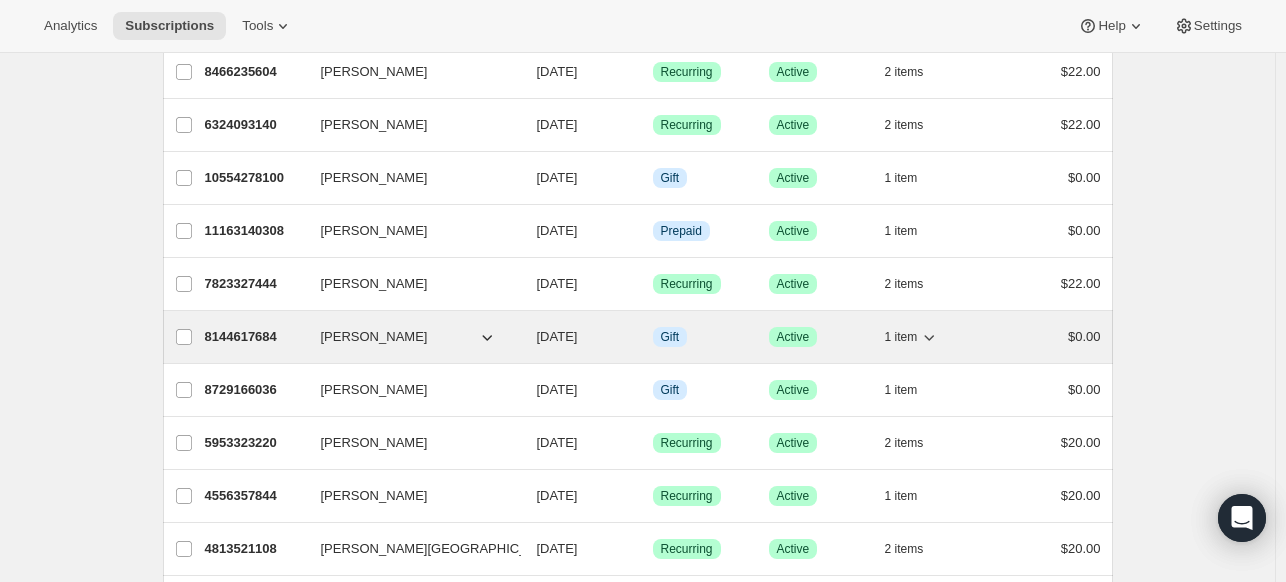 click on "[PERSON_NAME]" at bounding box center (374, 337) 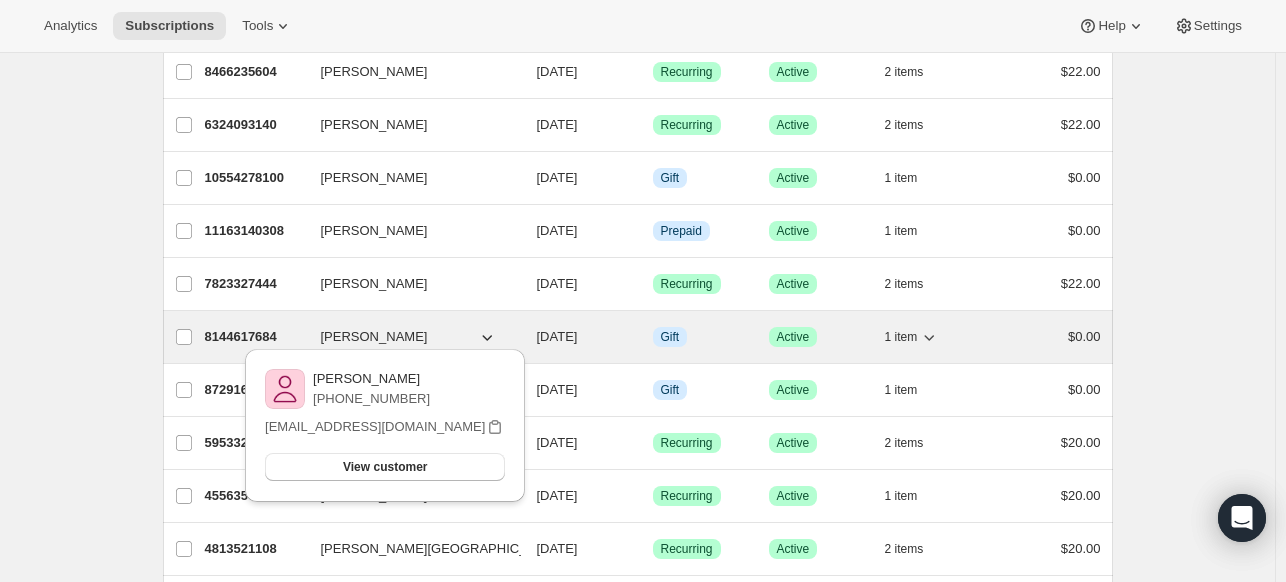 click on "[DATE]" at bounding box center [557, 336] 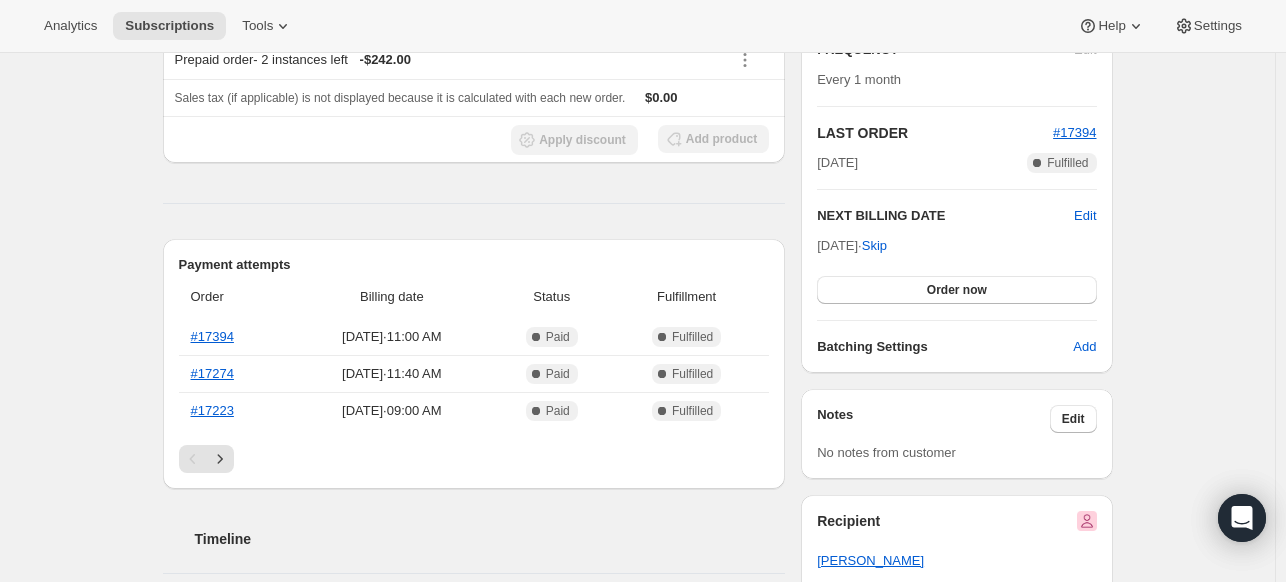 scroll, scrollTop: 387, scrollLeft: 0, axis: vertical 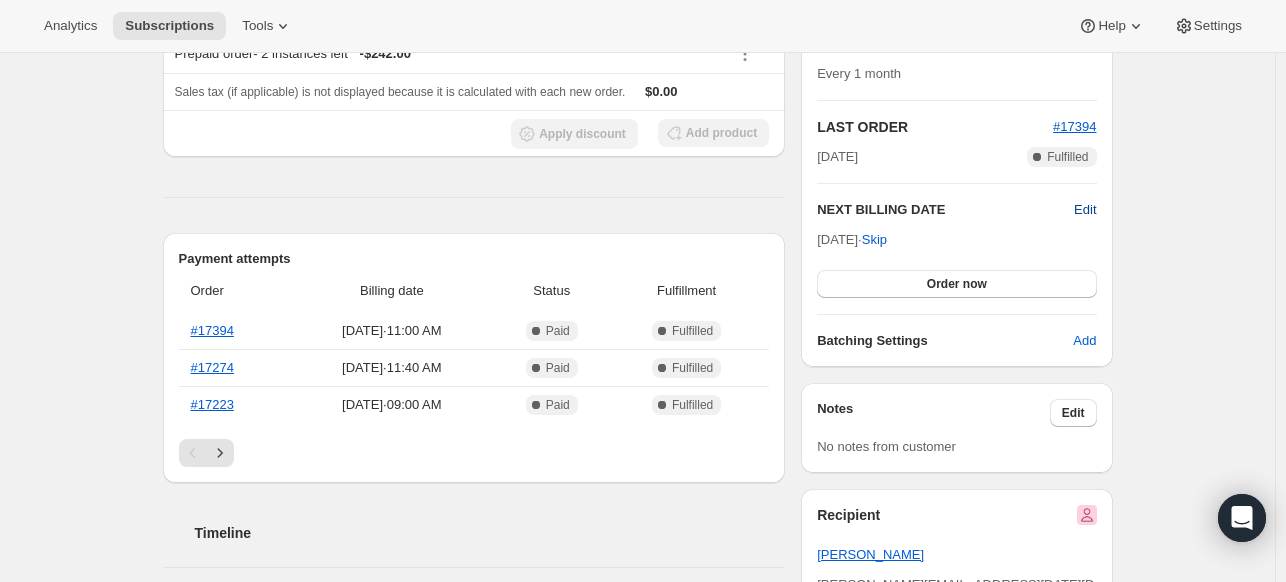 click on "Edit" at bounding box center [1085, 210] 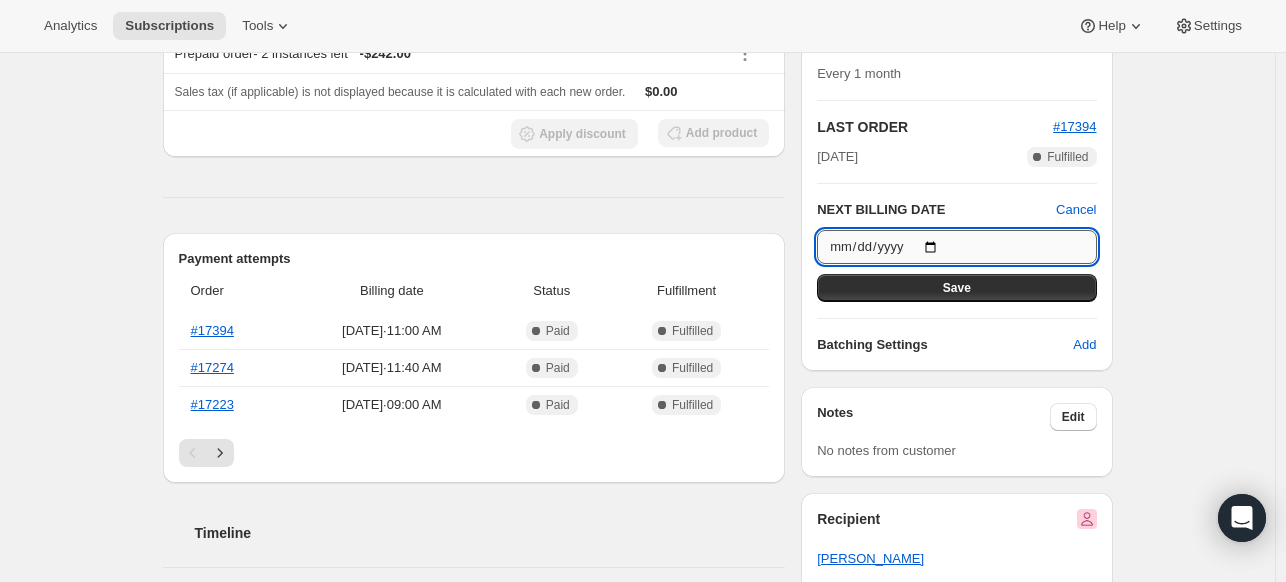 click on "[DATE]" at bounding box center [956, 247] 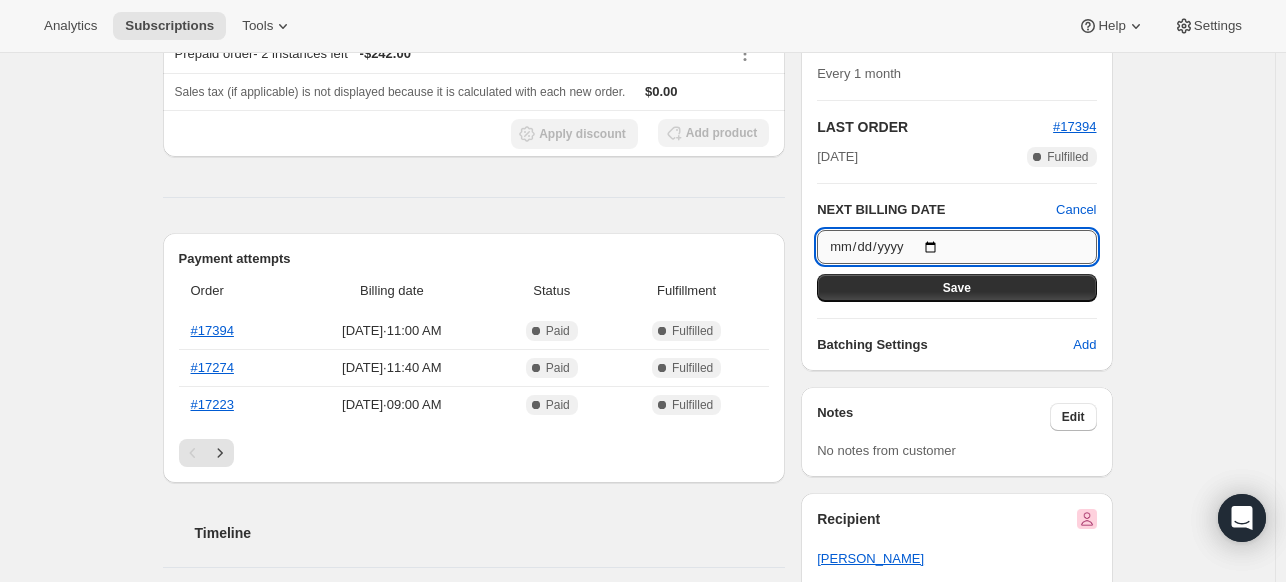 type on "[DATE]" 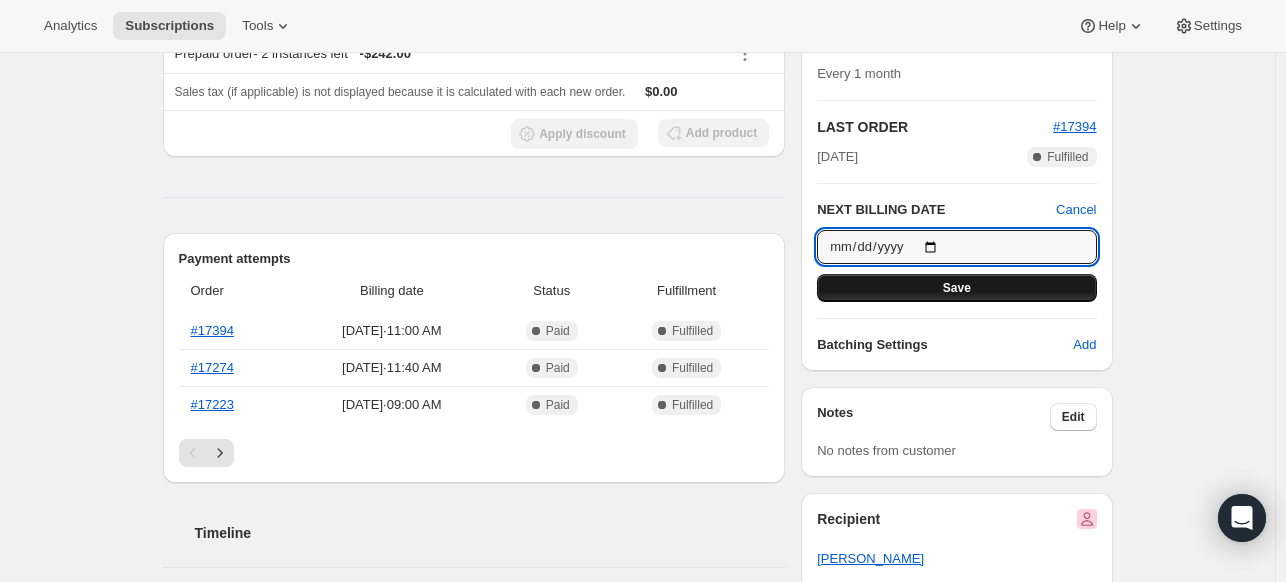 click on "Save" at bounding box center [957, 288] 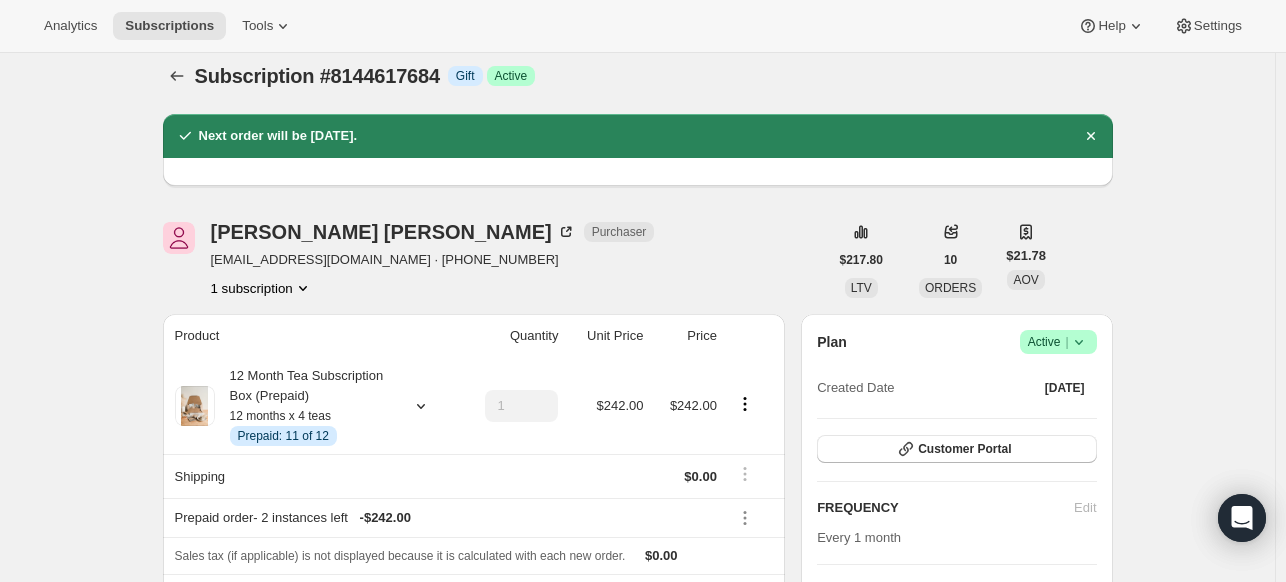 scroll, scrollTop: 9, scrollLeft: 0, axis: vertical 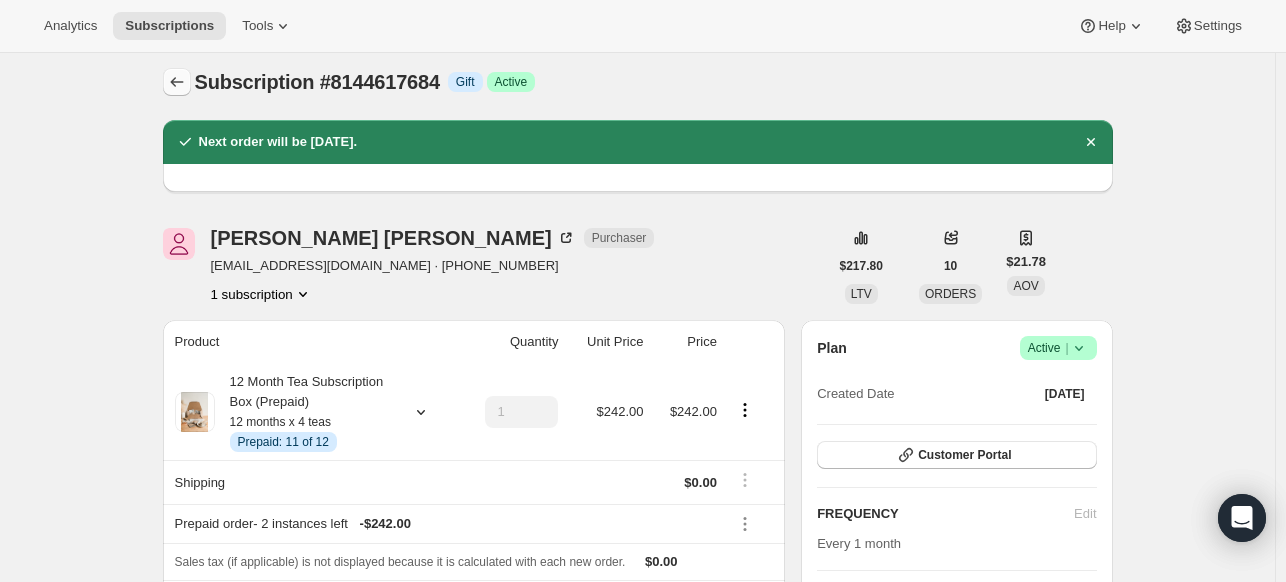 click 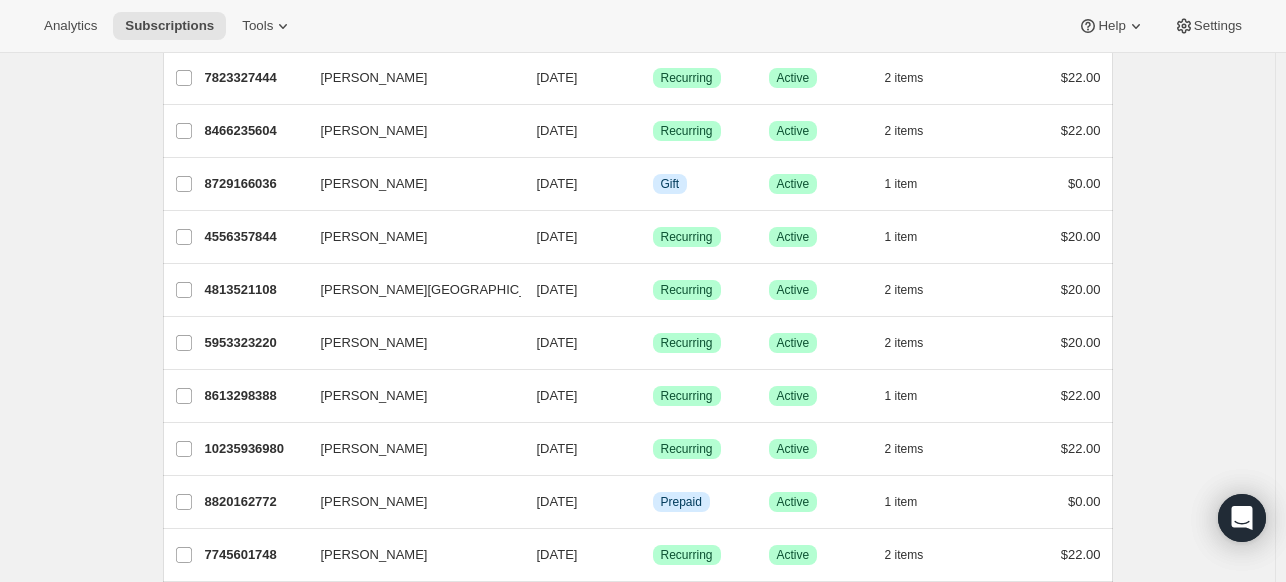 scroll, scrollTop: 600, scrollLeft: 0, axis: vertical 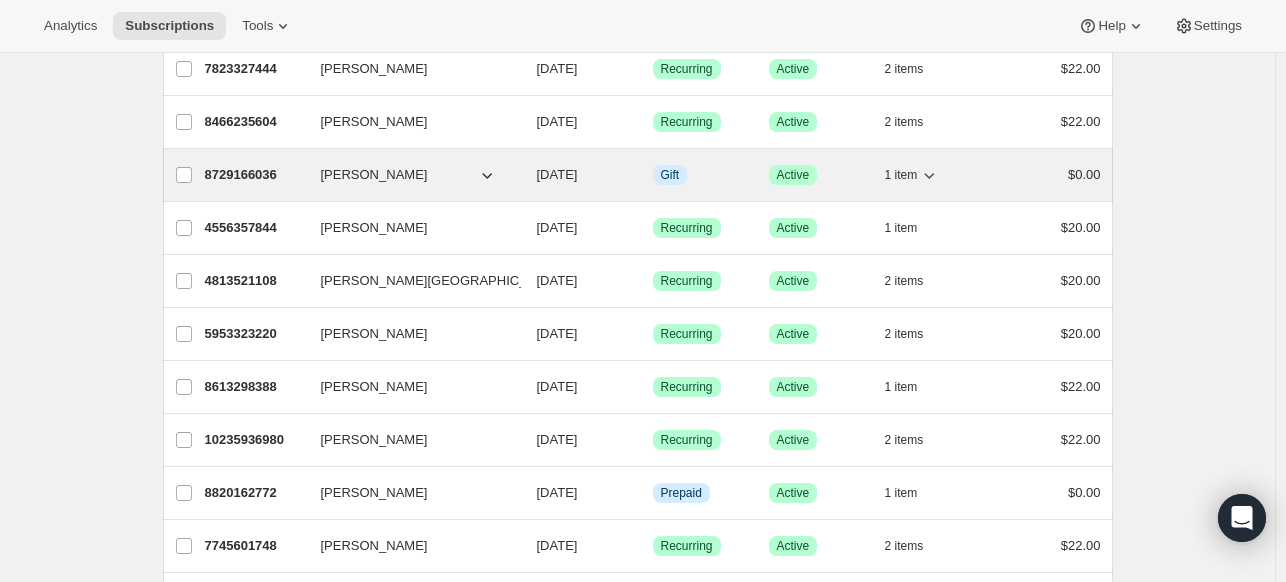 click on "[DATE]" at bounding box center [557, 174] 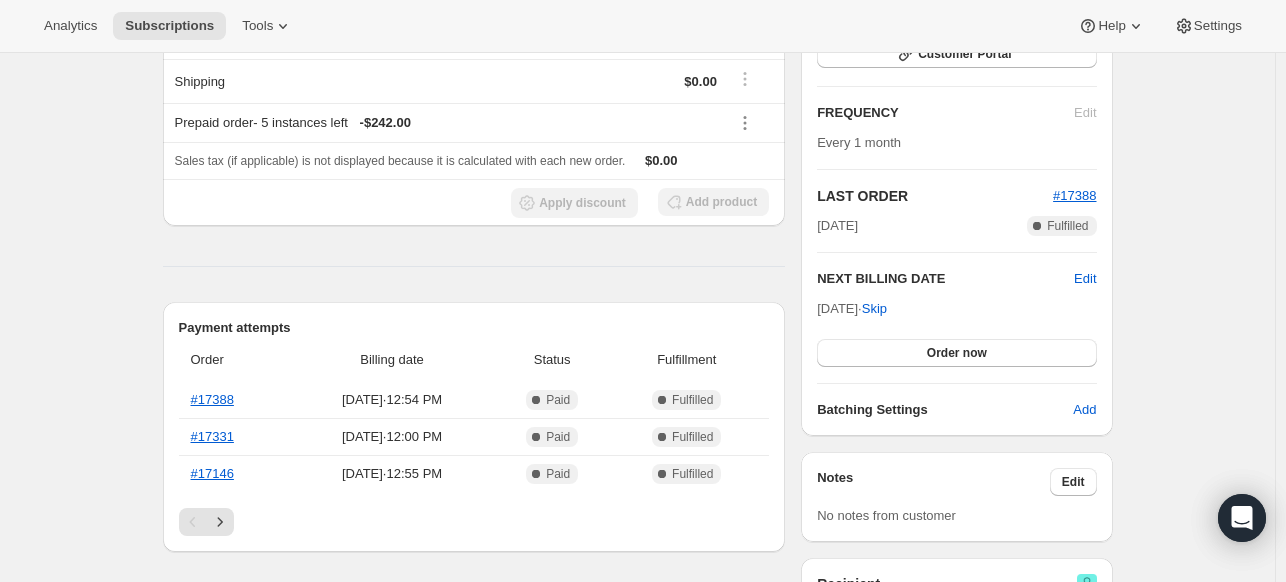 scroll, scrollTop: 351, scrollLeft: 0, axis: vertical 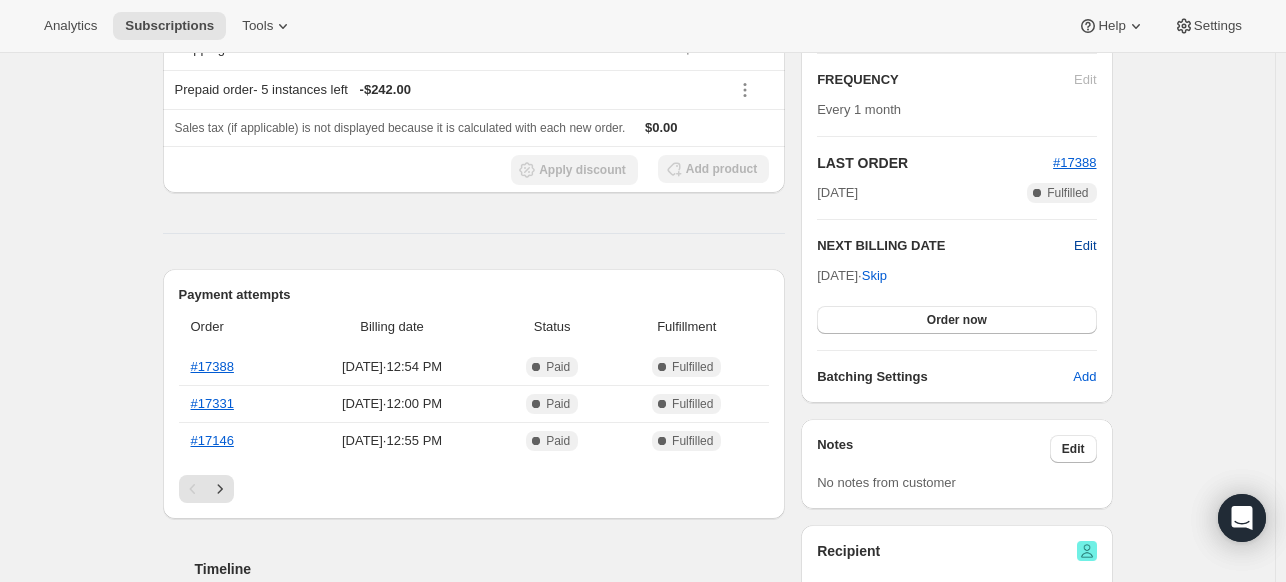 click on "Edit" at bounding box center [1085, 246] 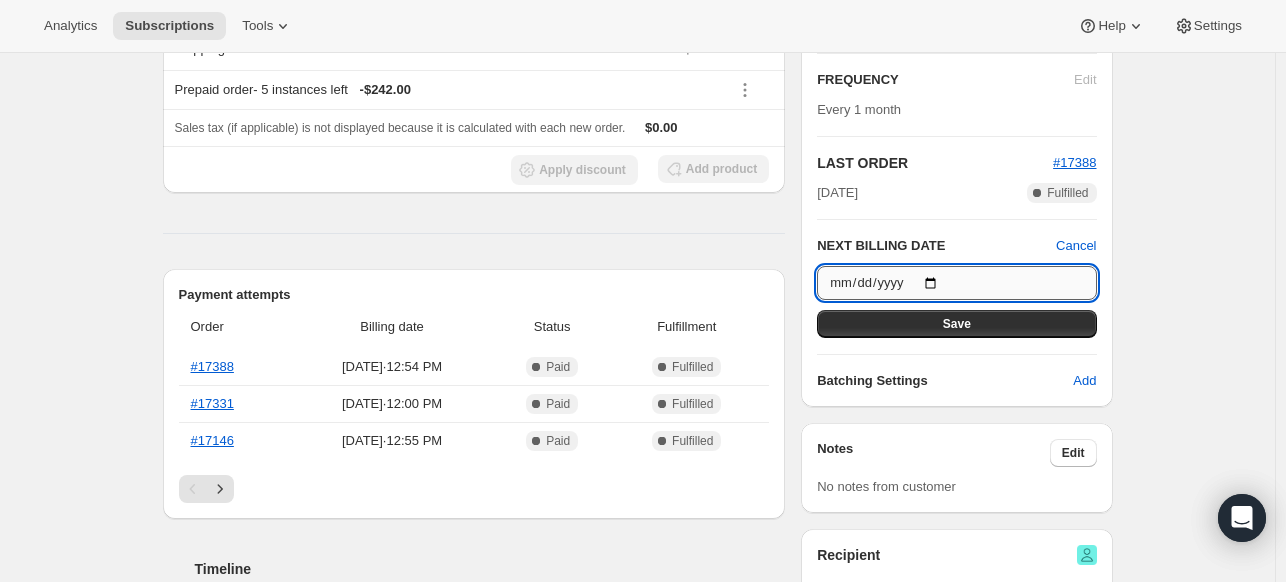 click on "[DATE]" at bounding box center [956, 283] 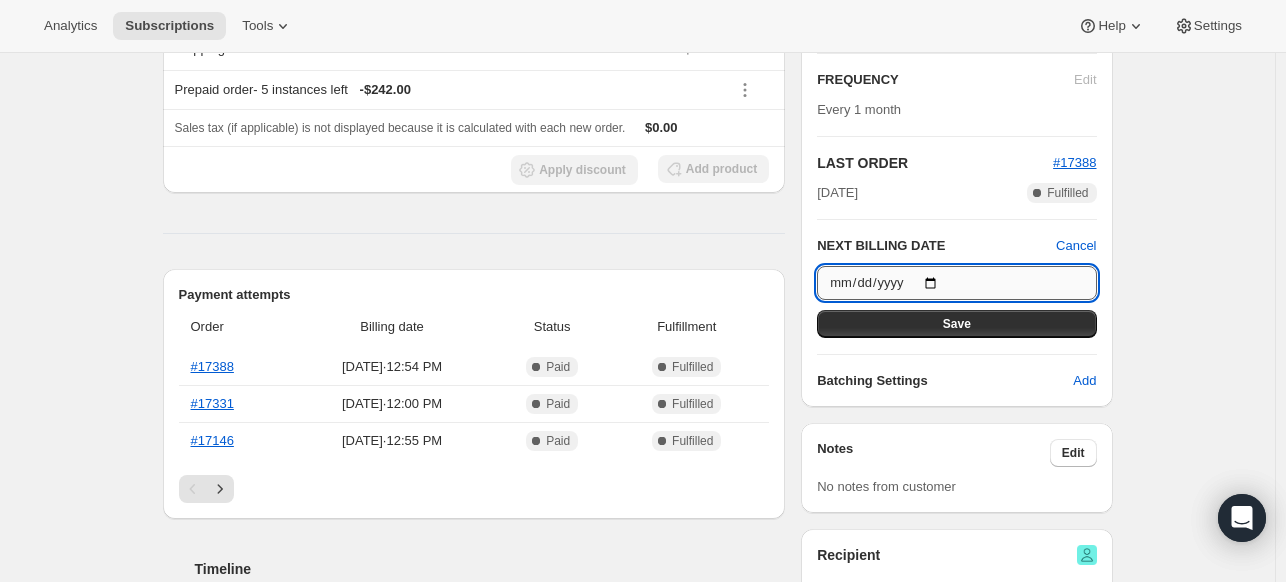type on "[DATE]" 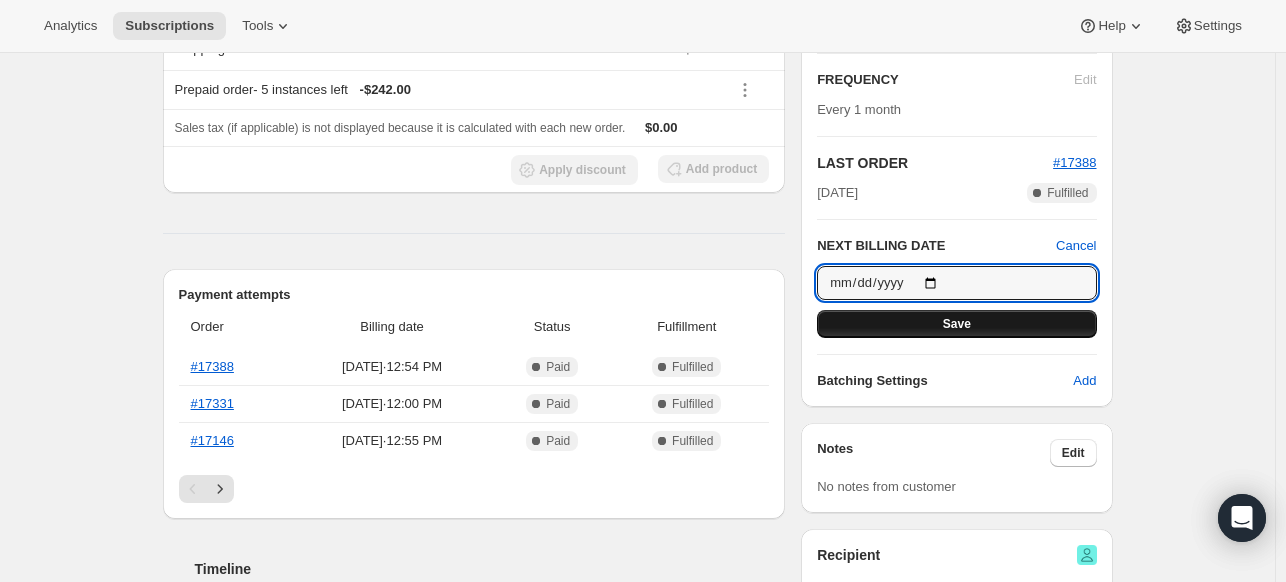 click on "Save" at bounding box center [956, 324] 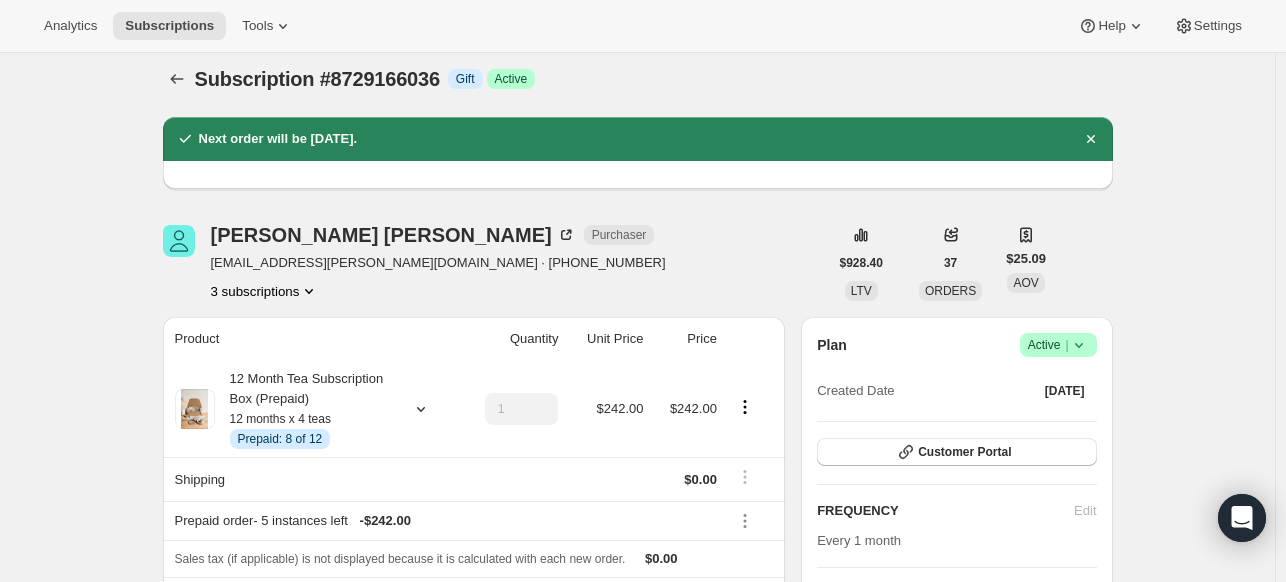 scroll, scrollTop: 7, scrollLeft: 0, axis: vertical 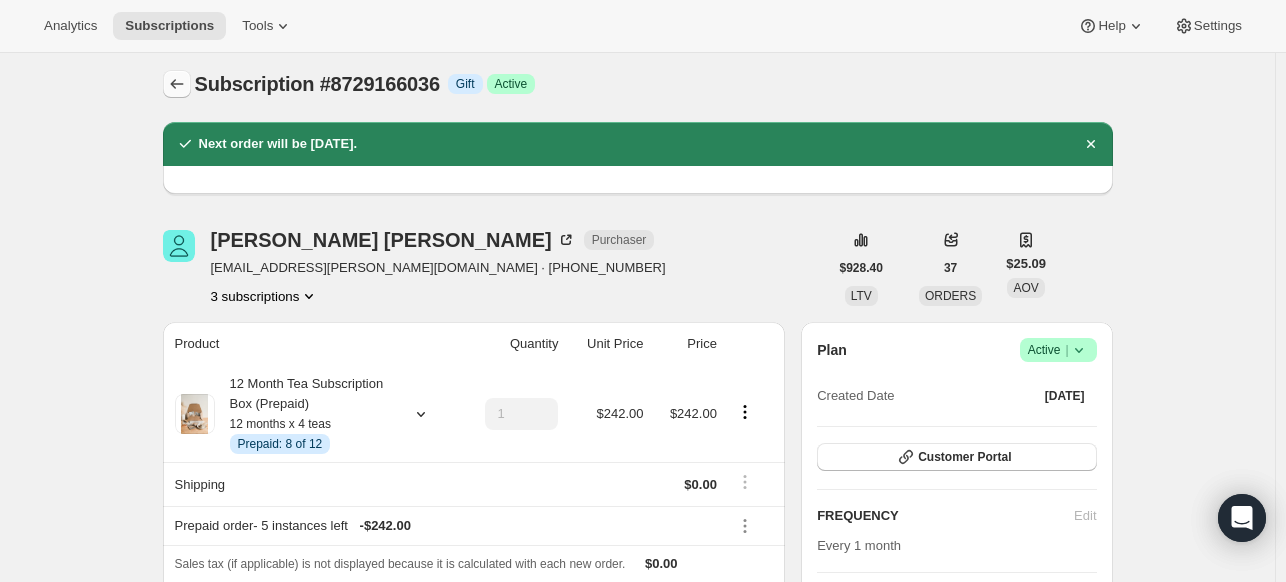click at bounding box center [177, 84] 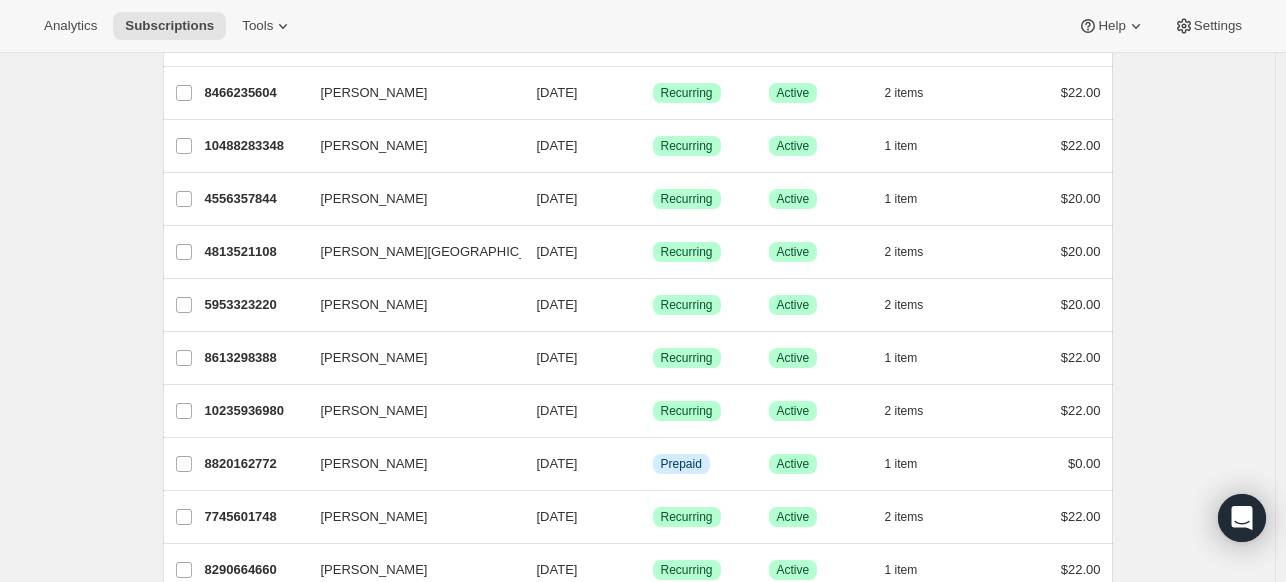scroll, scrollTop: 620, scrollLeft: 0, axis: vertical 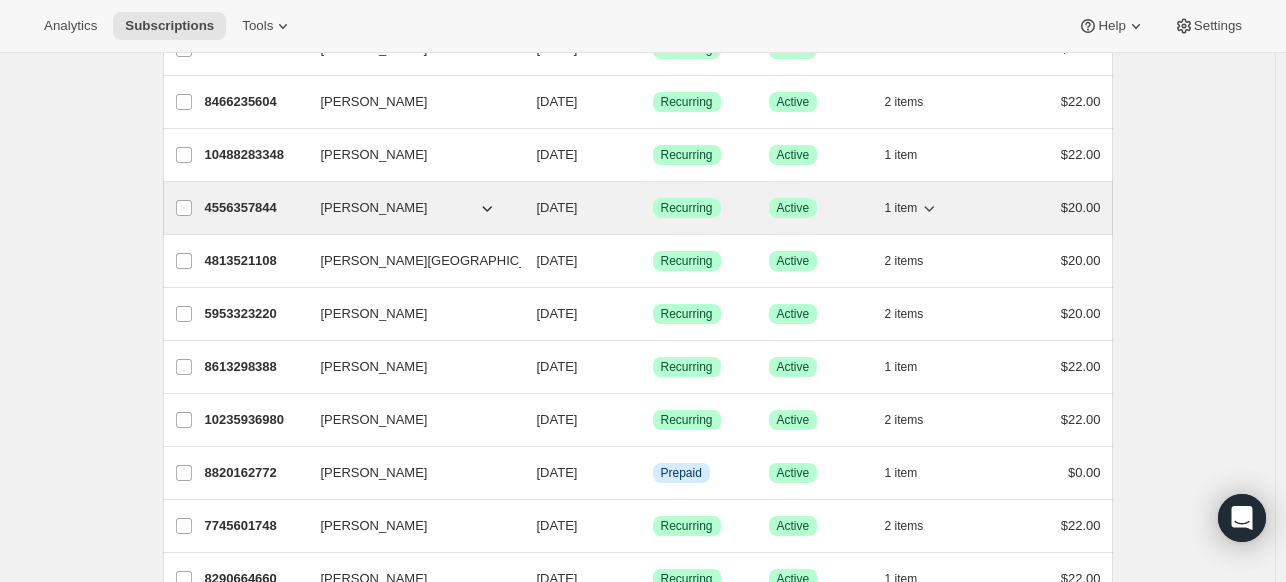 click on "[DATE]" at bounding box center [557, 207] 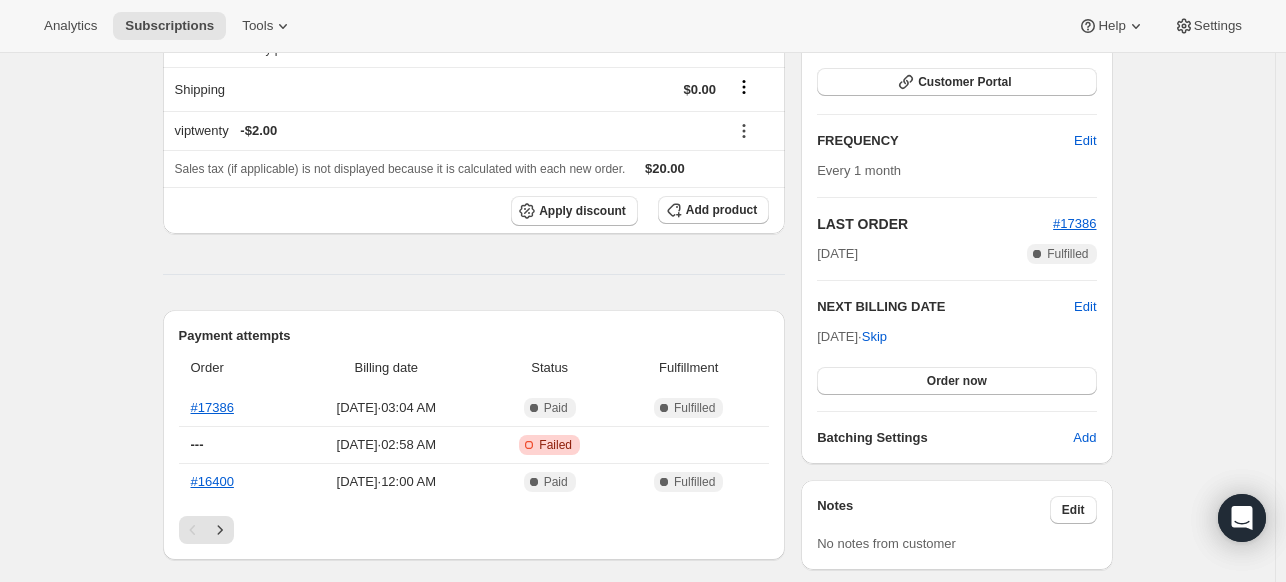 scroll, scrollTop: 293, scrollLeft: 0, axis: vertical 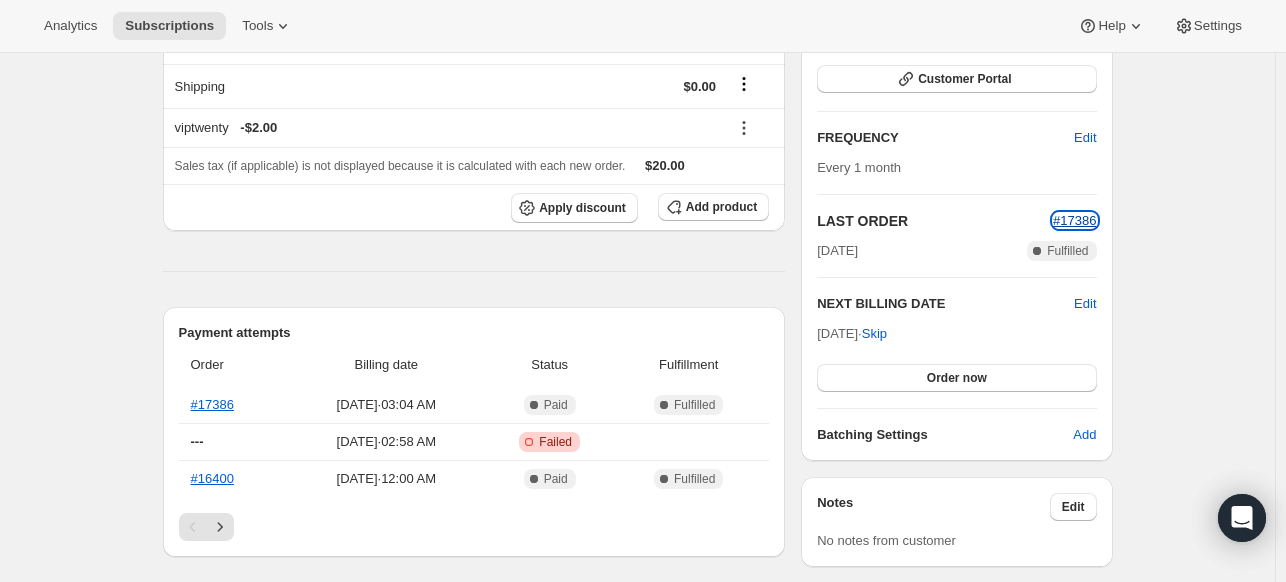 click on "#17386" at bounding box center [1074, 220] 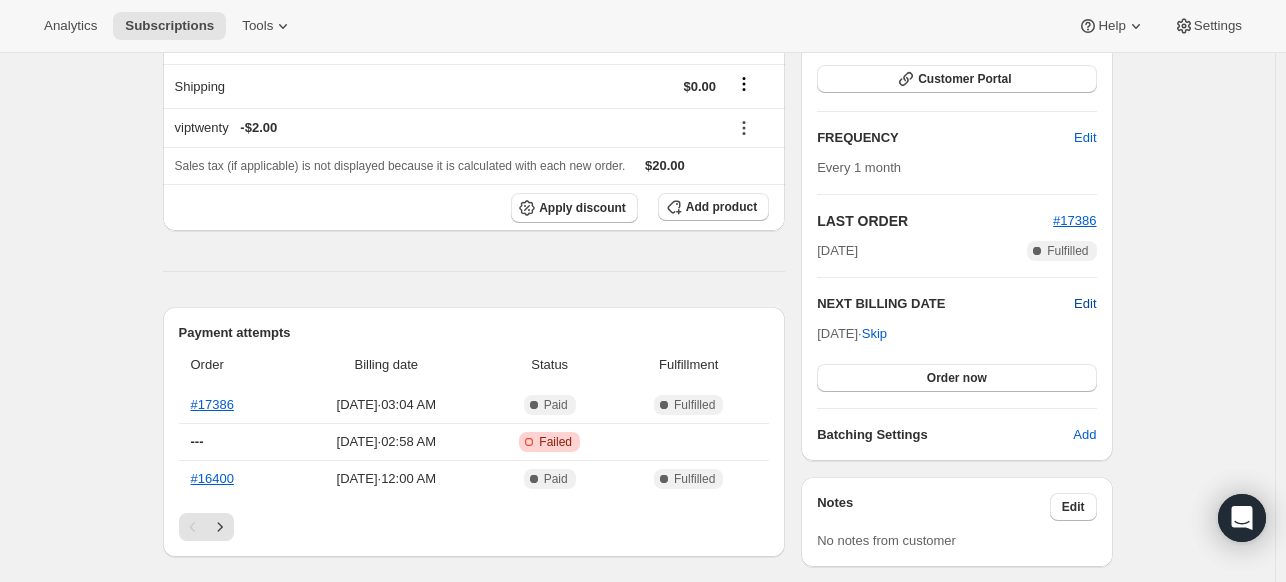 click on "Edit" at bounding box center (1085, 304) 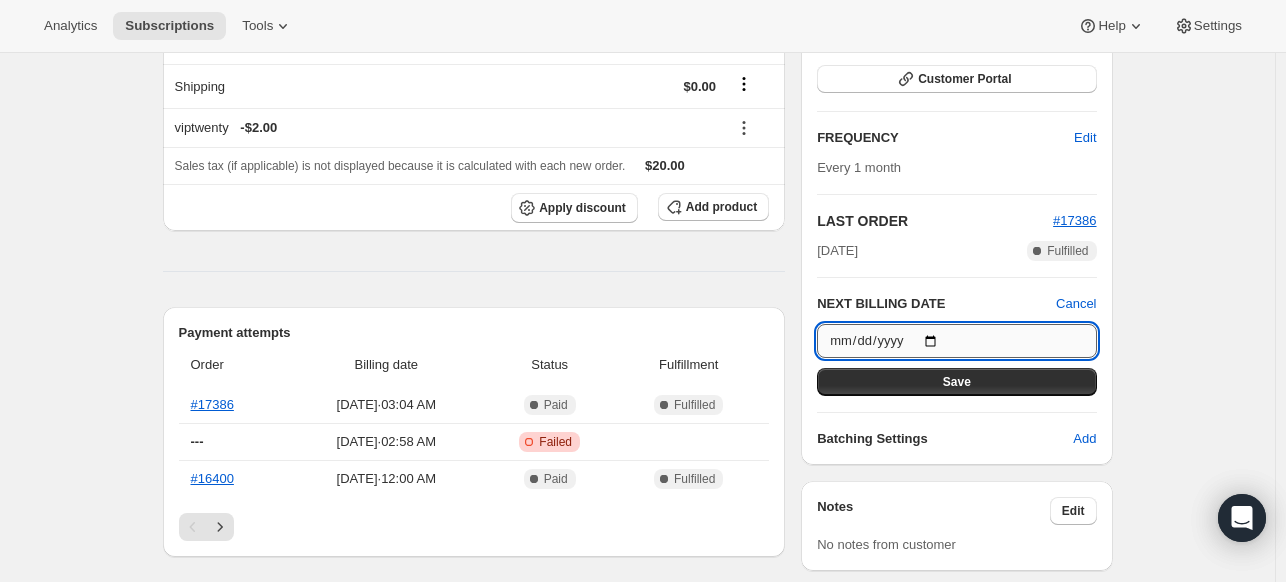 click on "[DATE]" at bounding box center [956, 341] 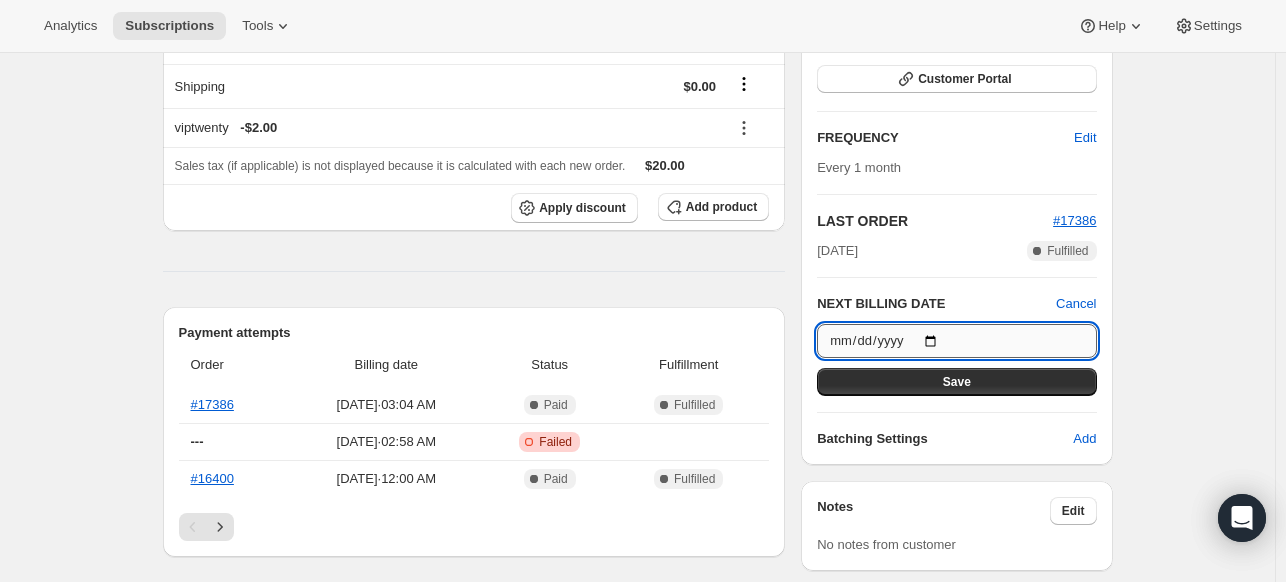 type on "[DATE]" 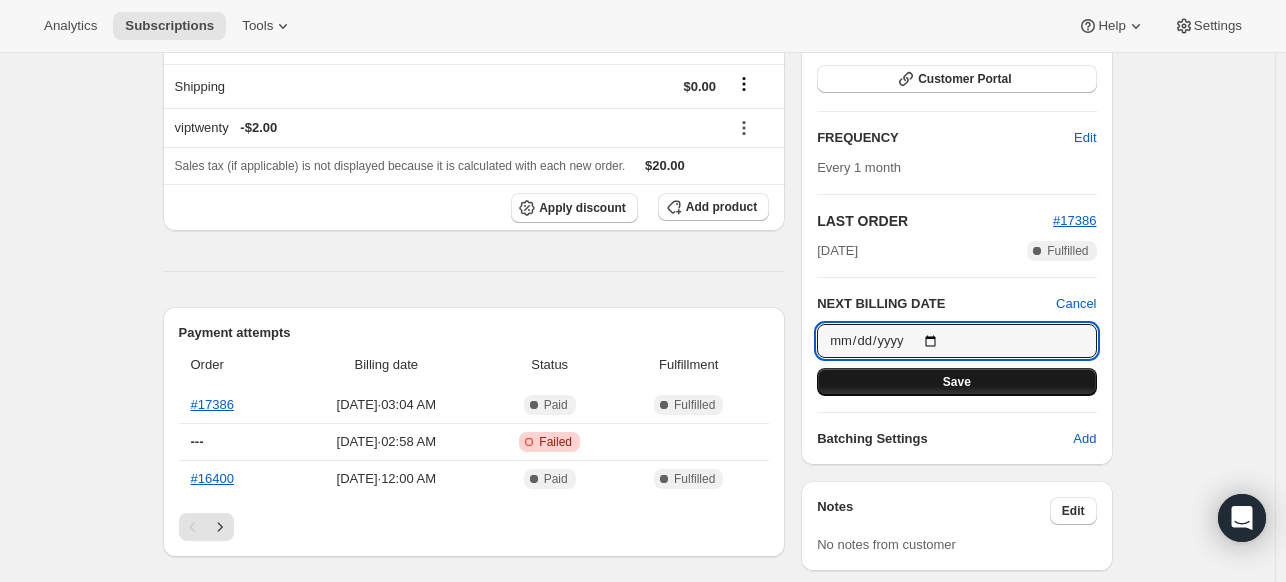 click on "Save" at bounding box center (956, 382) 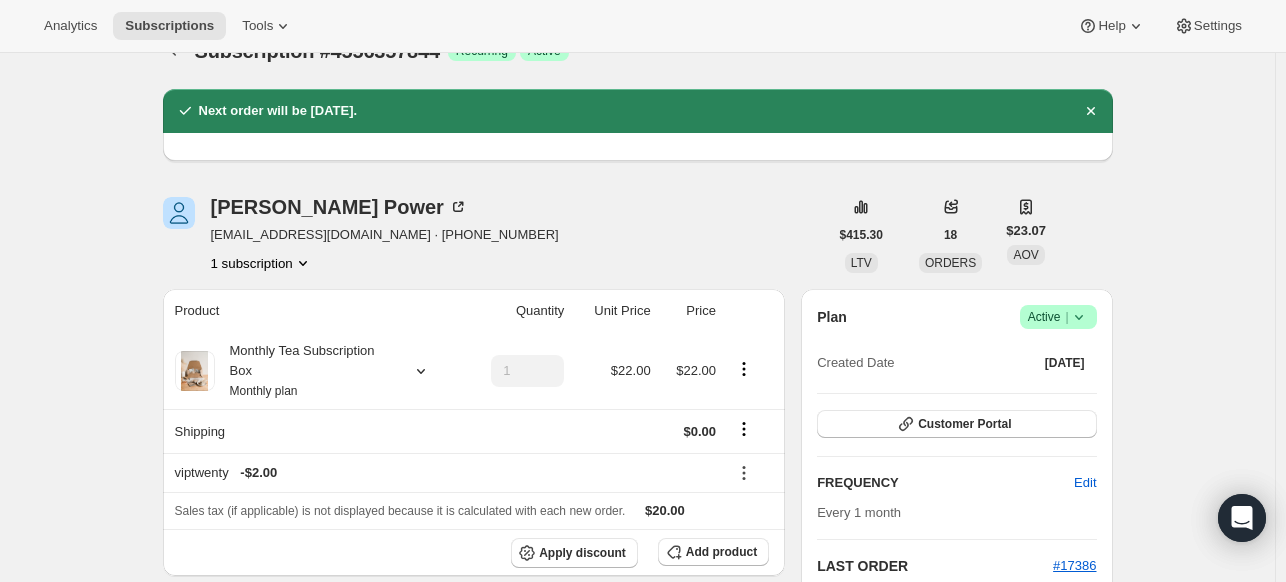 scroll, scrollTop: 31, scrollLeft: 0, axis: vertical 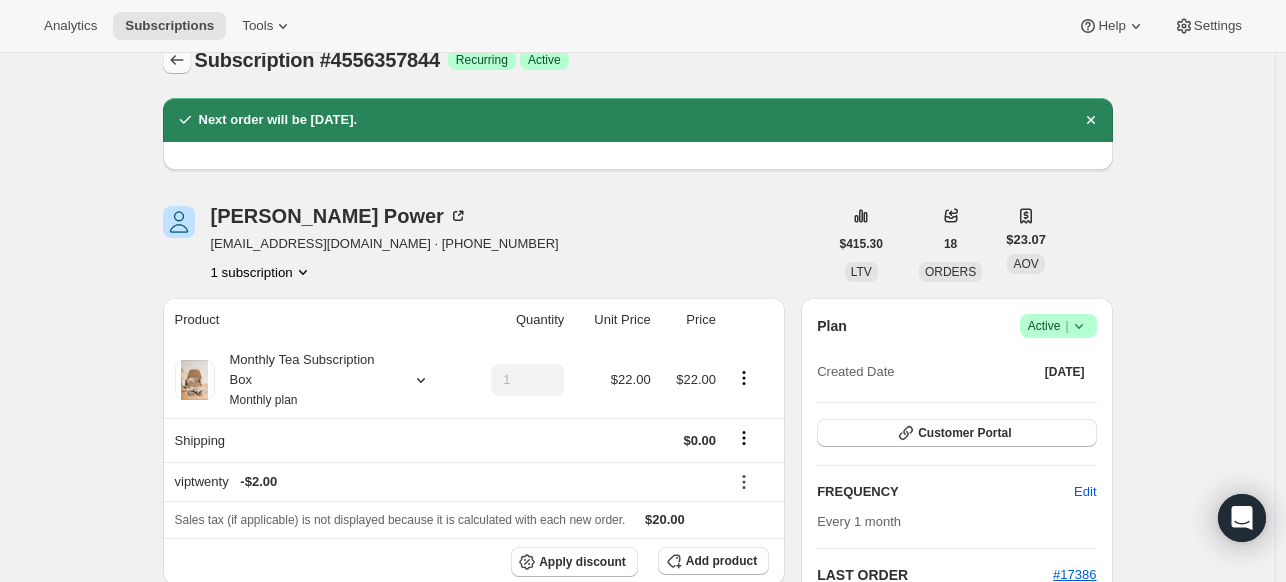 click 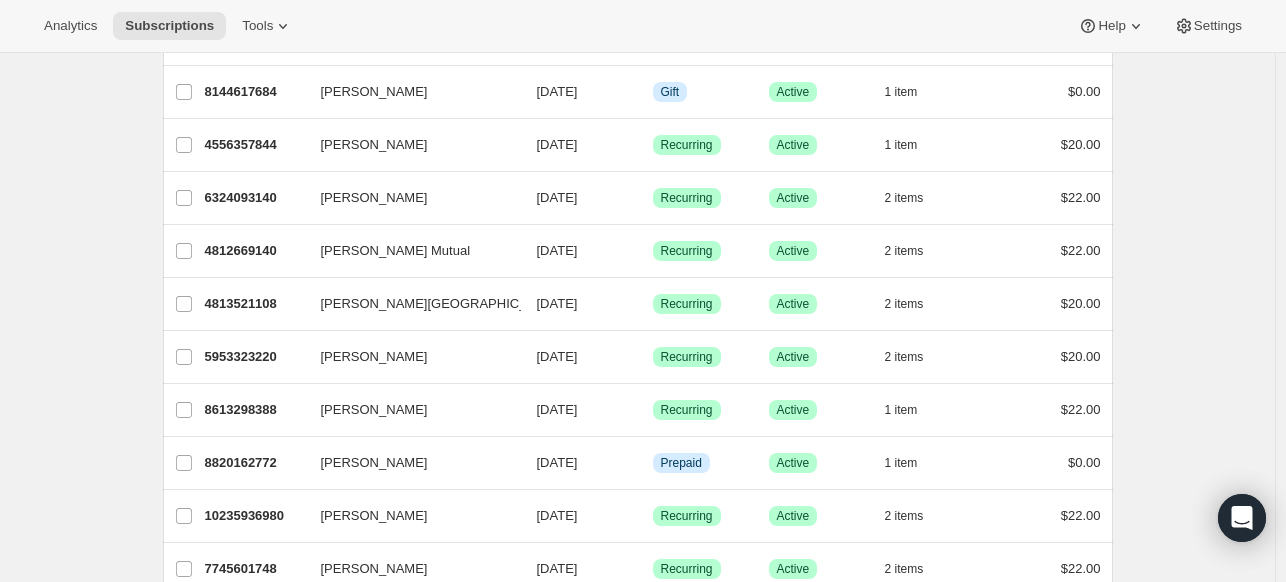 scroll, scrollTop: 590, scrollLeft: 0, axis: vertical 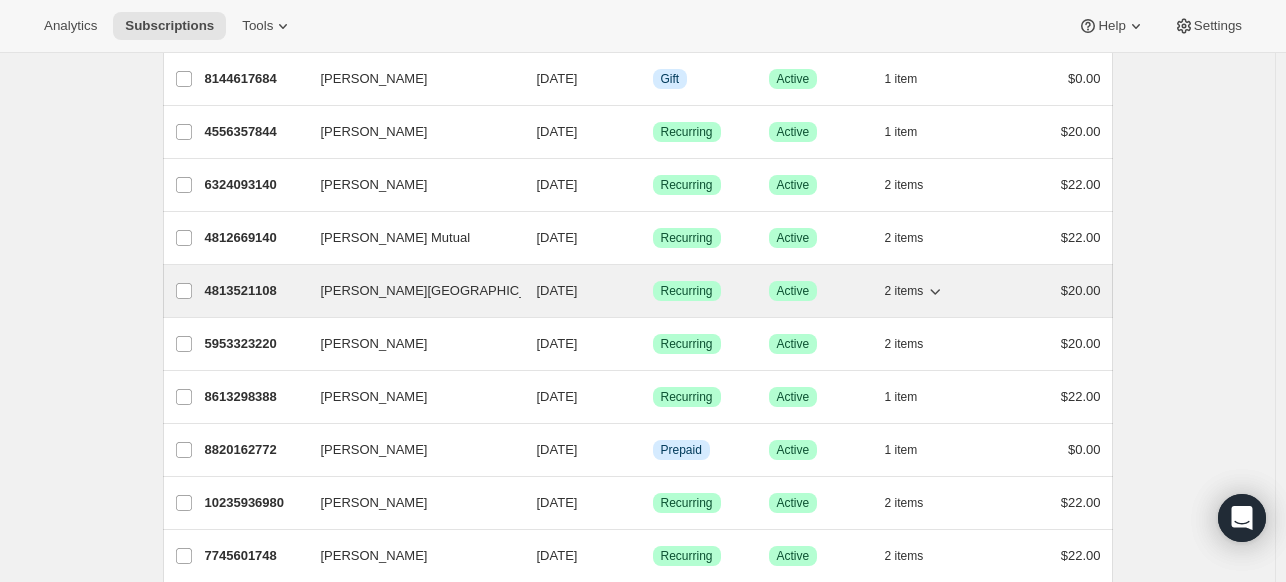 click on "[DATE]" at bounding box center (557, 290) 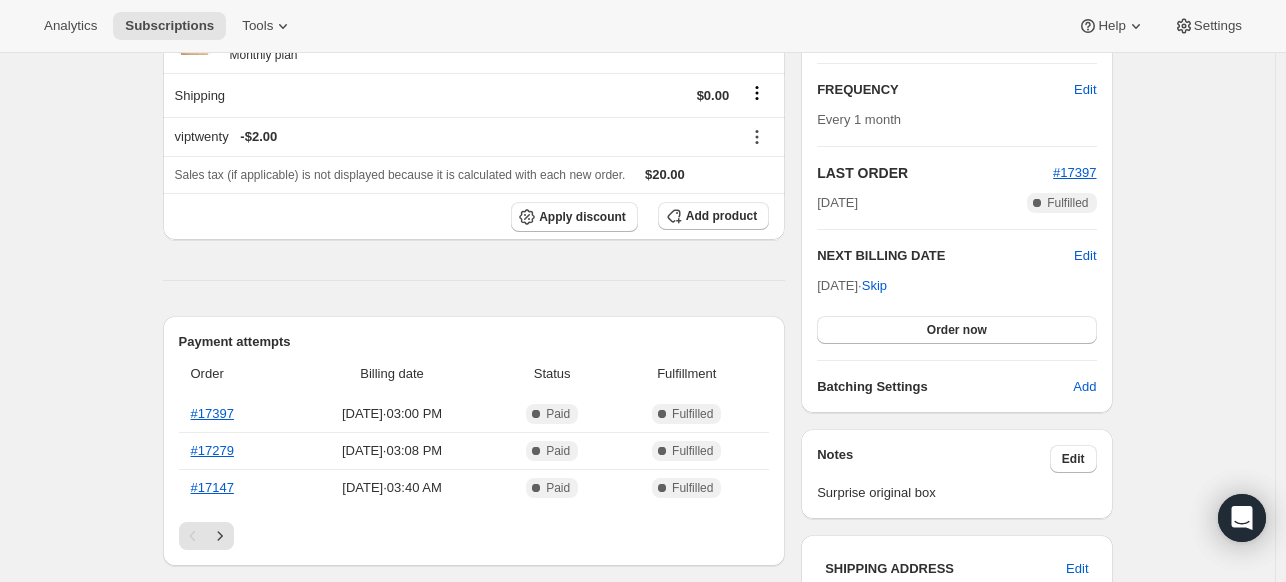 scroll, scrollTop: 347, scrollLeft: 0, axis: vertical 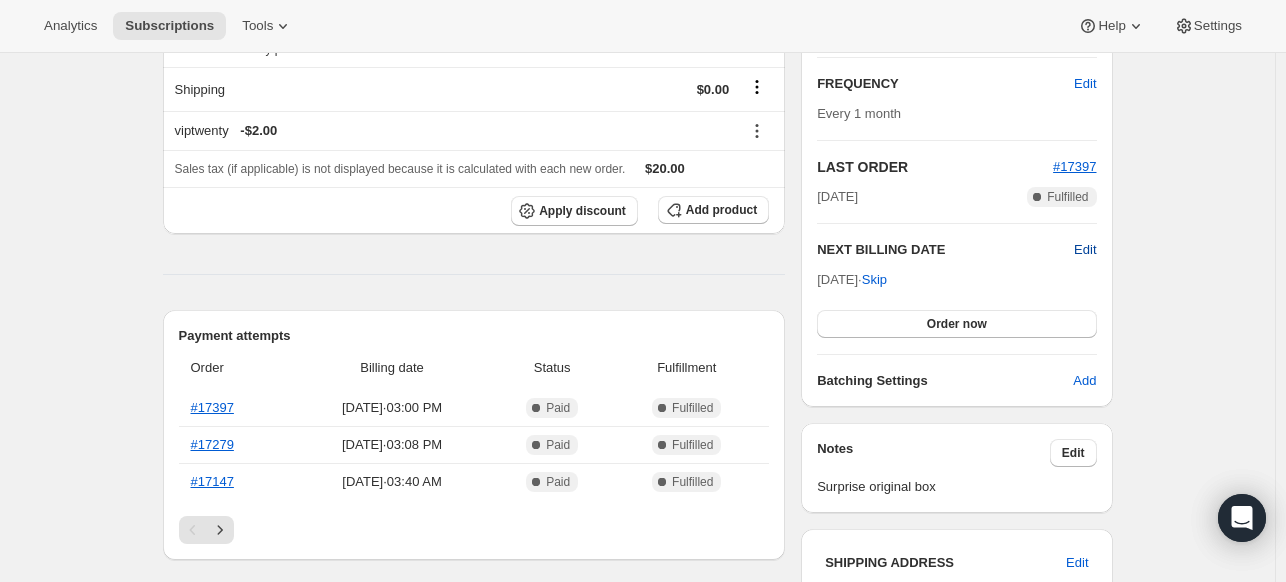 click on "Edit" at bounding box center (1085, 250) 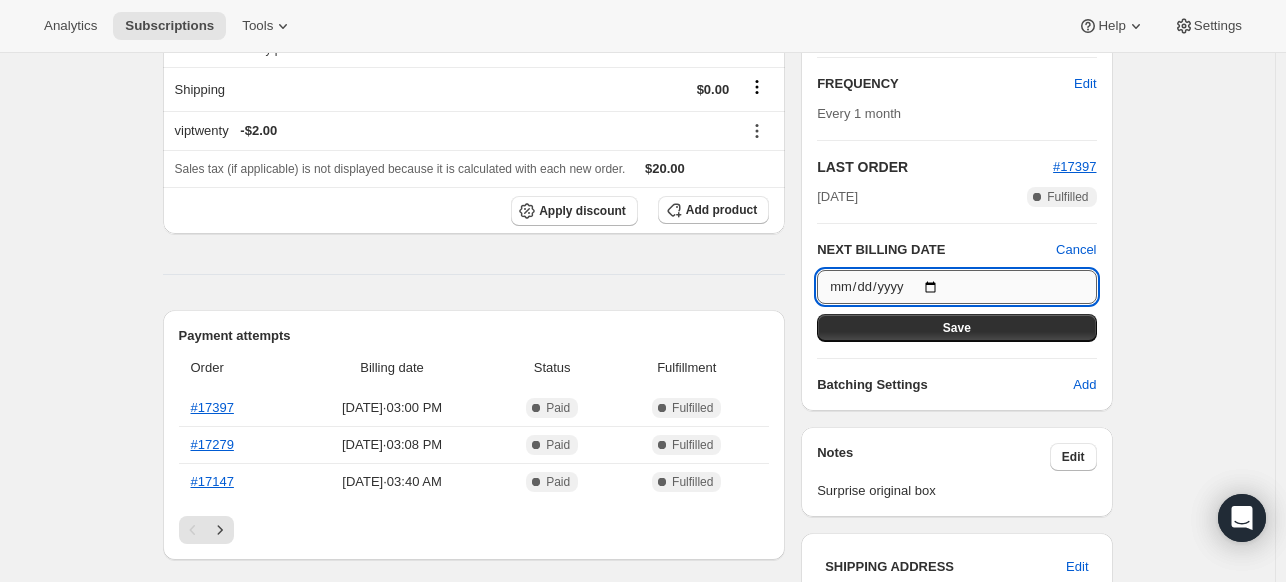 click on "[DATE]" at bounding box center (956, 287) 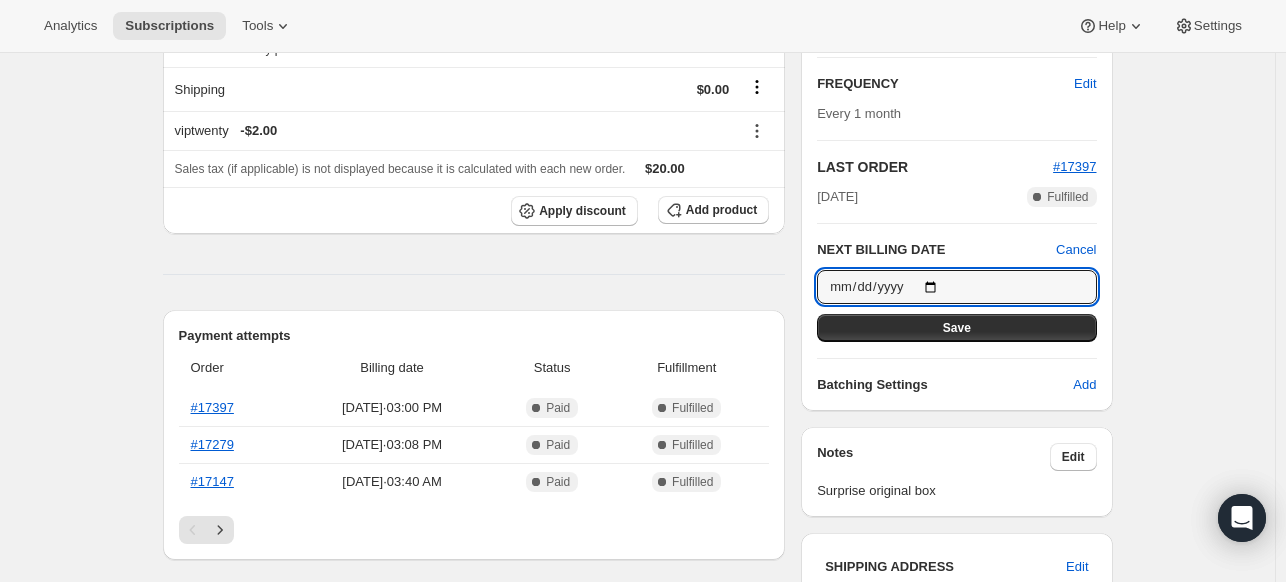 type on "[DATE]" 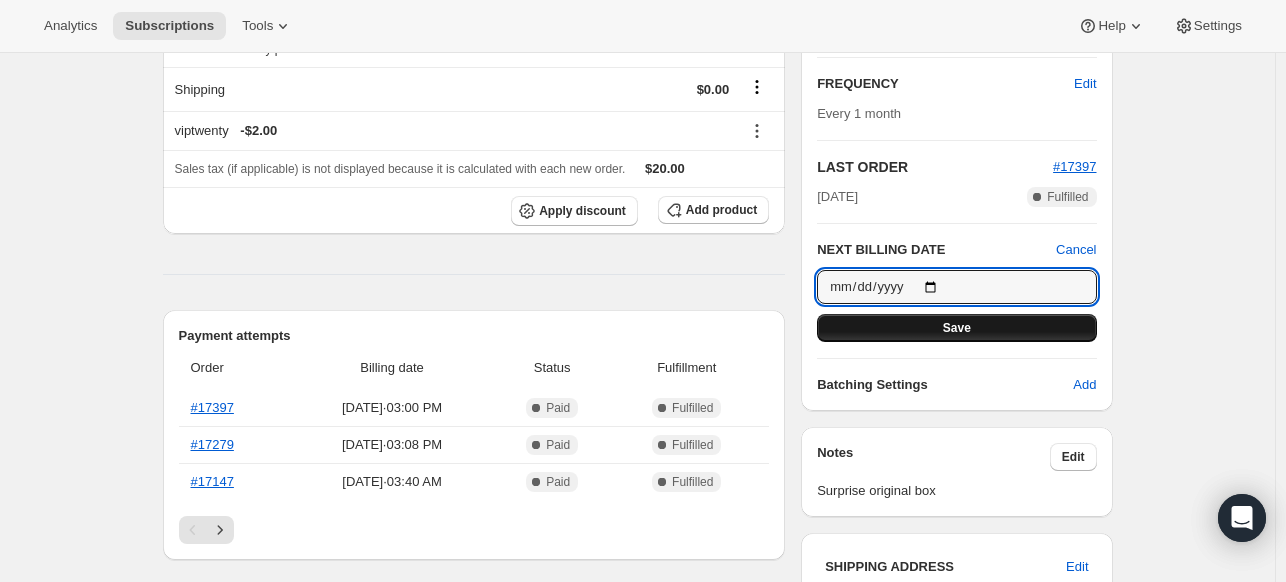click on "Save" at bounding box center [956, 328] 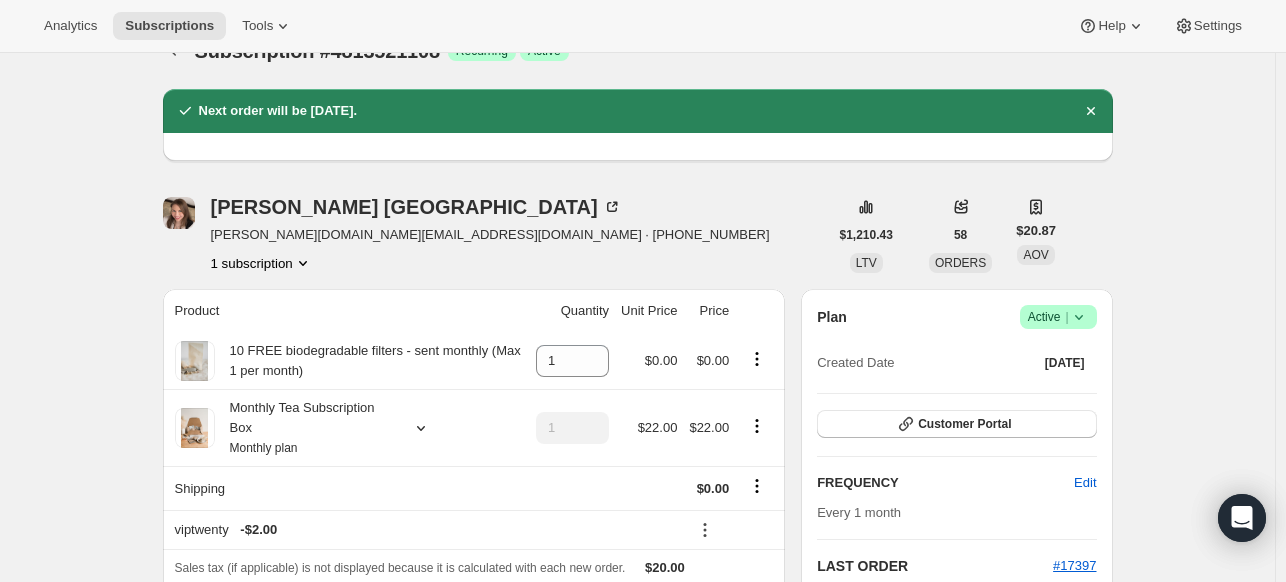scroll, scrollTop: 0, scrollLeft: 0, axis: both 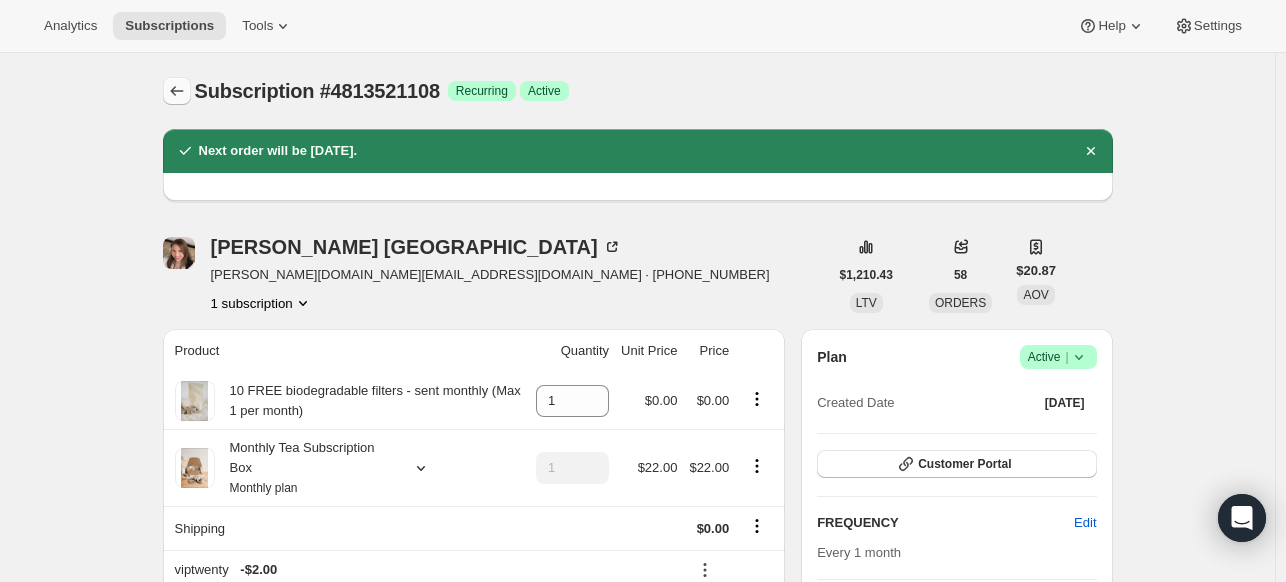 click 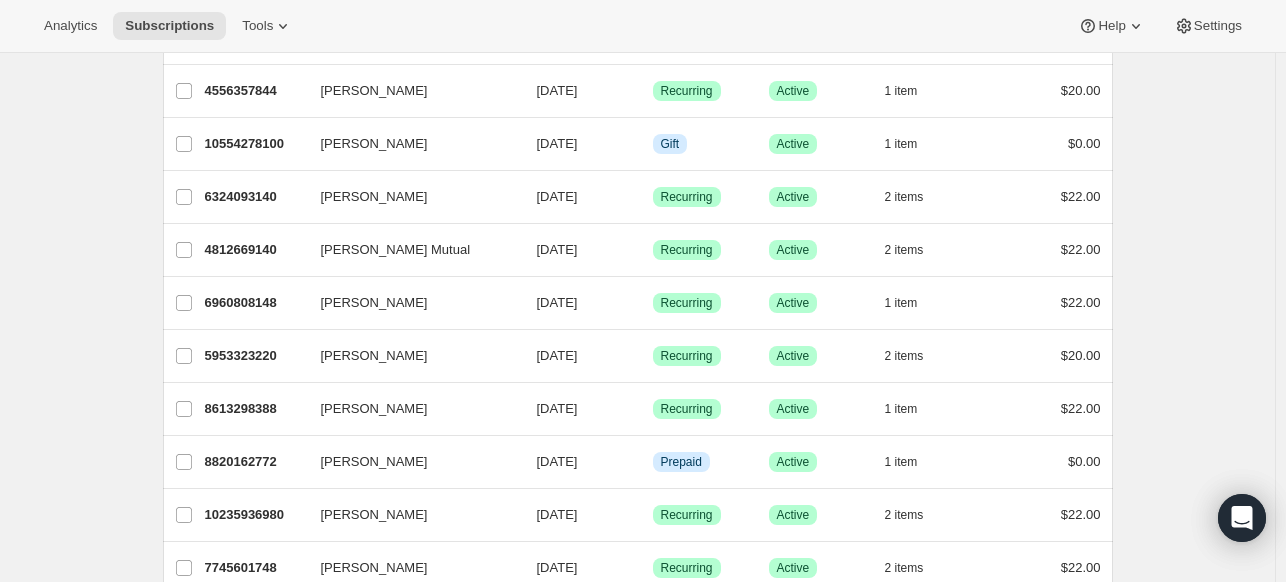 scroll, scrollTop: 651, scrollLeft: 0, axis: vertical 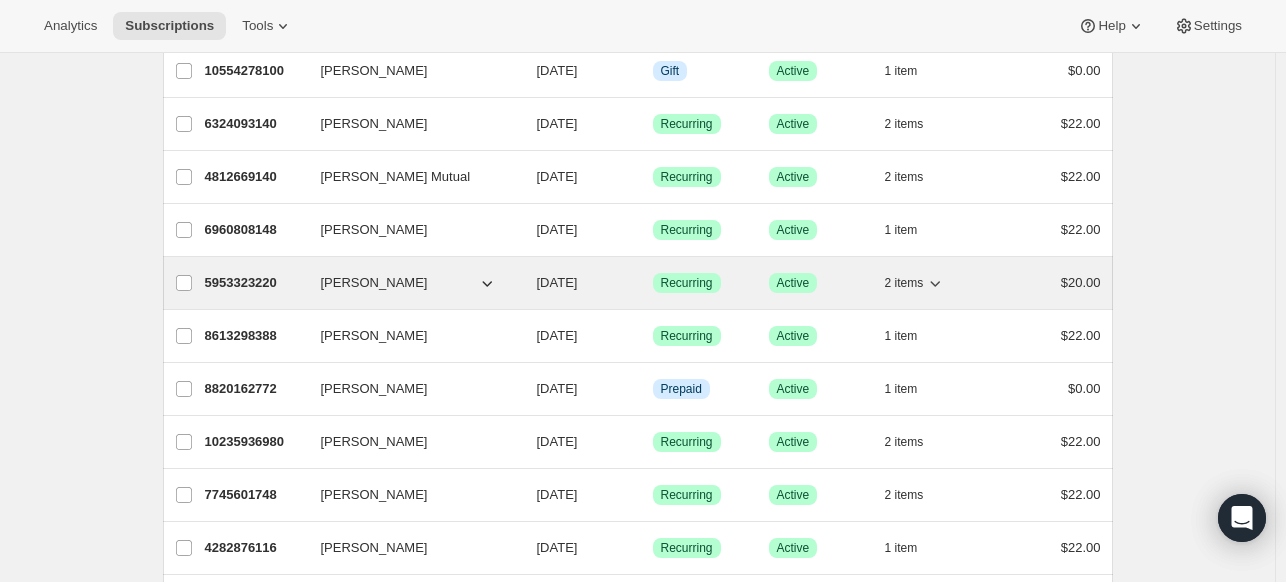 click on "[DATE]" at bounding box center [557, 282] 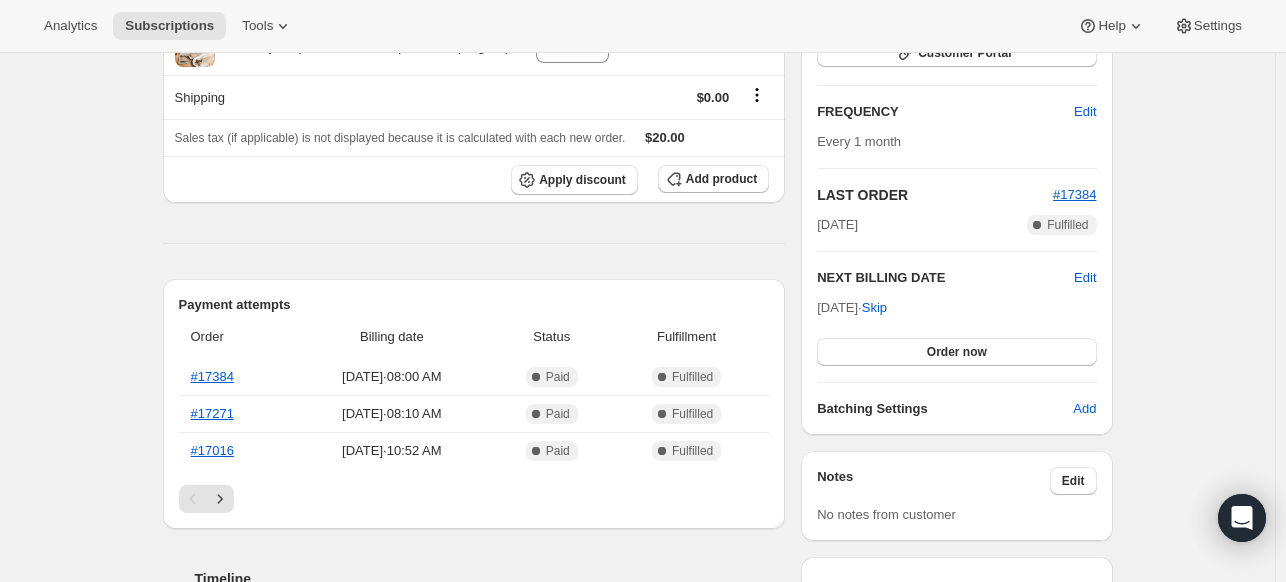 scroll, scrollTop: 323, scrollLeft: 0, axis: vertical 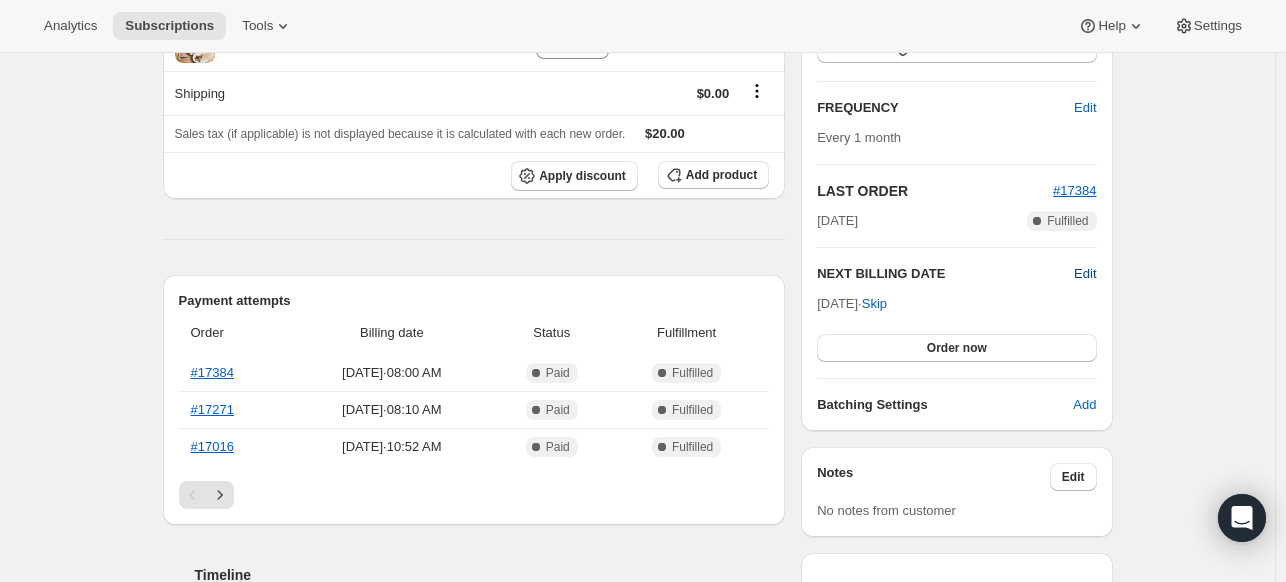 click on "Edit" at bounding box center (1085, 274) 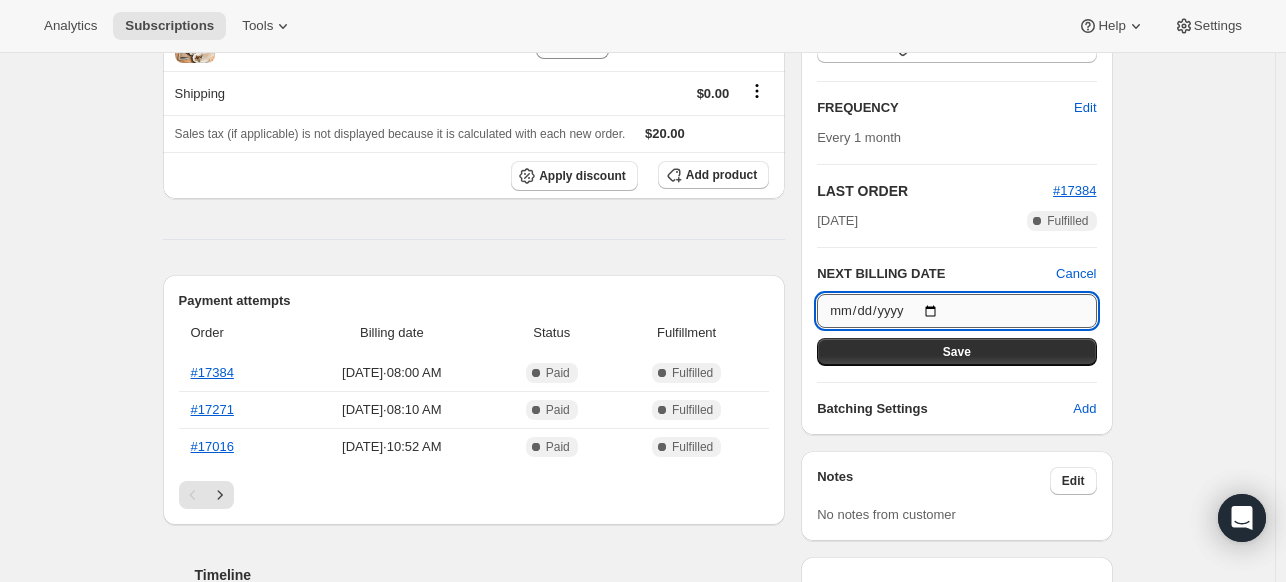 click on "[DATE]" at bounding box center [956, 311] 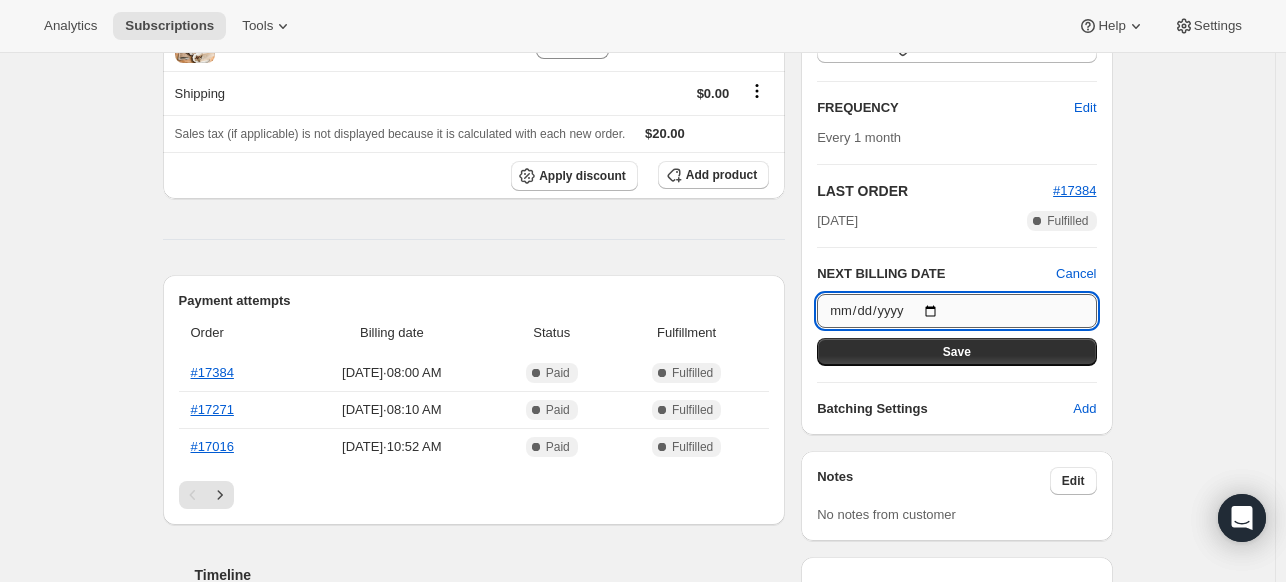 type on "[DATE]" 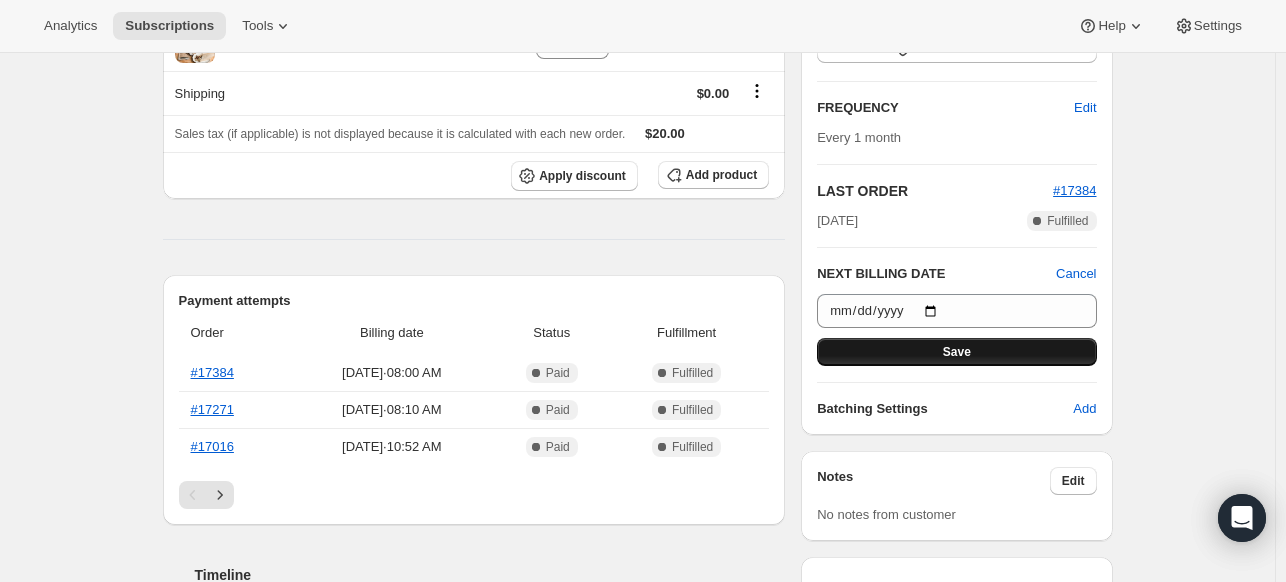 click on "Save" at bounding box center (956, 352) 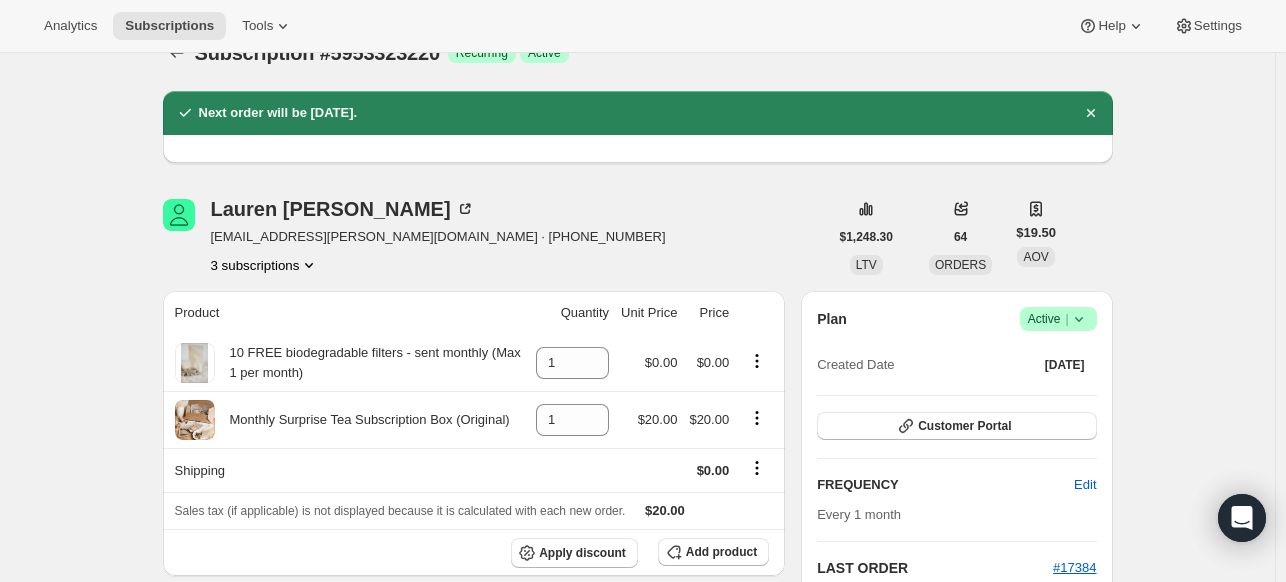 scroll, scrollTop: 0, scrollLeft: 0, axis: both 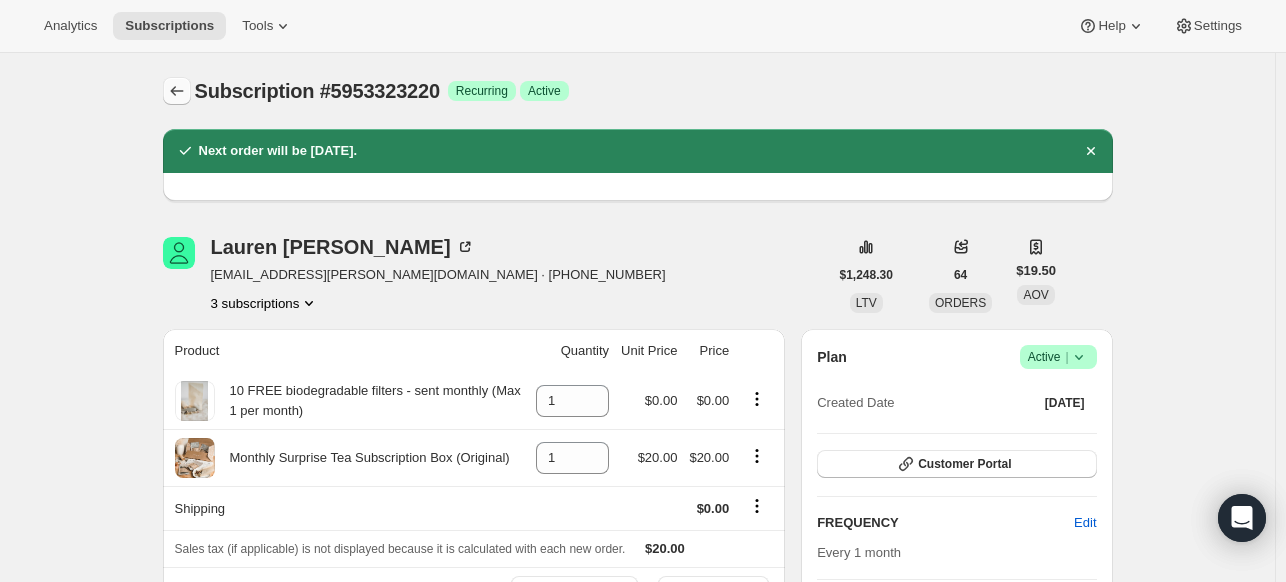 click 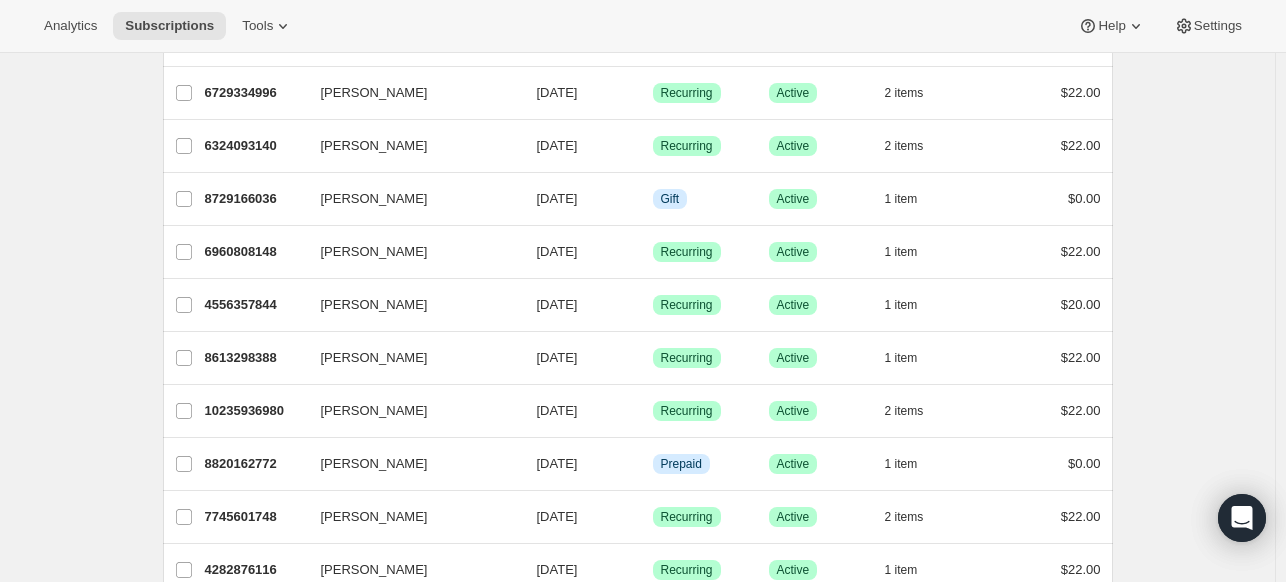 scroll, scrollTop: 633, scrollLeft: 0, axis: vertical 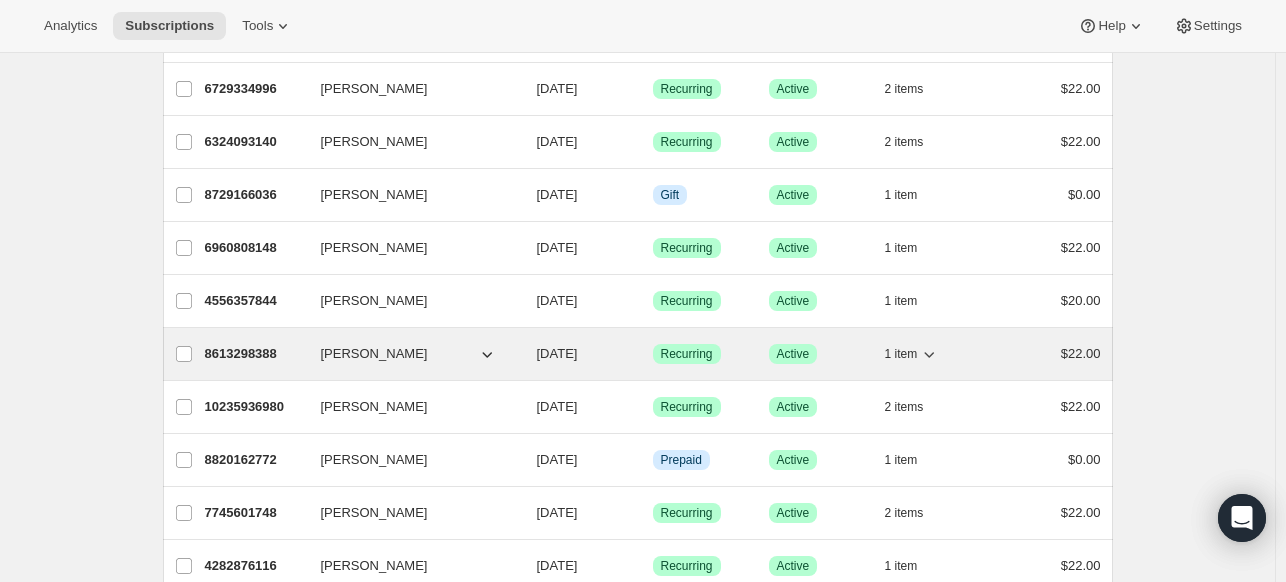click on "[PERSON_NAME]" at bounding box center (374, 354) 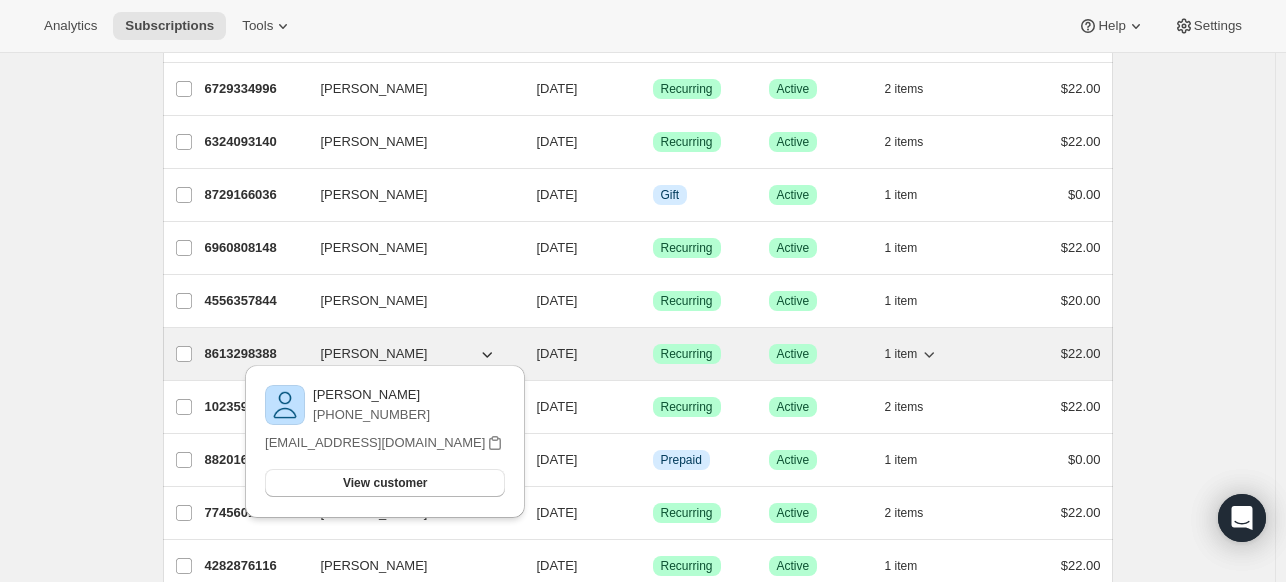 click on "[DATE]" at bounding box center (557, 353) 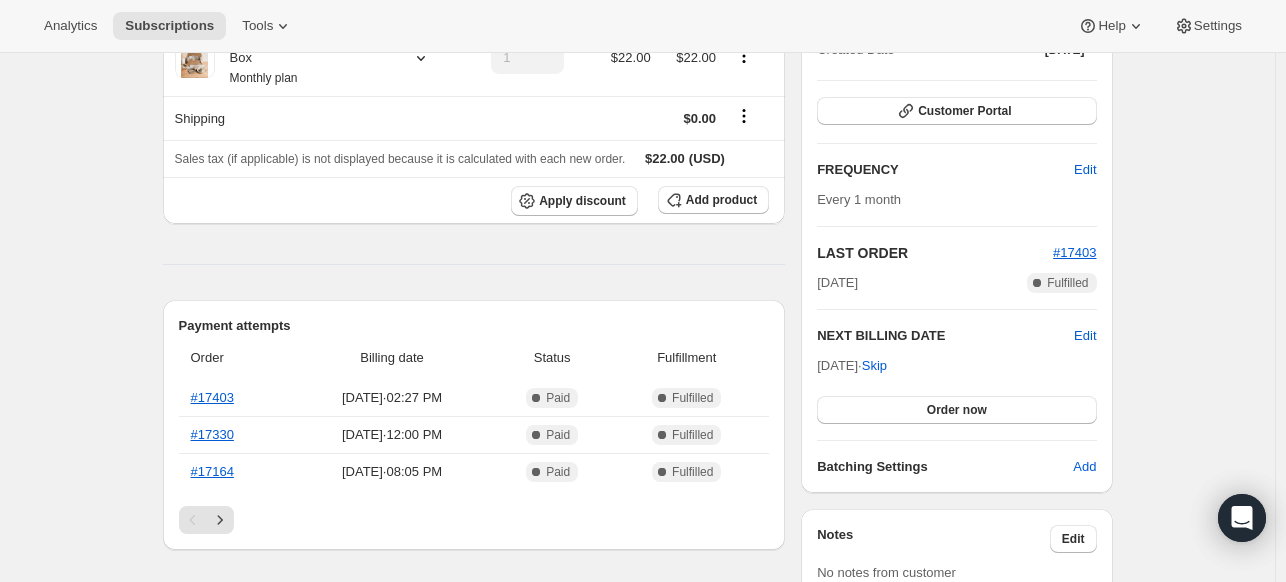scroll, scrollTop: 272, scrollLeft: 0, axis: vertical 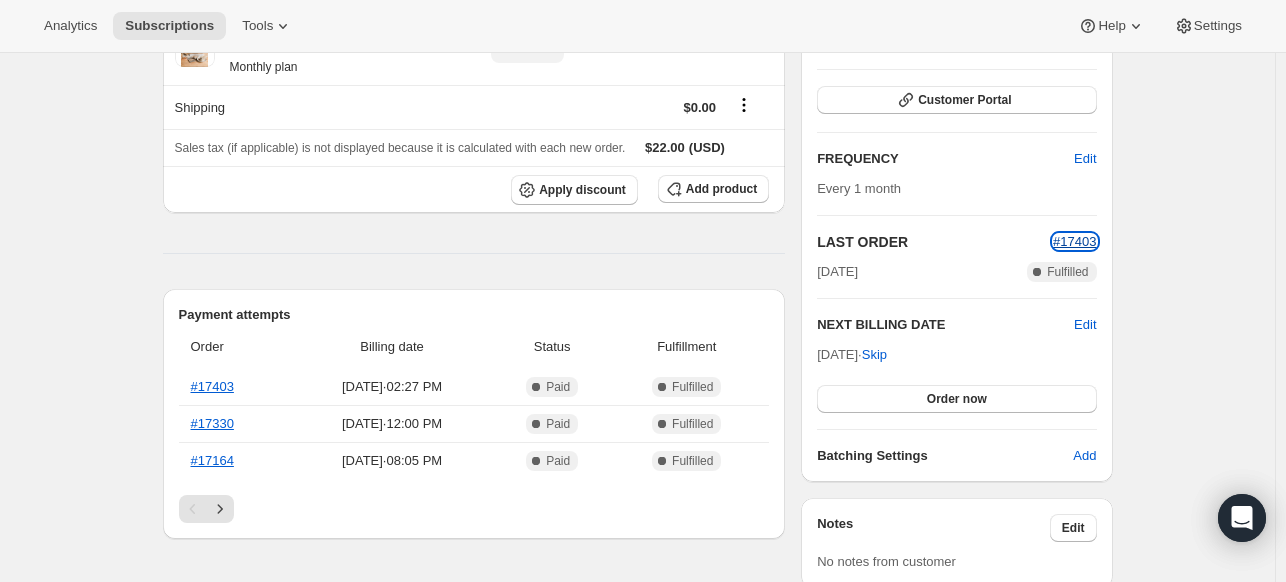 click on "#17403" at bounding box center (1074, 241) 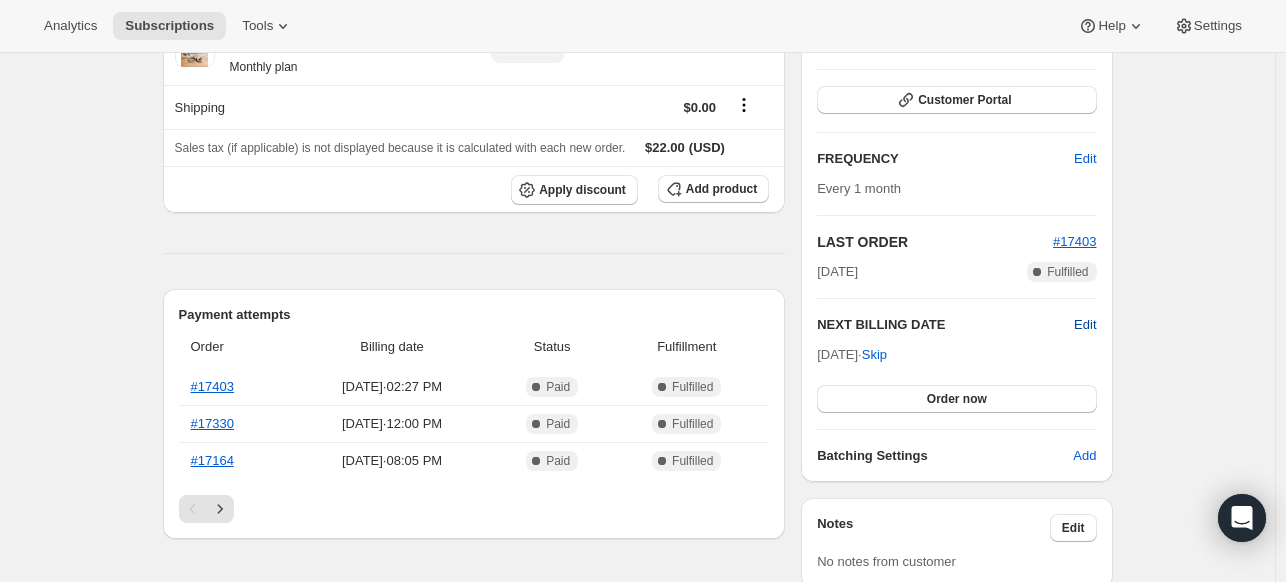 click on "Edit" at bounding box center (1085, 325) 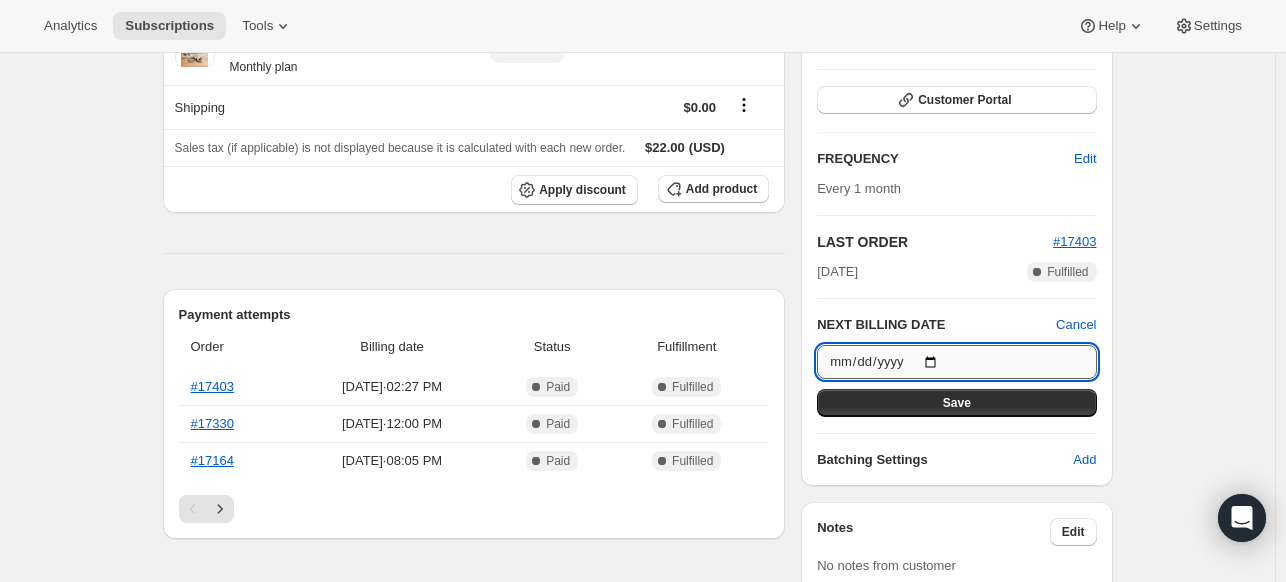 click on "[DATE]" at bounding box center [956, 362] 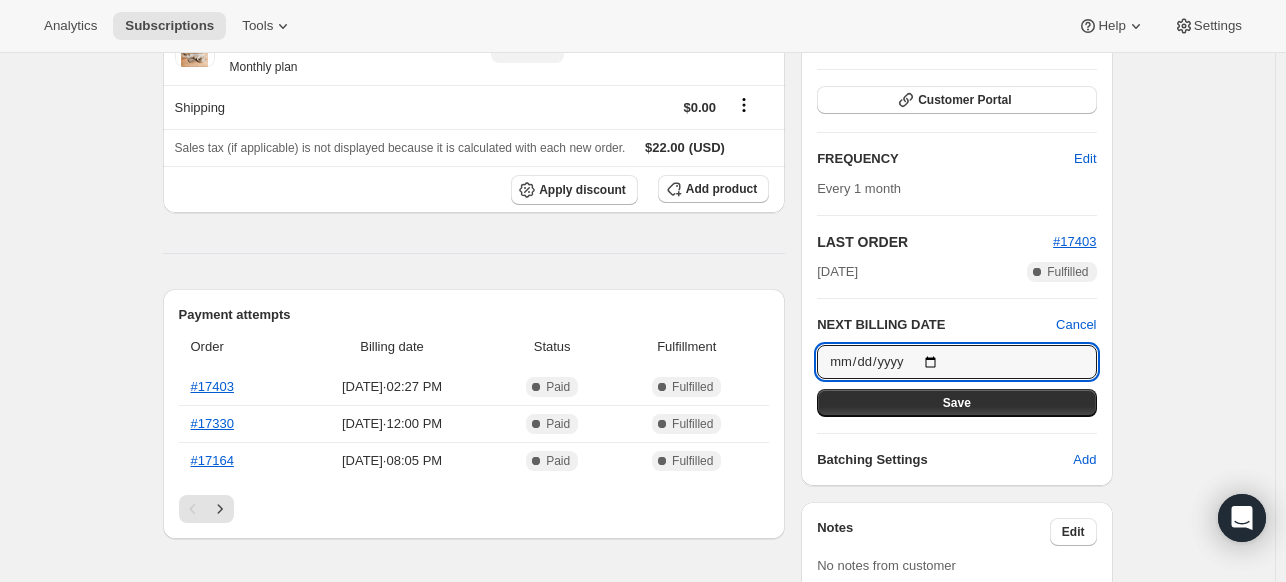 type on "[DATE]" 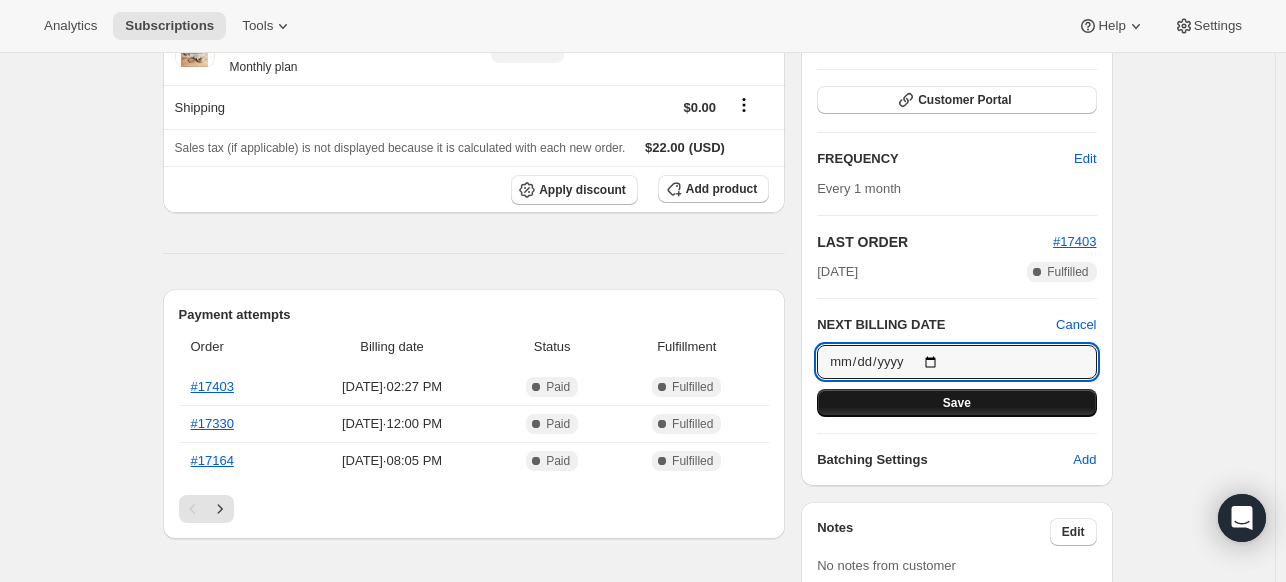 click on "Save" at bounding box center [956, 403] 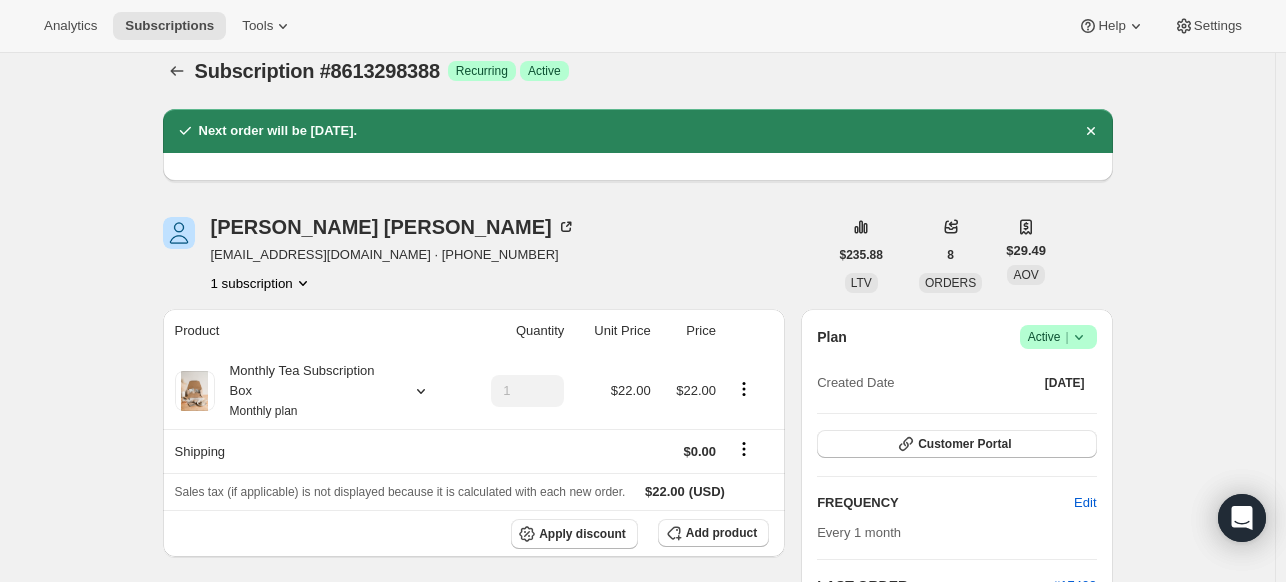 scroll, scrollTop: 0, scrollLeft: 0, axis: both 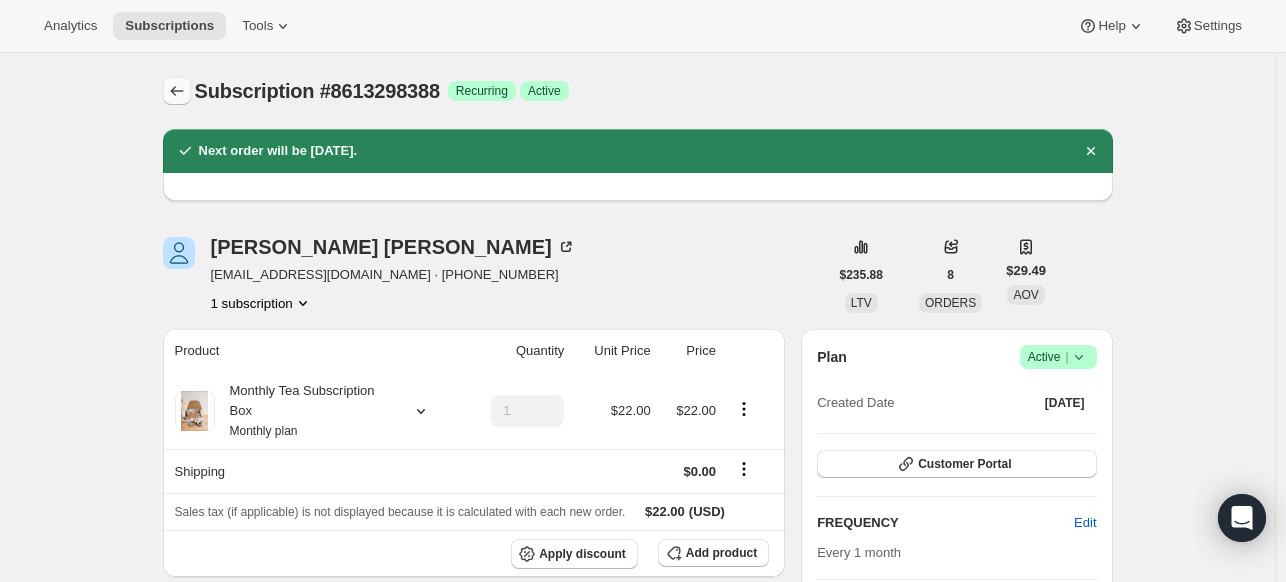 click 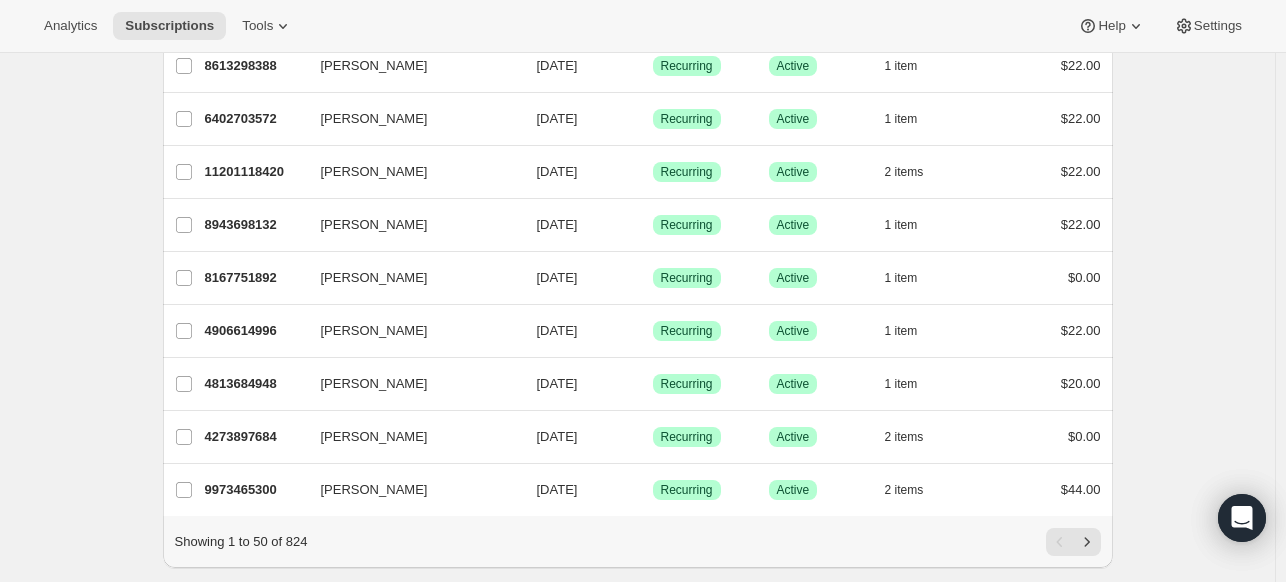scroll, scrollTop: 2386, scrollLeft: 0, axis: vertical 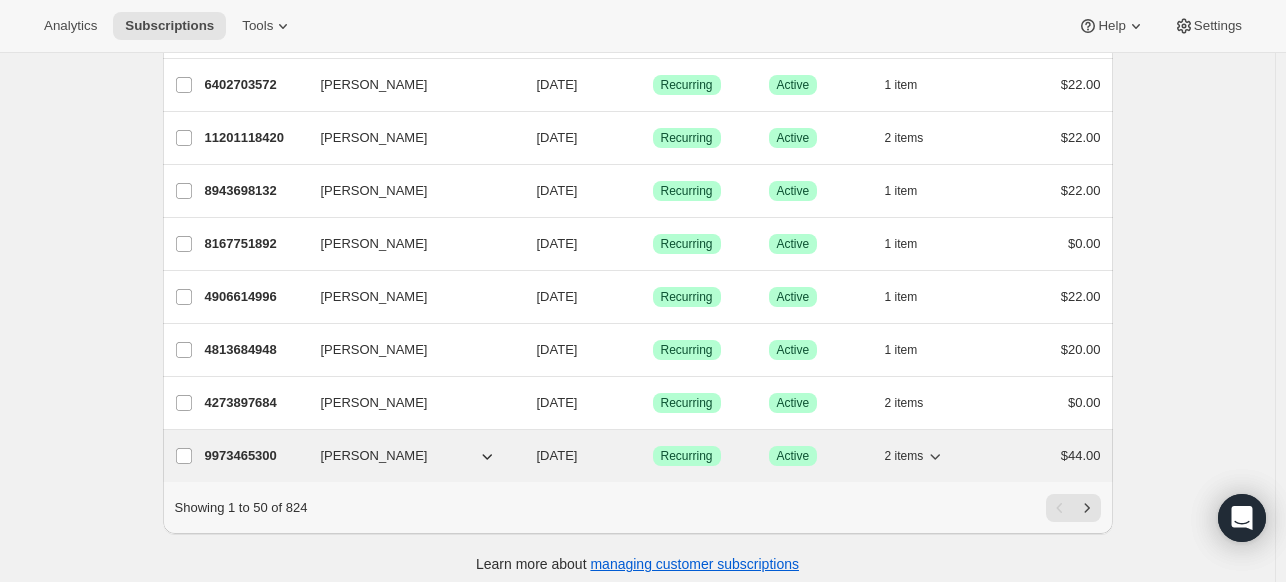 click on "[PERSON_NAME]" at bounding box center [374, 456] 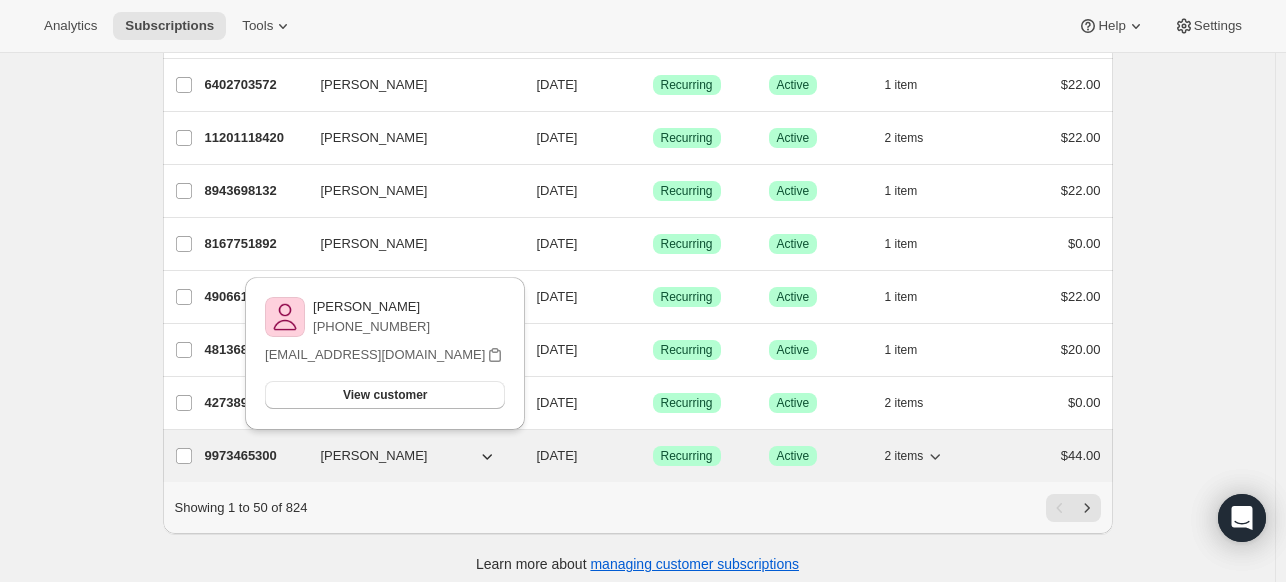 click on "[DATE]" at bounding box center (557, 455) 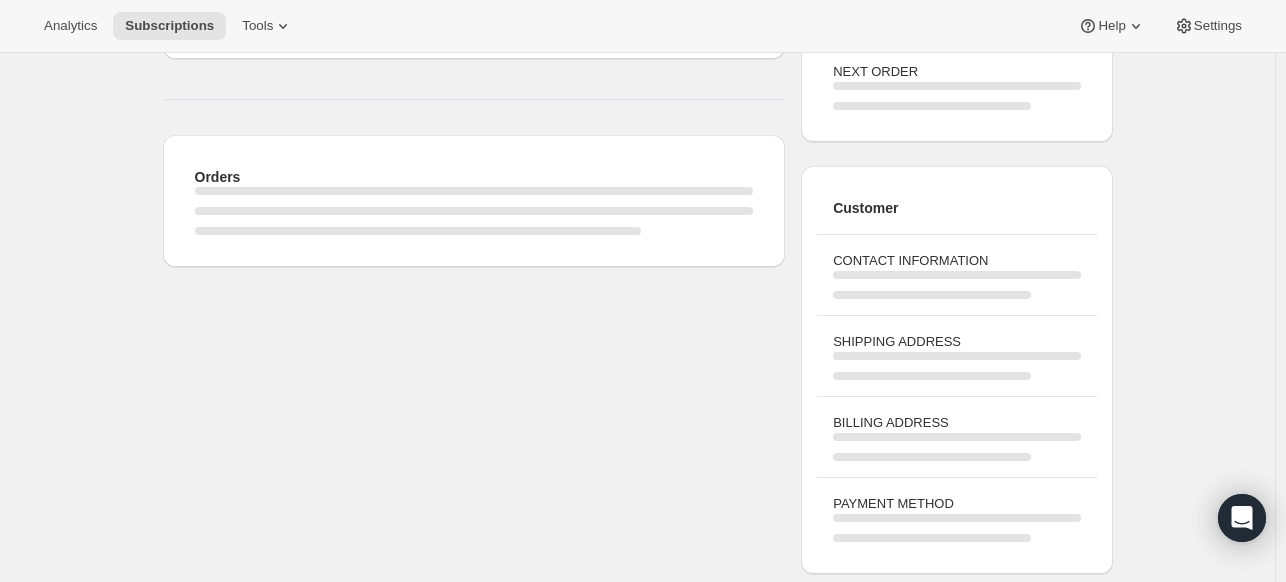 scroll, scrollTop: 0, scrollLeft: 0, axis: both 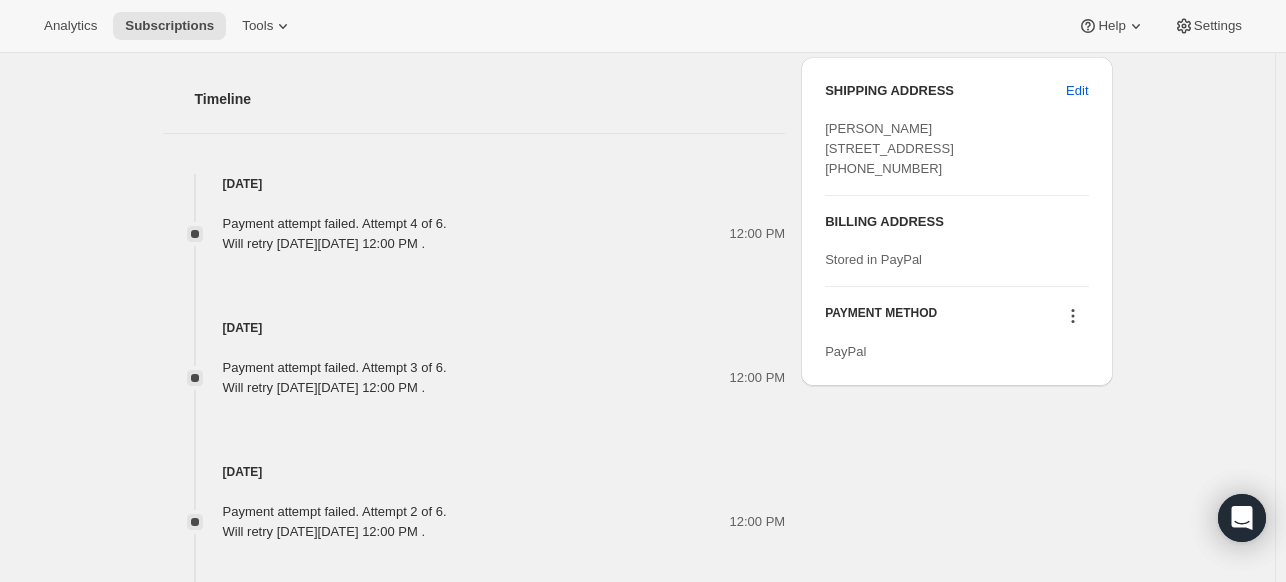 click 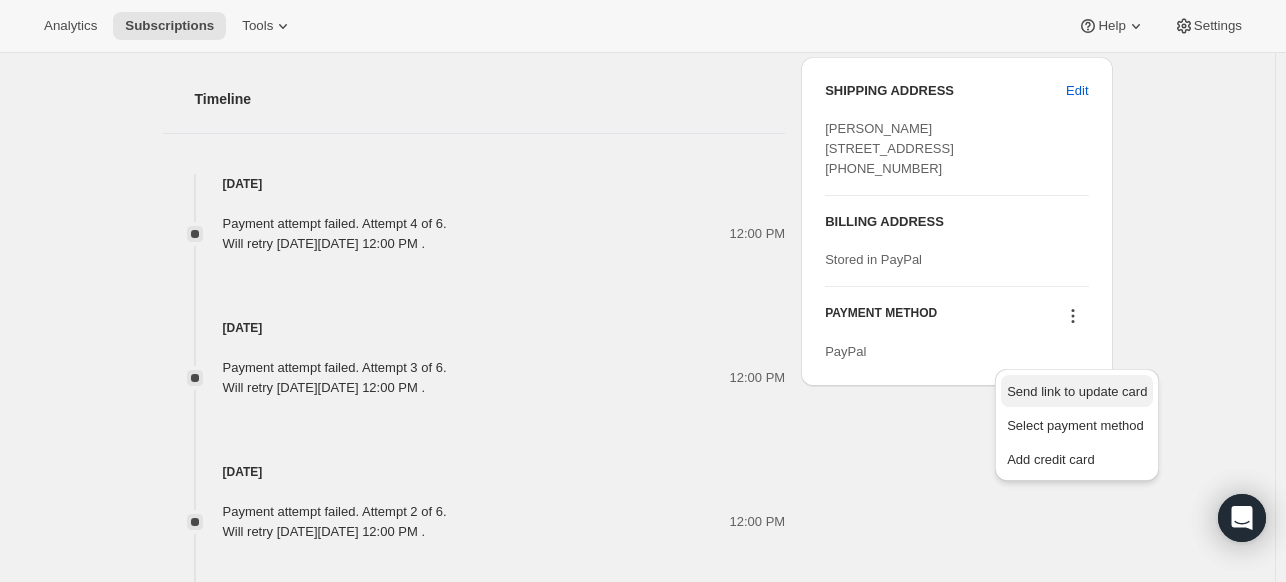 click on "Send link to update card" at bounding box center [1077, 391] 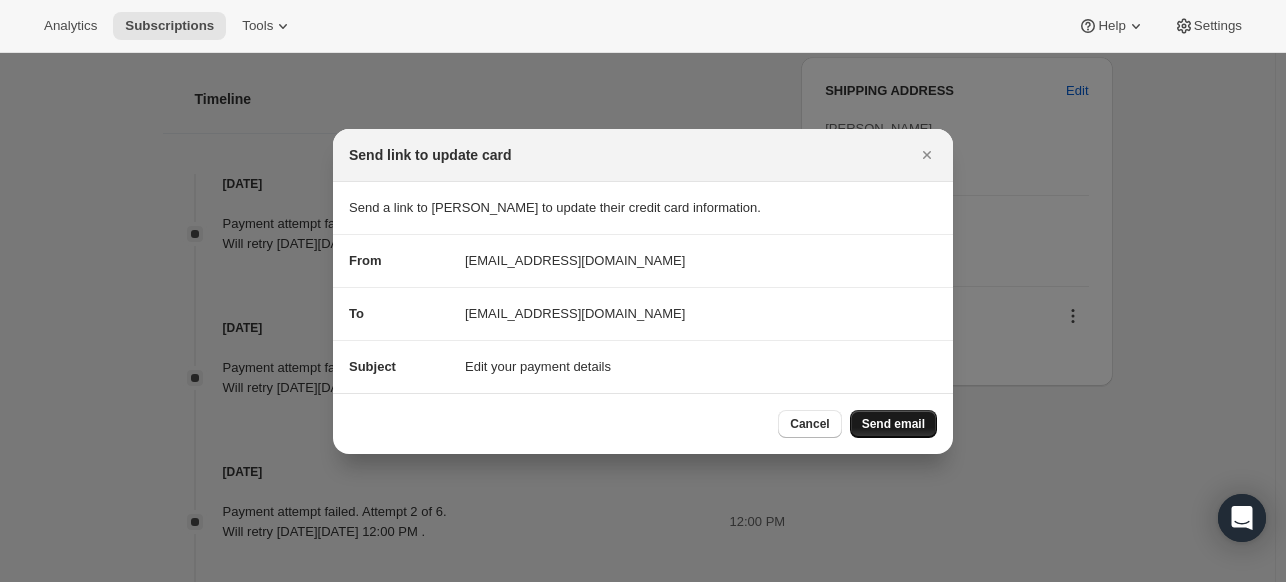 click on "Send email" at bounding box center (893, 424) 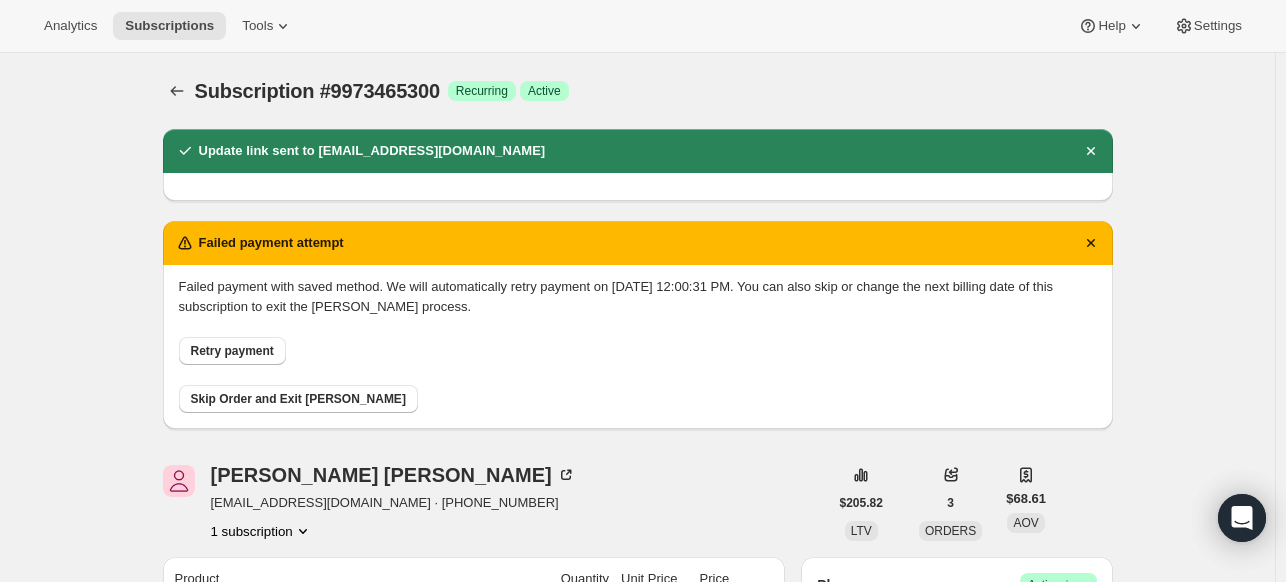 scroll, scrollTop: 1047, scrollLeft: 0, axis: vertical 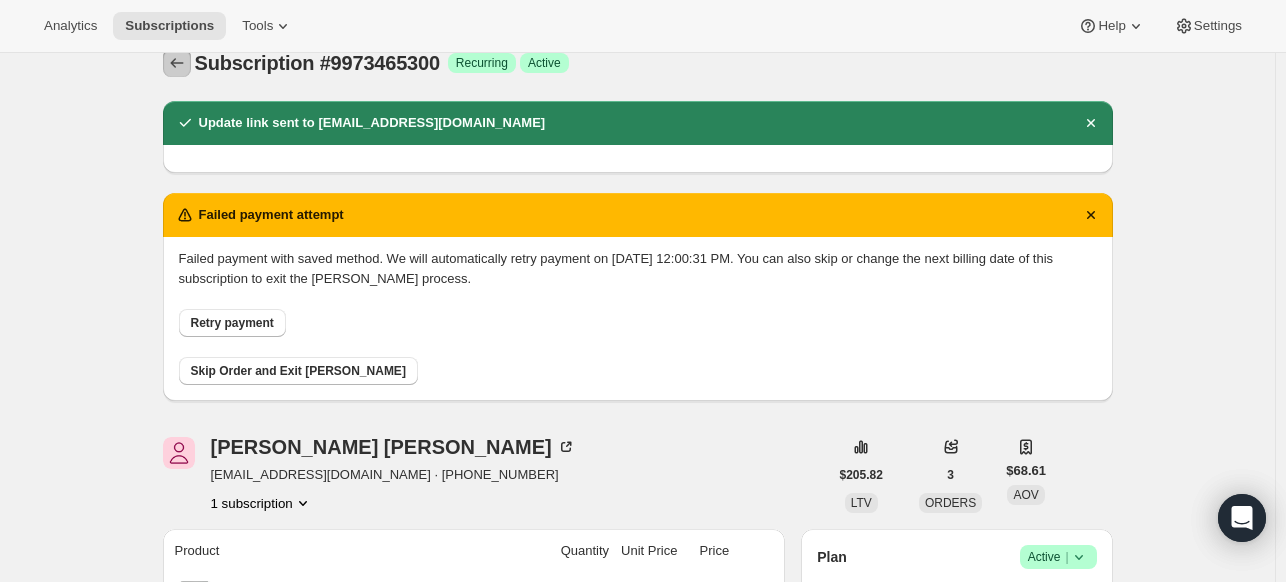 click 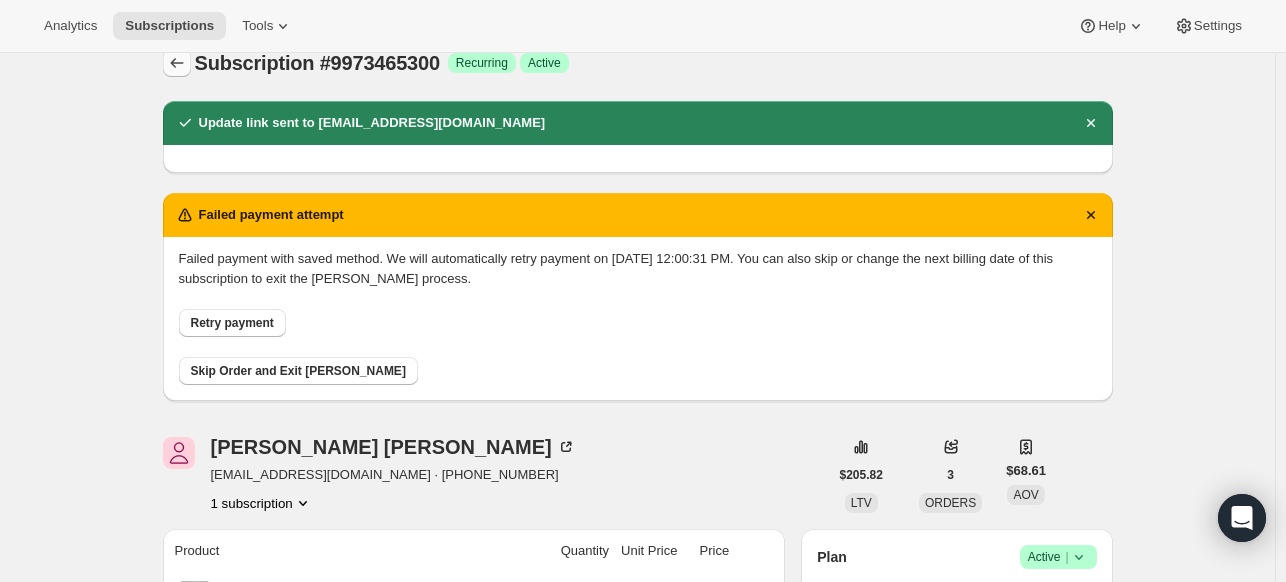 scroll, scrollTop: 0, scrollLeft: 0, axis: both 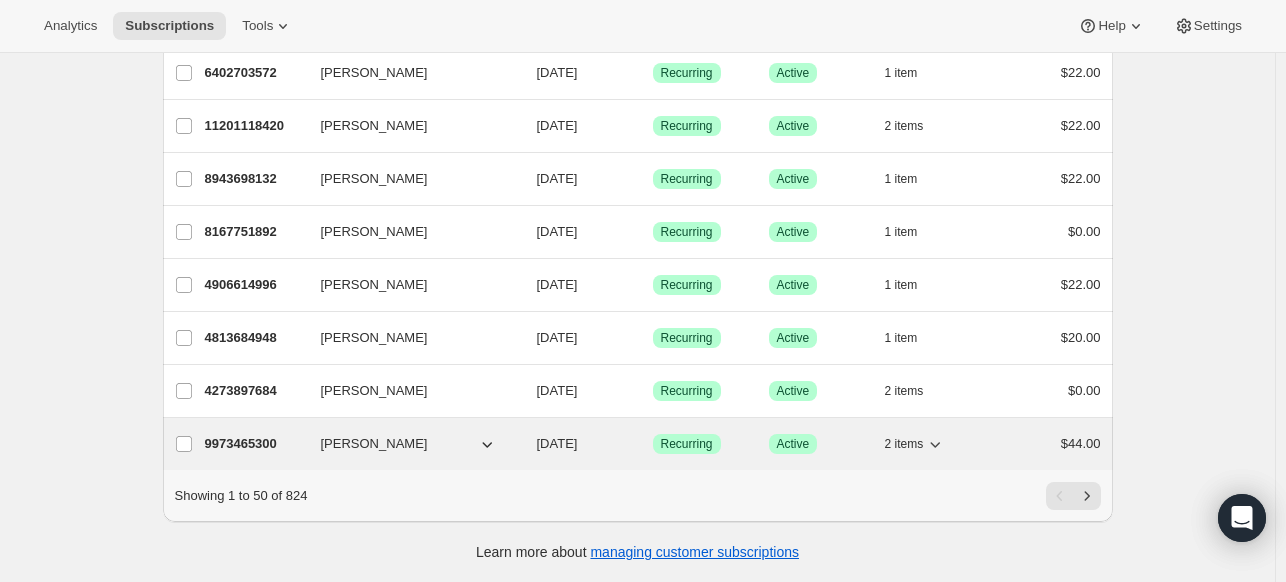 click on "[PERSON_NAME]" at bounding box center (374, 444) 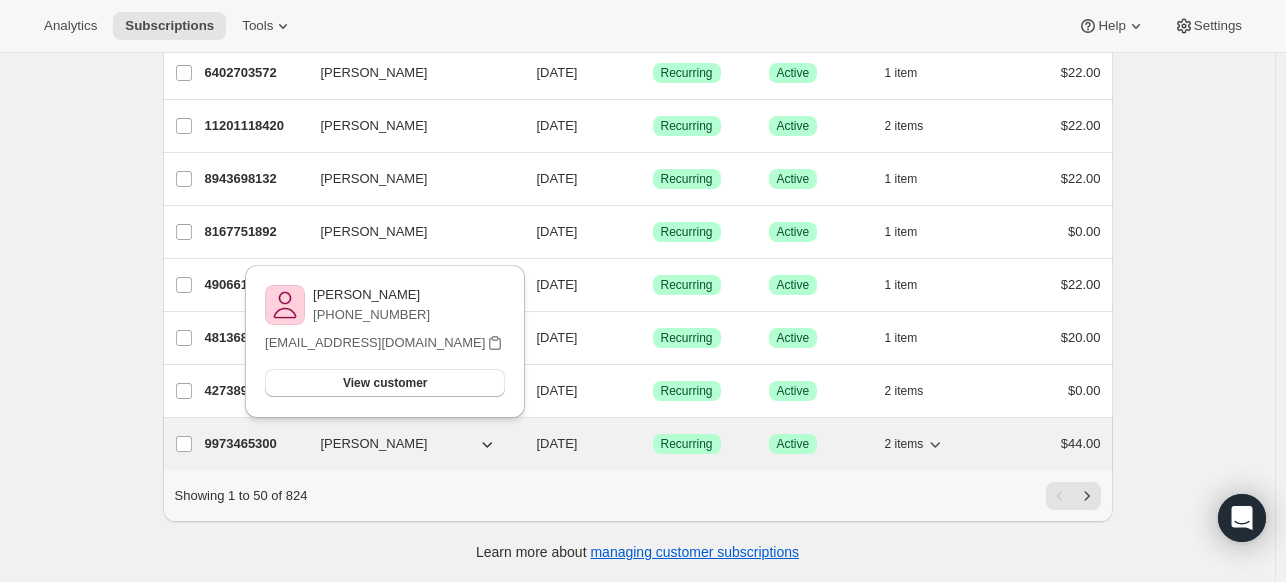 click on "[PERSON_NAME]" at bounding box center [374, 444] 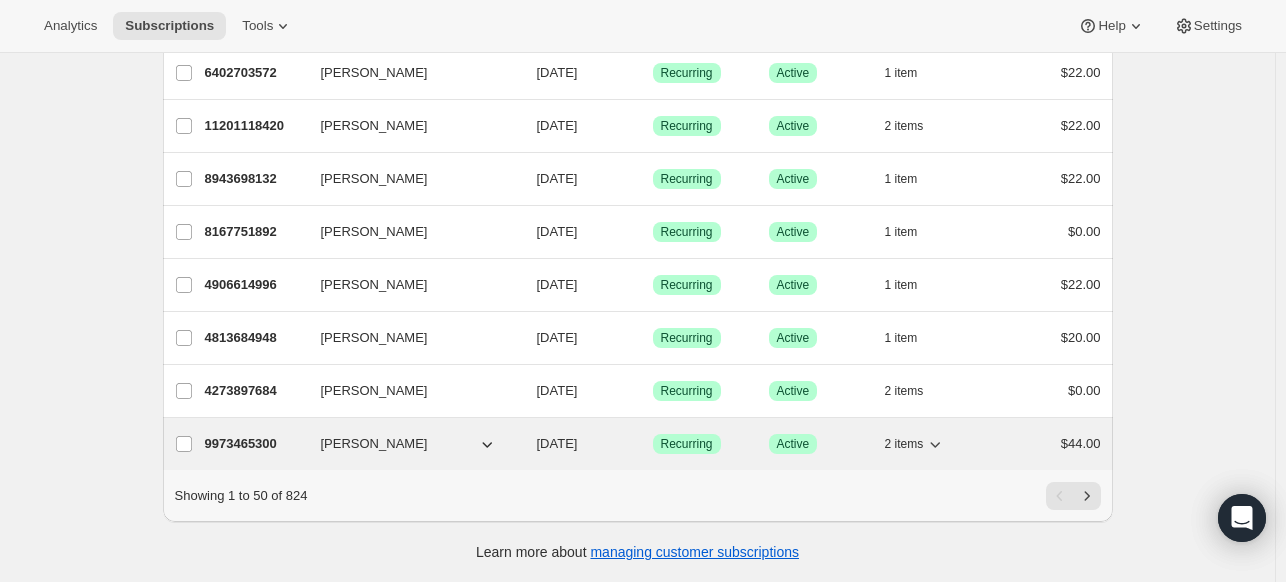 click on "[DATE]" at bounding box center [557, 443] 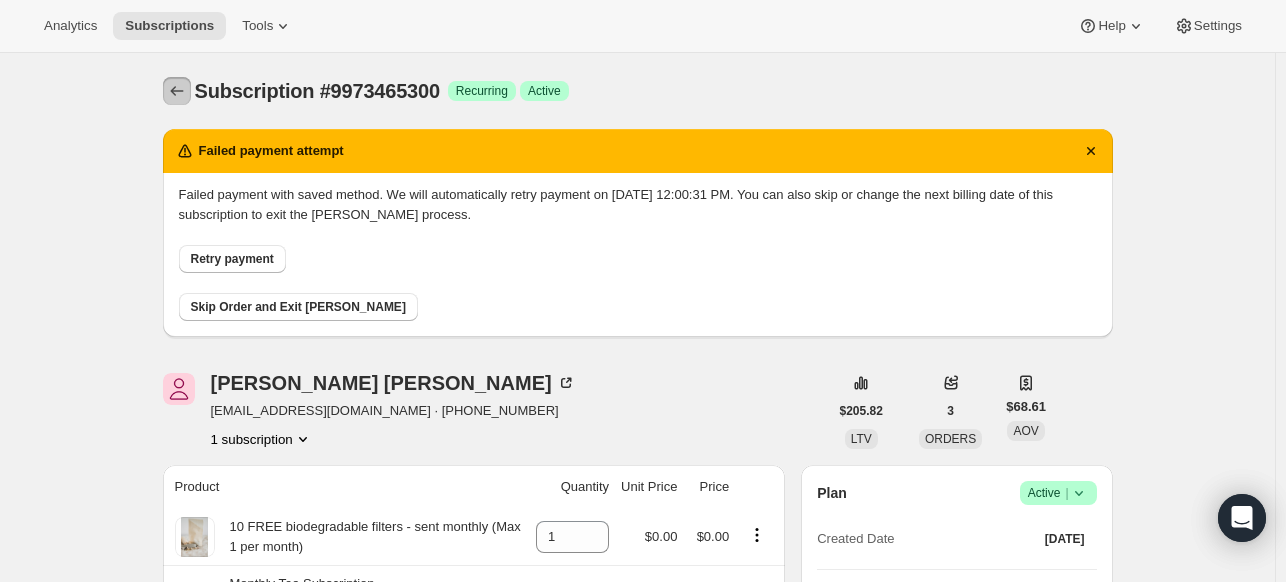 click 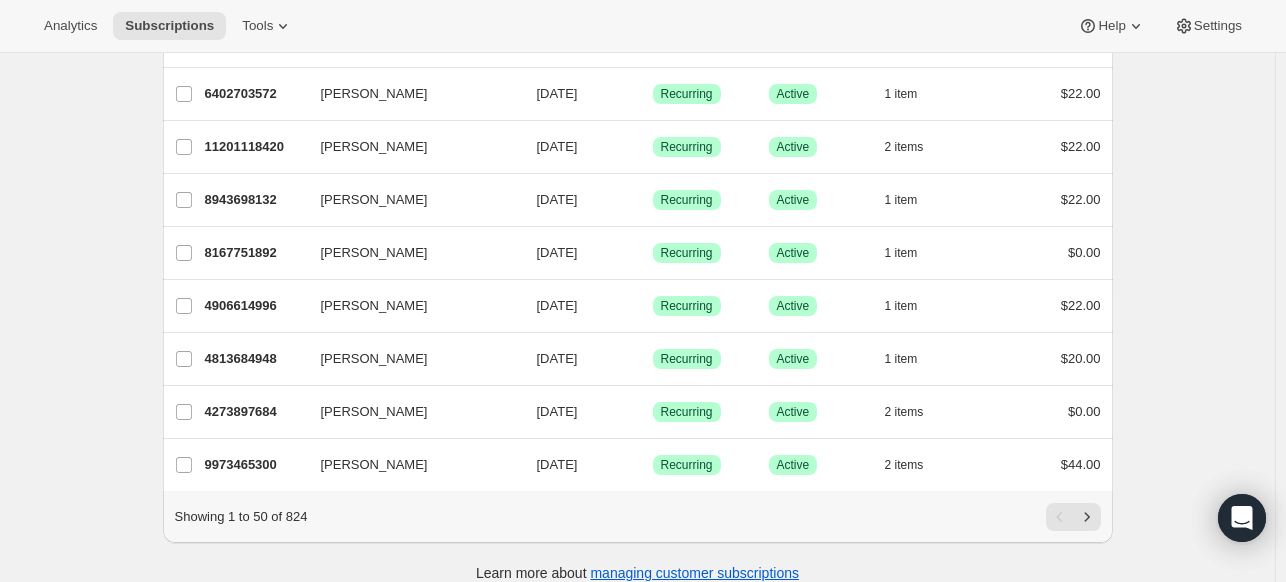 scroll, scrollTop: 2402, scrollLeft: 0, axis: vertical 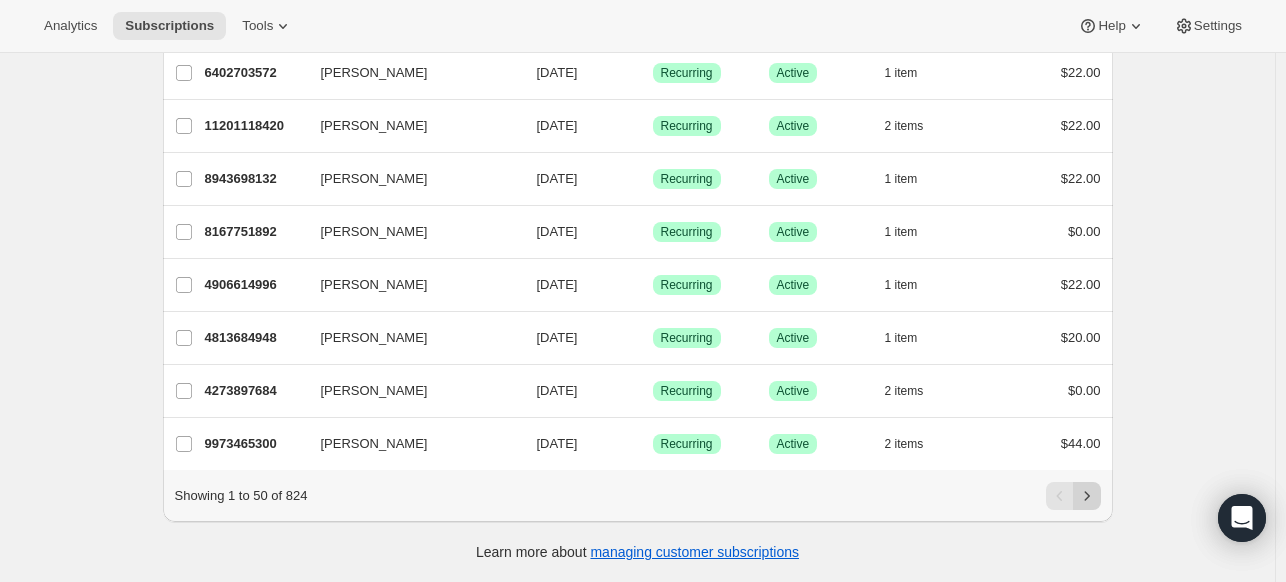 click 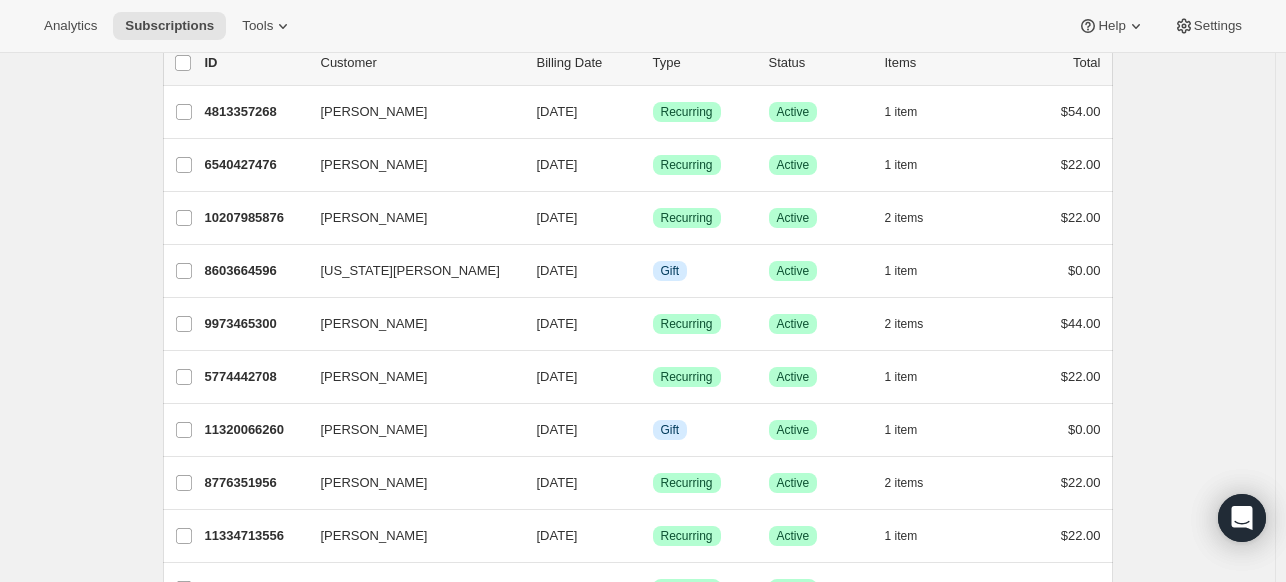 scroll, scrollTop: 104, scrollLeft: 0, axis: vertical 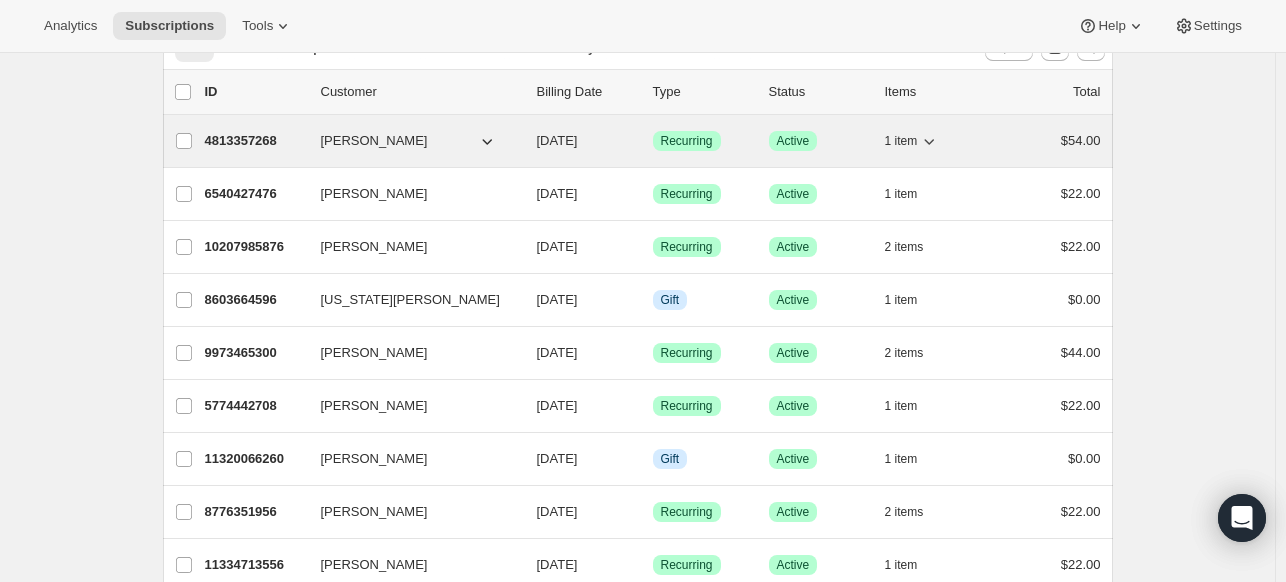click on "[DATE]" at bounding box center [557, 140] 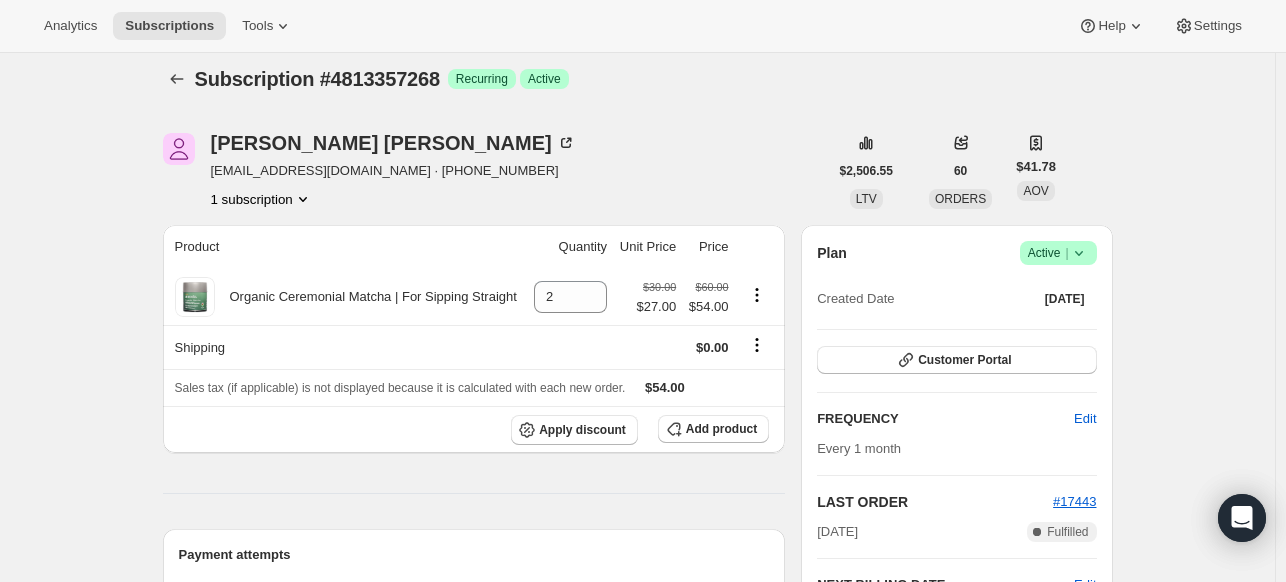 scroll, scrollTop: 0, scrollLeft: 0, axis: both 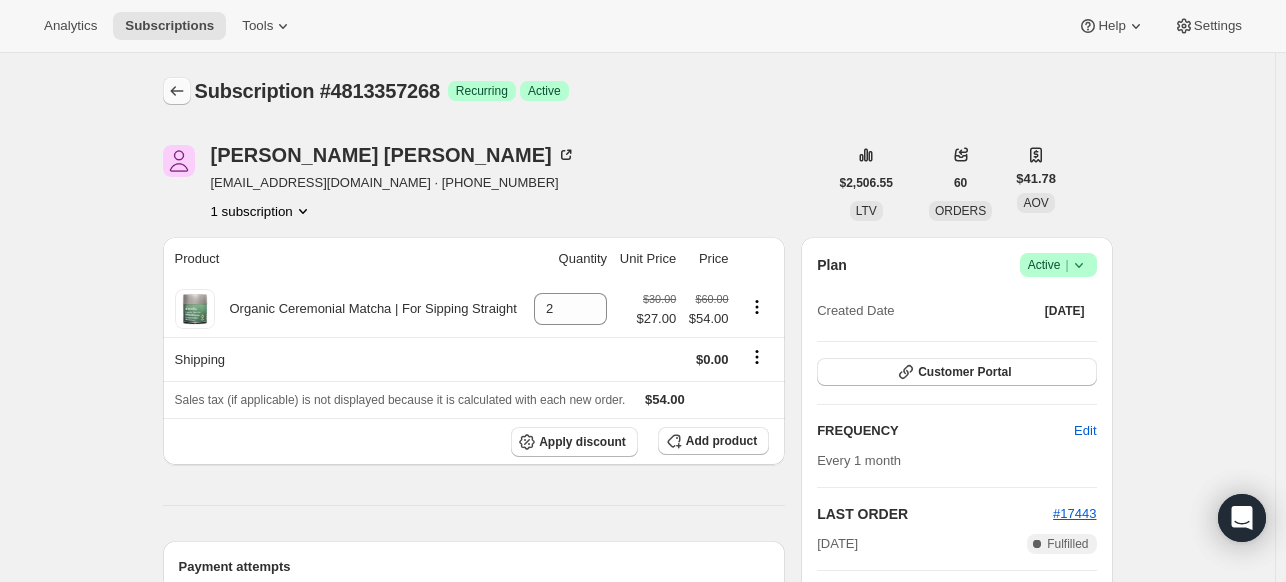 click 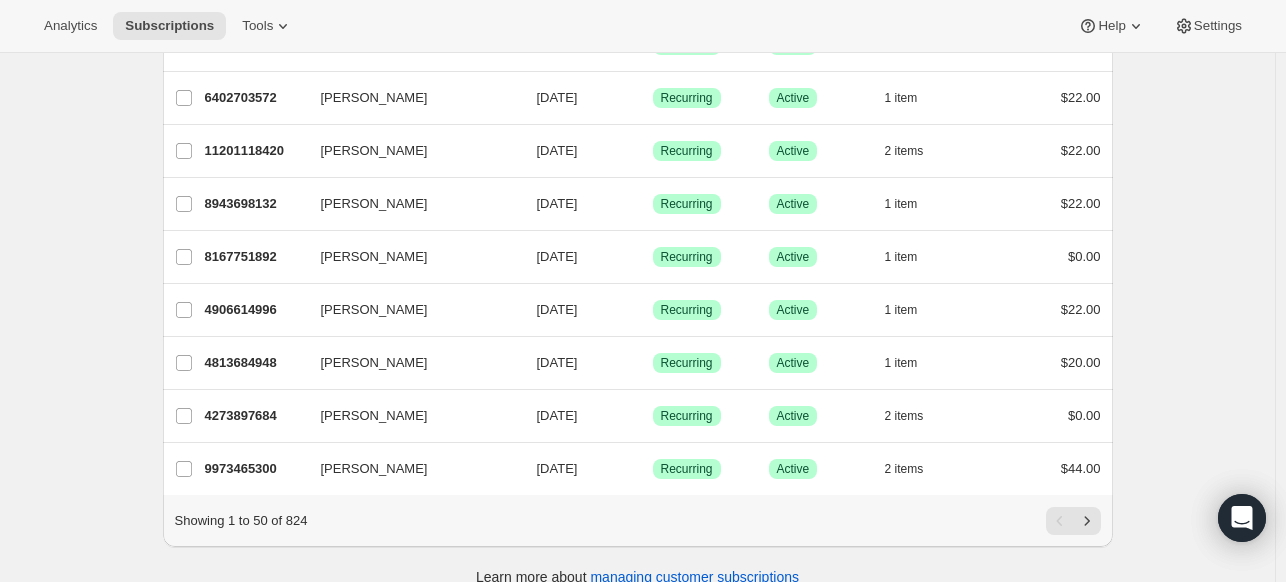 scroll, scrollTop: 2382, scrollLeft: 0, axis: vertical 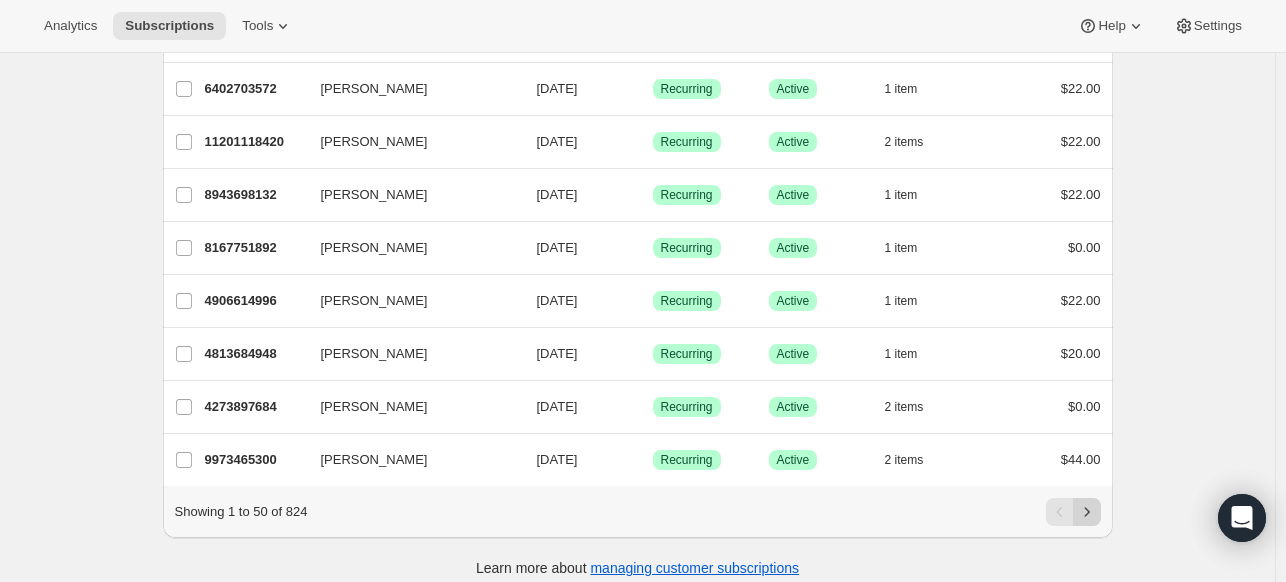 click 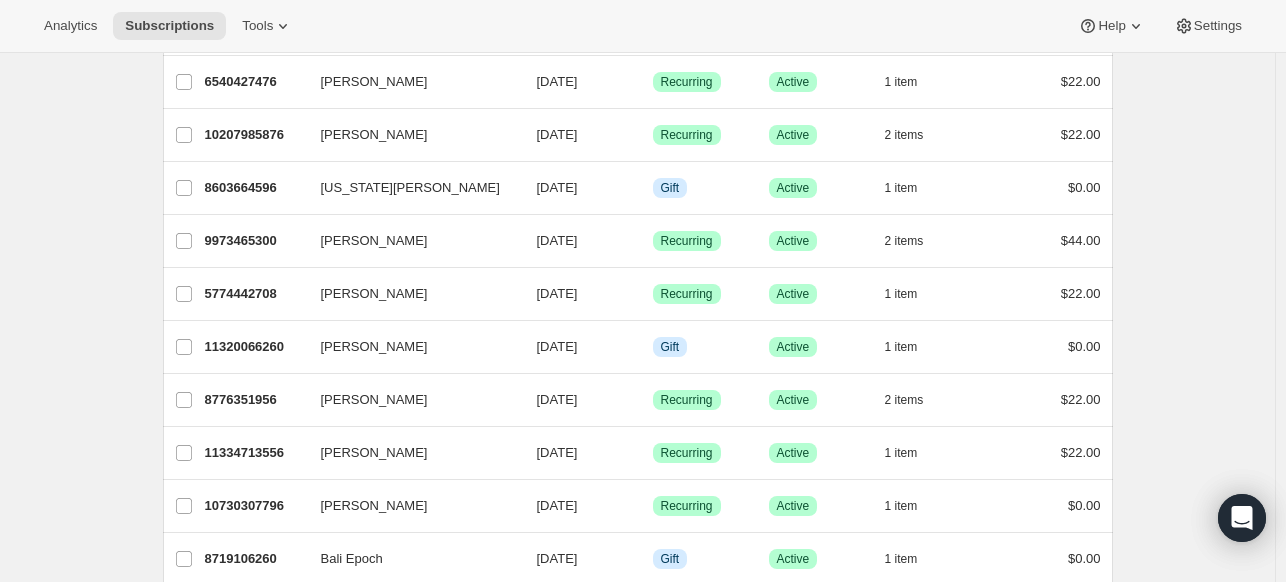 scroll, scrollTop: 207, scrollLeft: 0, axis: vertical 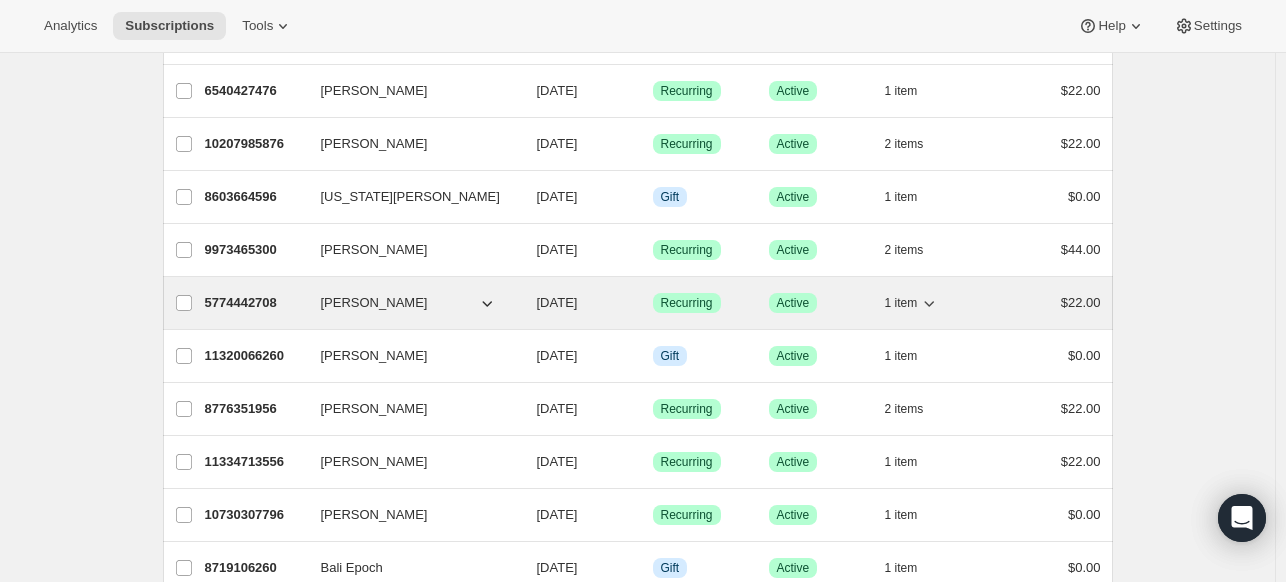 click on "[DATE]" at bounding box center [557, 302] 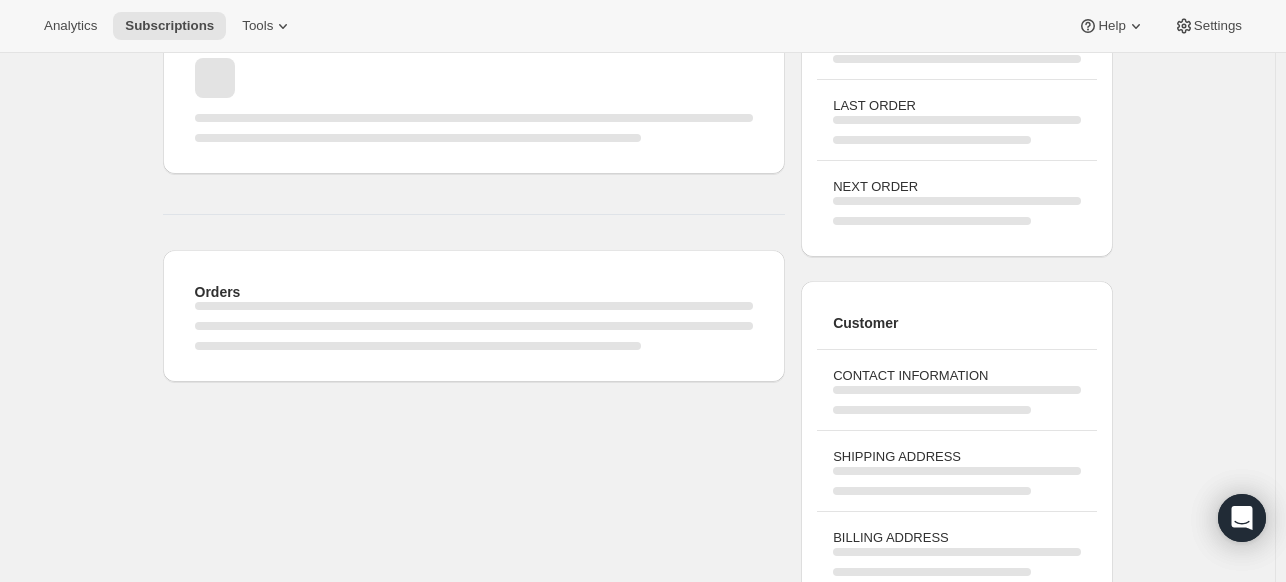 scroll, scrollTop: 0, scrollLeft: 0, axis: both 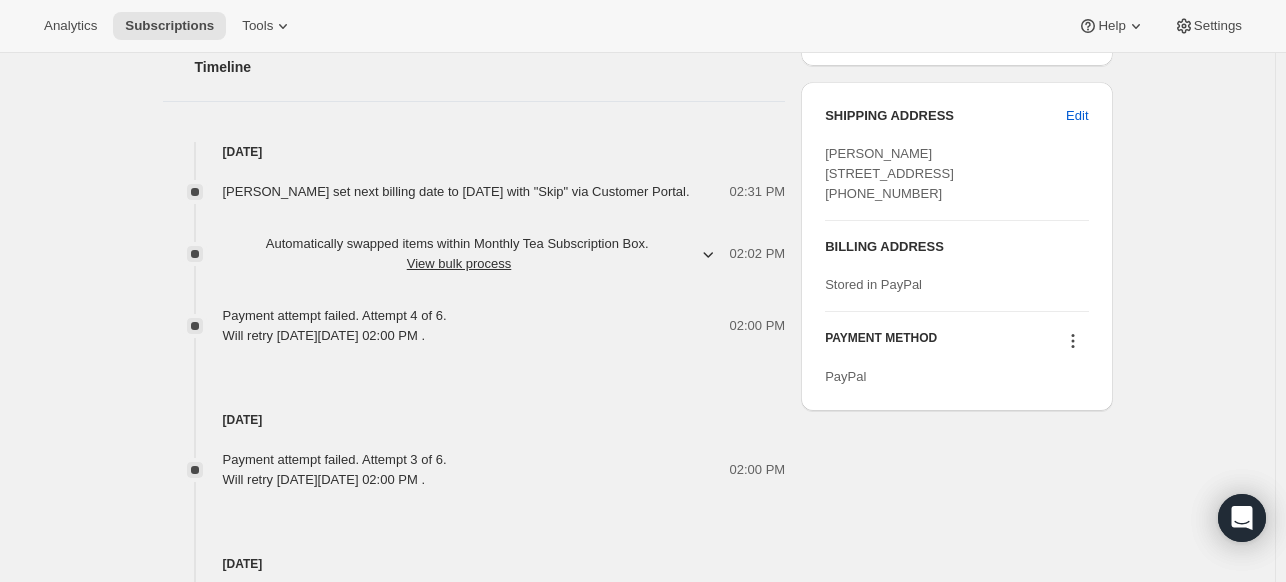 click 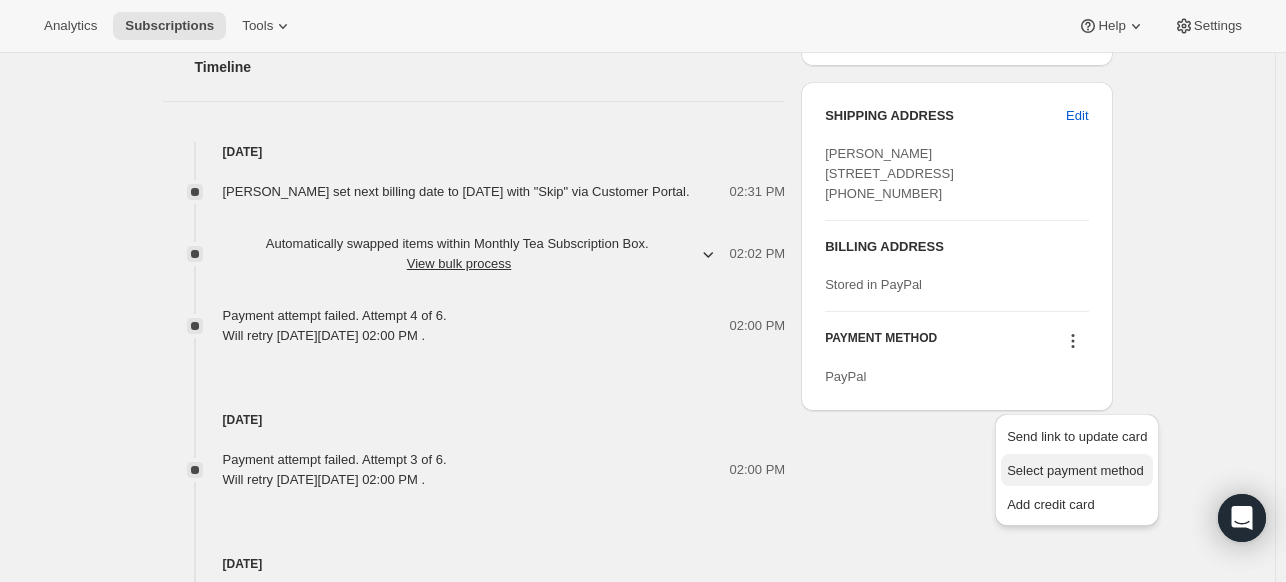 click on "Select payment method" at bounding box center [1075, 470] 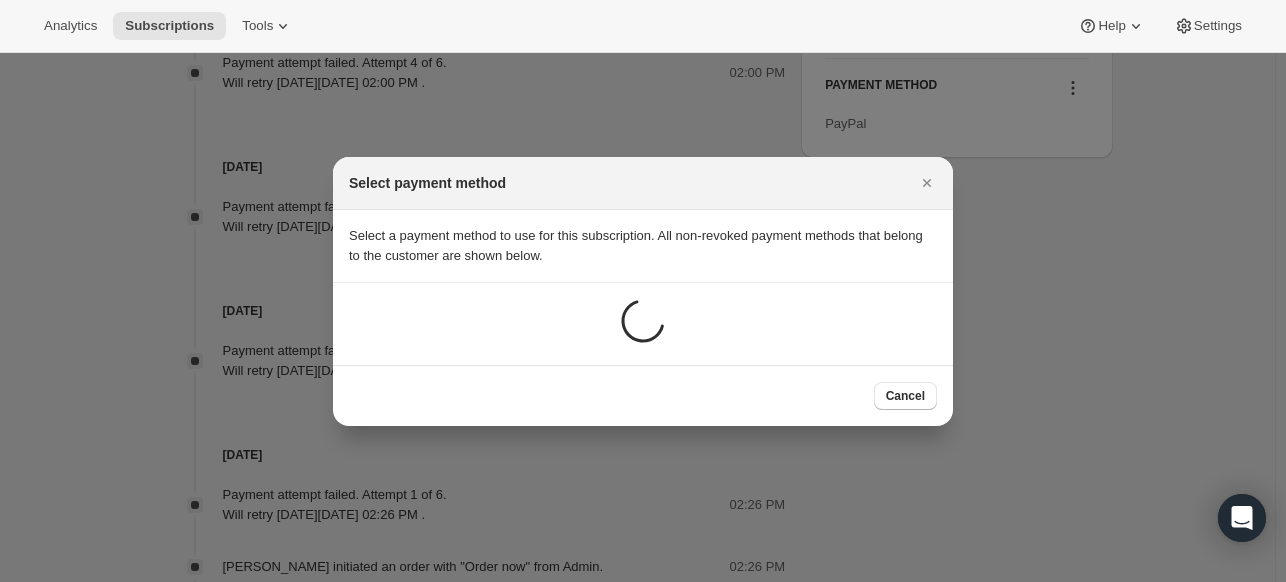 scroll, scrollTop: 794, scrollLeft: 0, axis: vertical 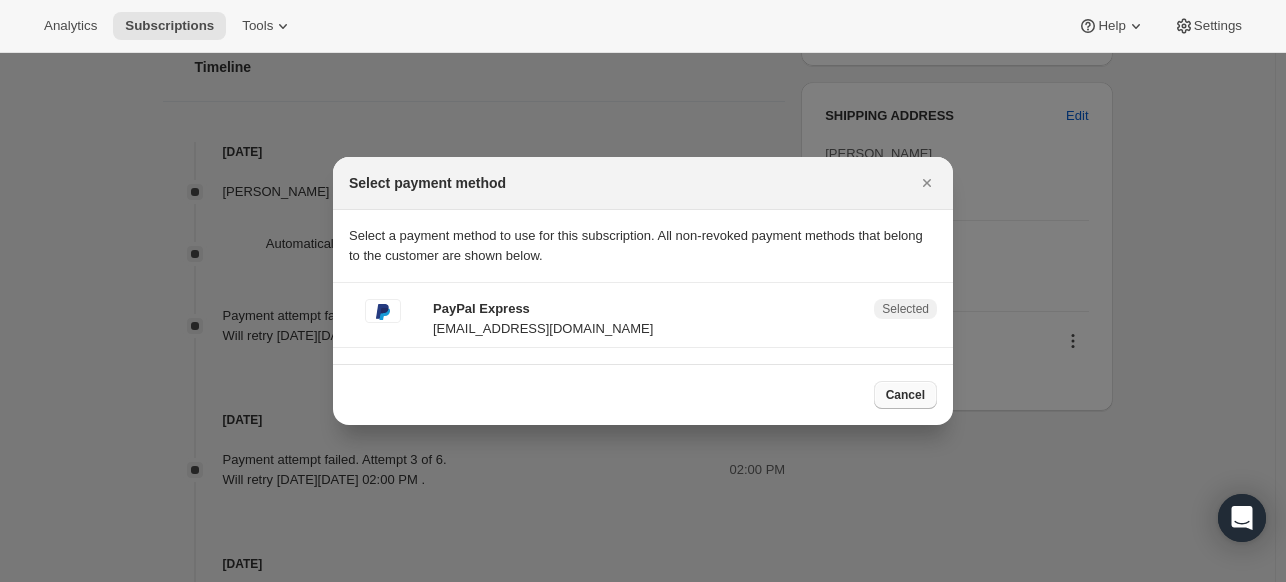click on "Cancel" at bounding box center (905, 395) 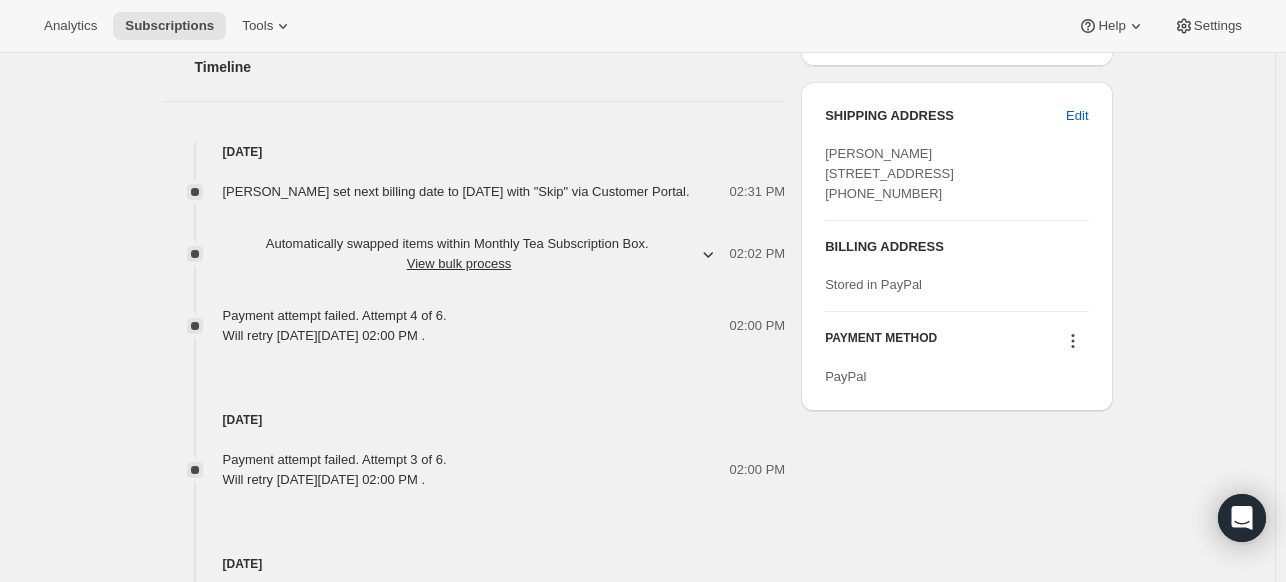 click 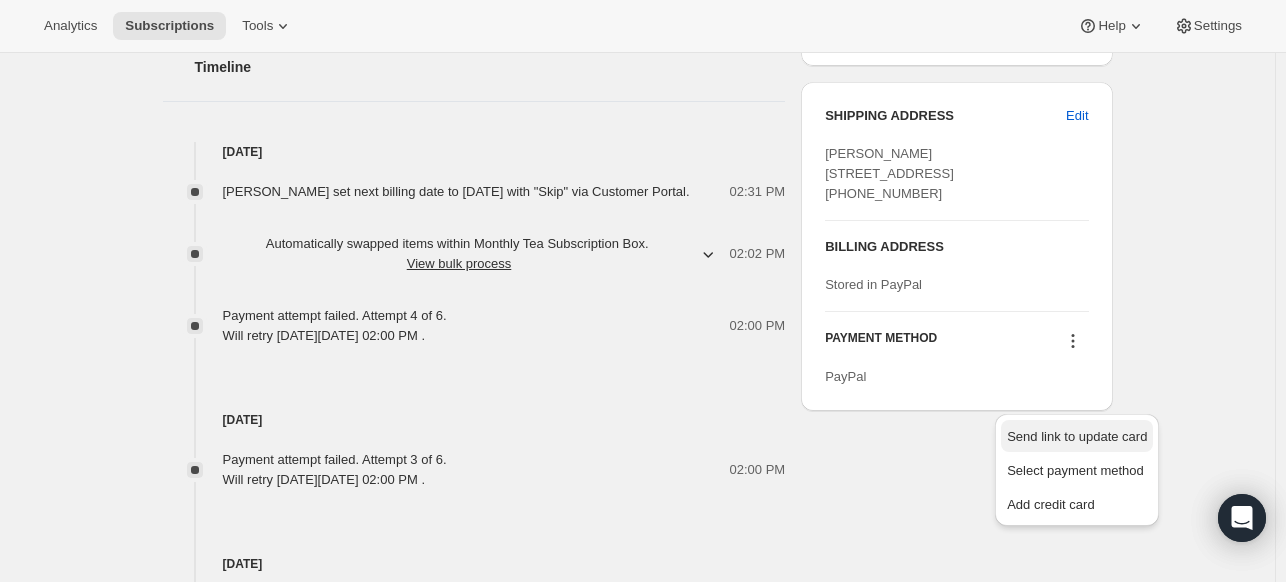 click on "Send link to update card" at bounding box center [1077, 436] 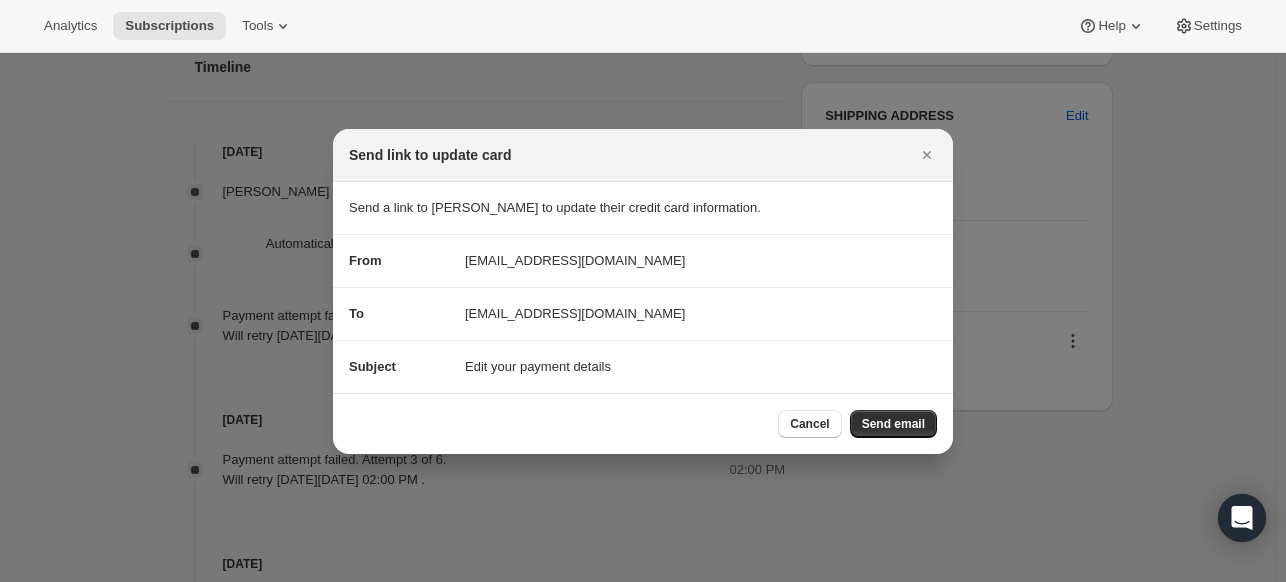 scroll, scrollTop: 0, scrollLeft: 0, axis: both 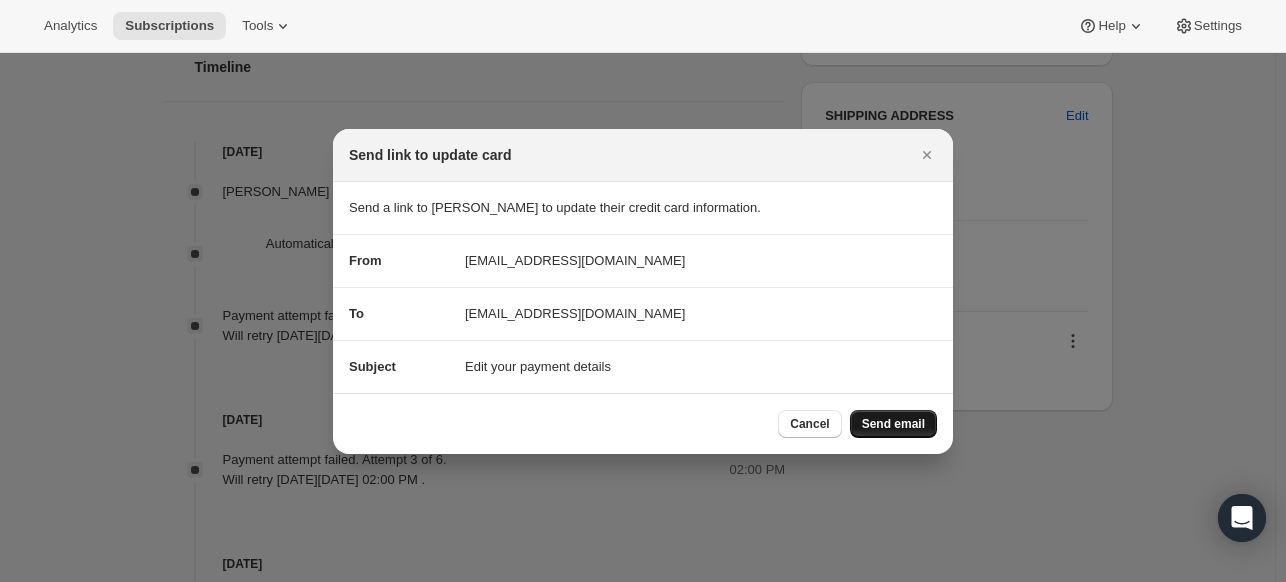 click on "Send email" at bounding box center [893, 424] 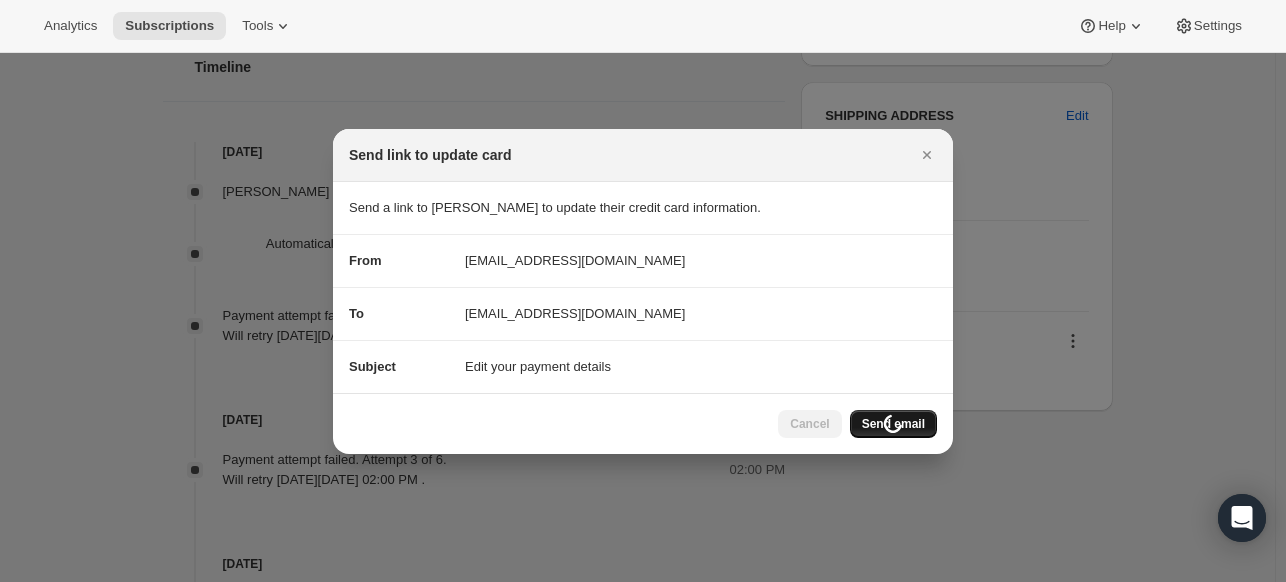 scroll, scrollTop: 794, scrollLeft: 0, axis: vertical 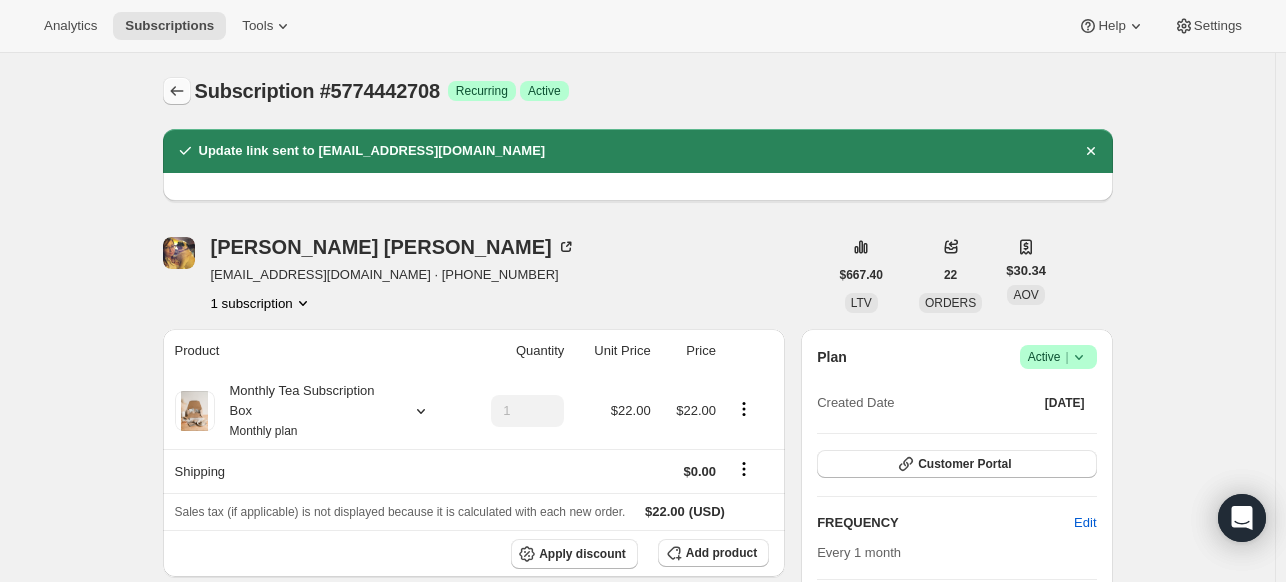 click 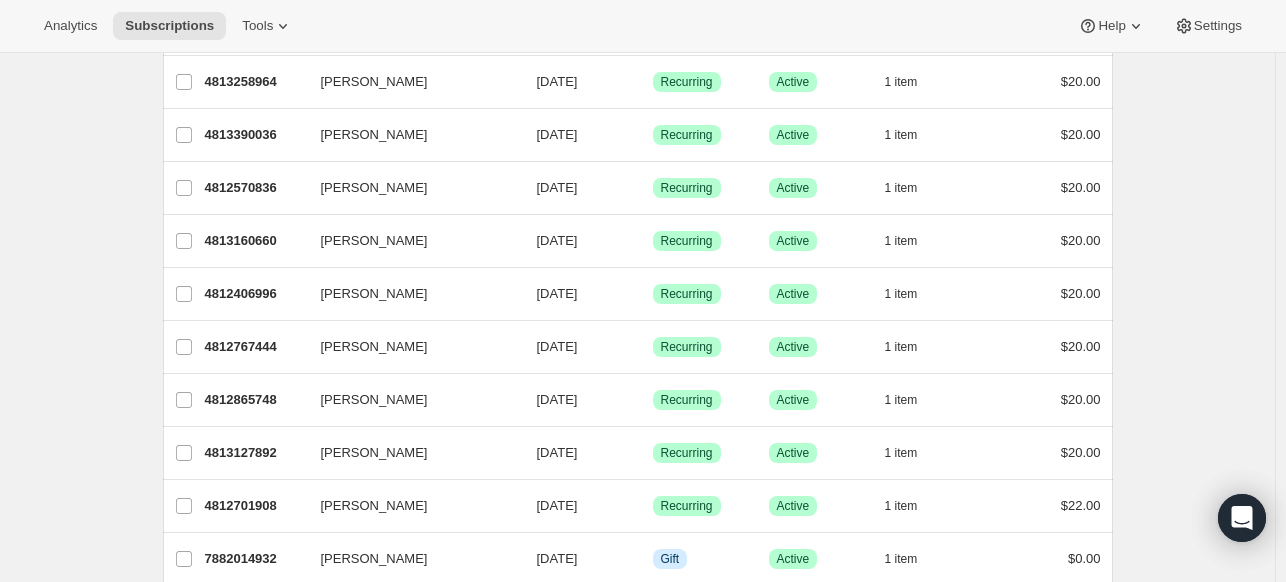 scroll, scrollTop: 2402, scrollLeft: 0, axis: vertical 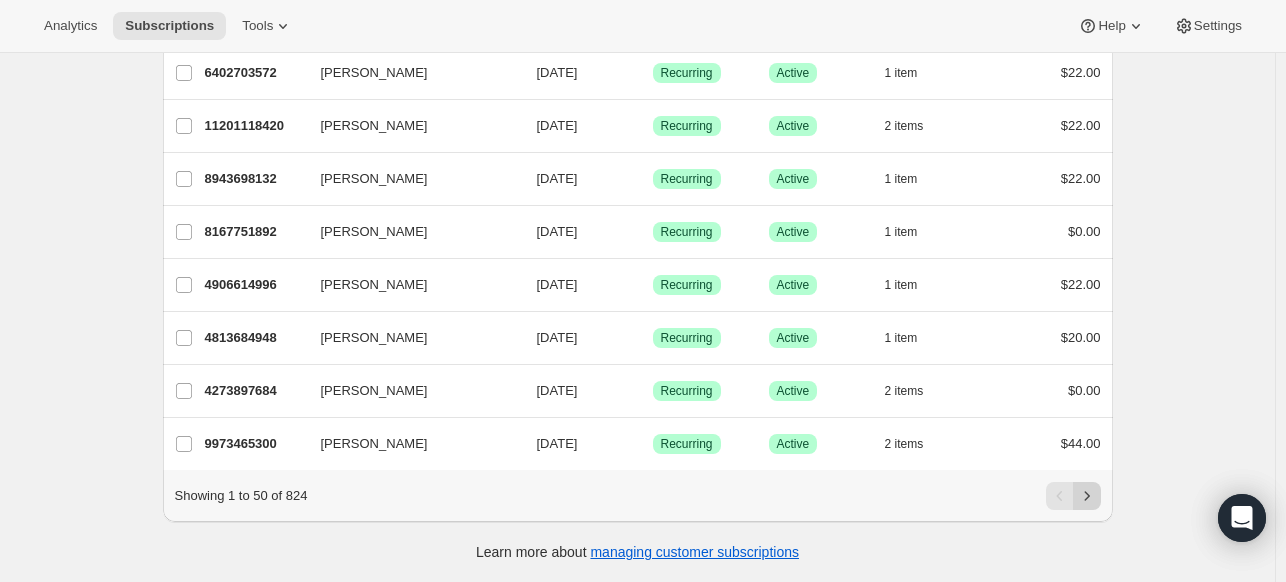 click 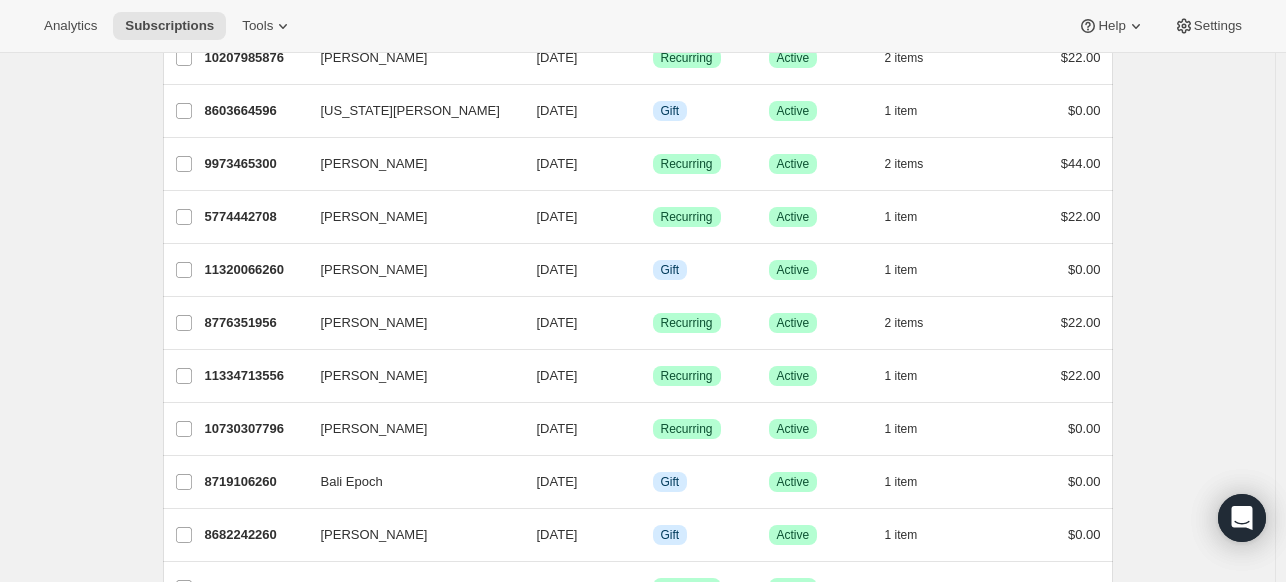 scroll, scrollTop: 306, scrollLeft: 0, axis: vertical 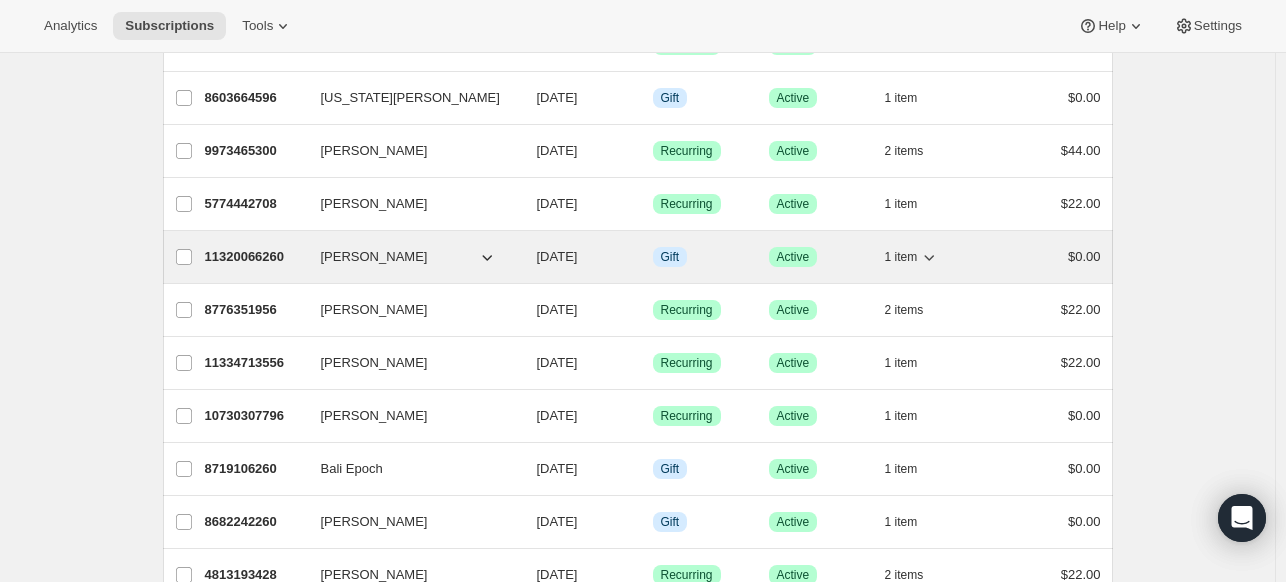 click on "[PERSON_NAME]" at bounding box center (374, 257) 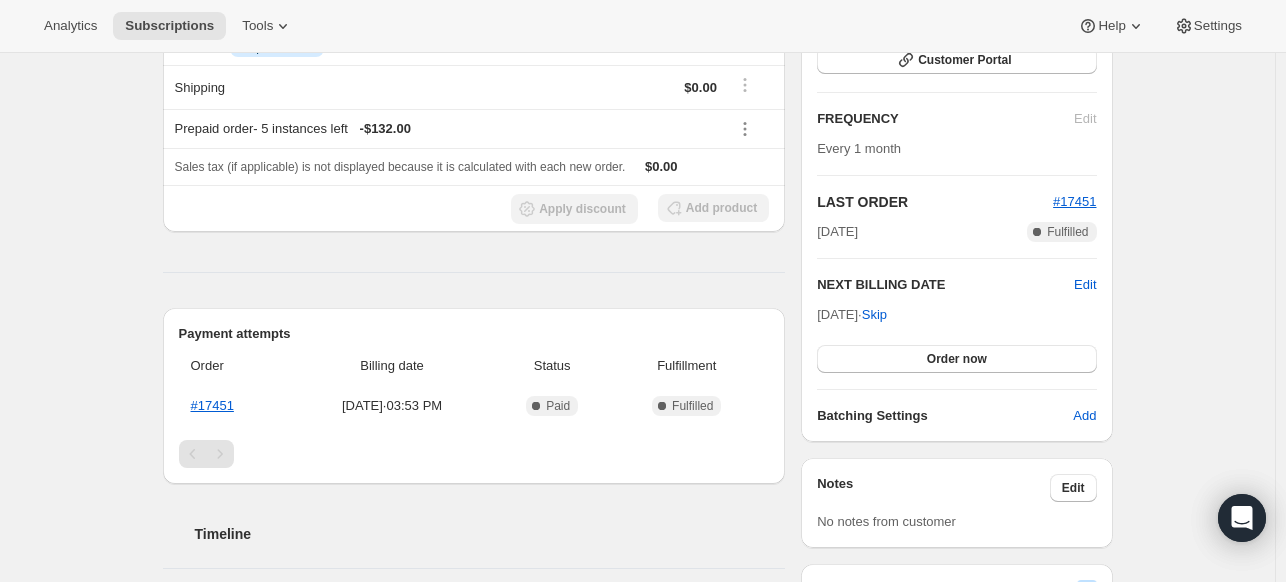 scroll, scrollTop: 316, scrollLeft: 0, axis: vertical 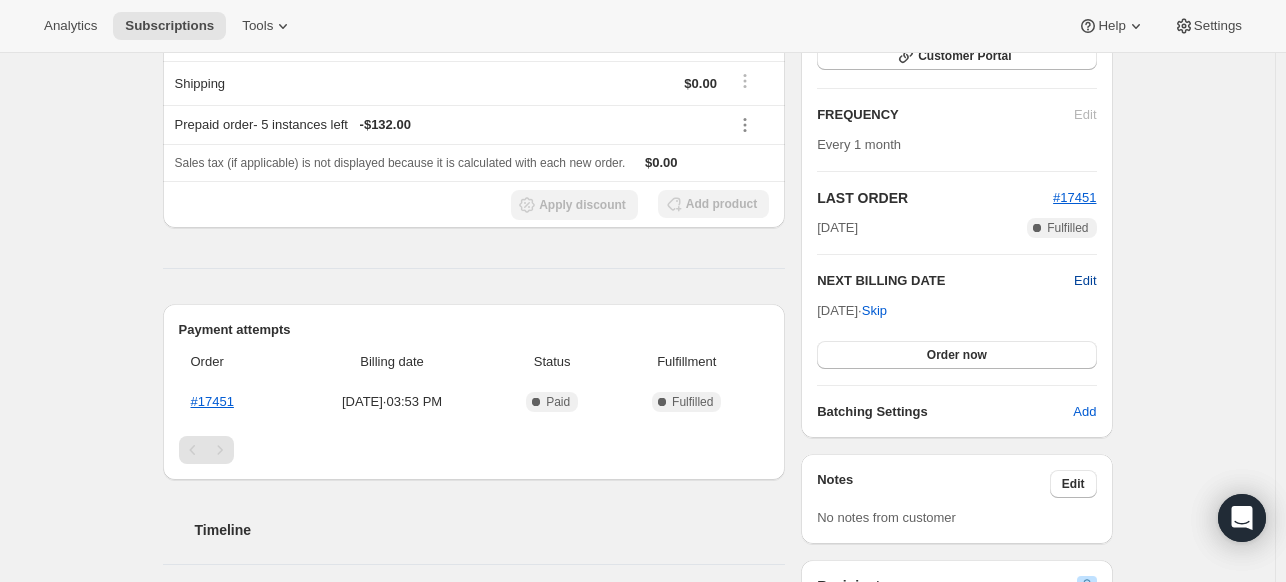 click on "Edit" at bounding box center [1085, 281] 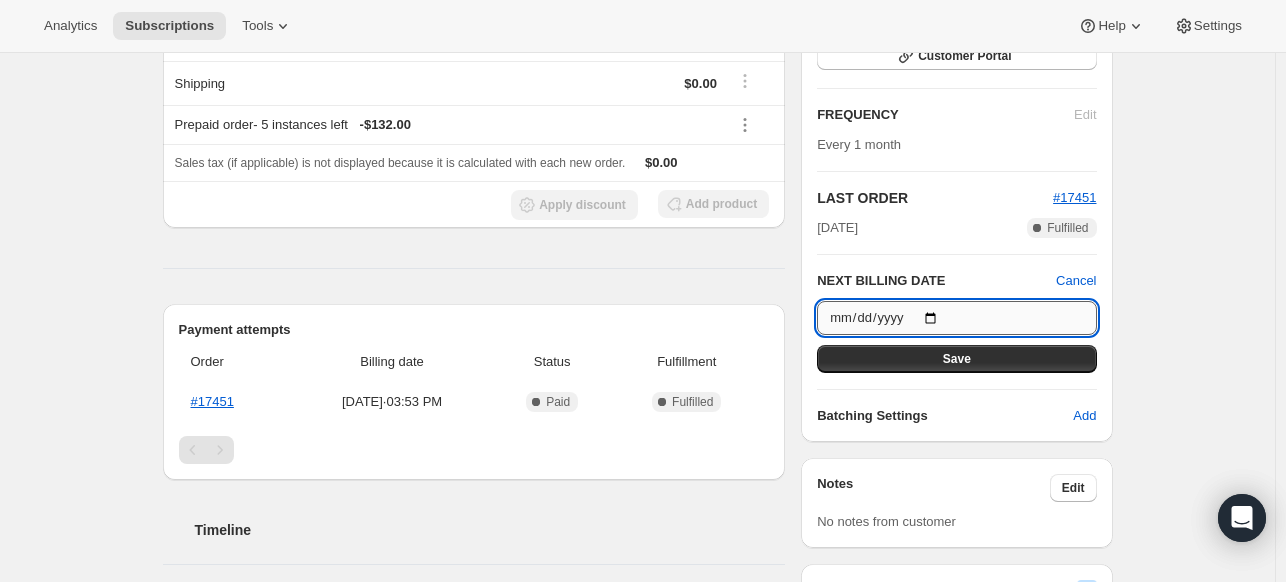 click on "[DATE]" at bounding box center [956, 318] 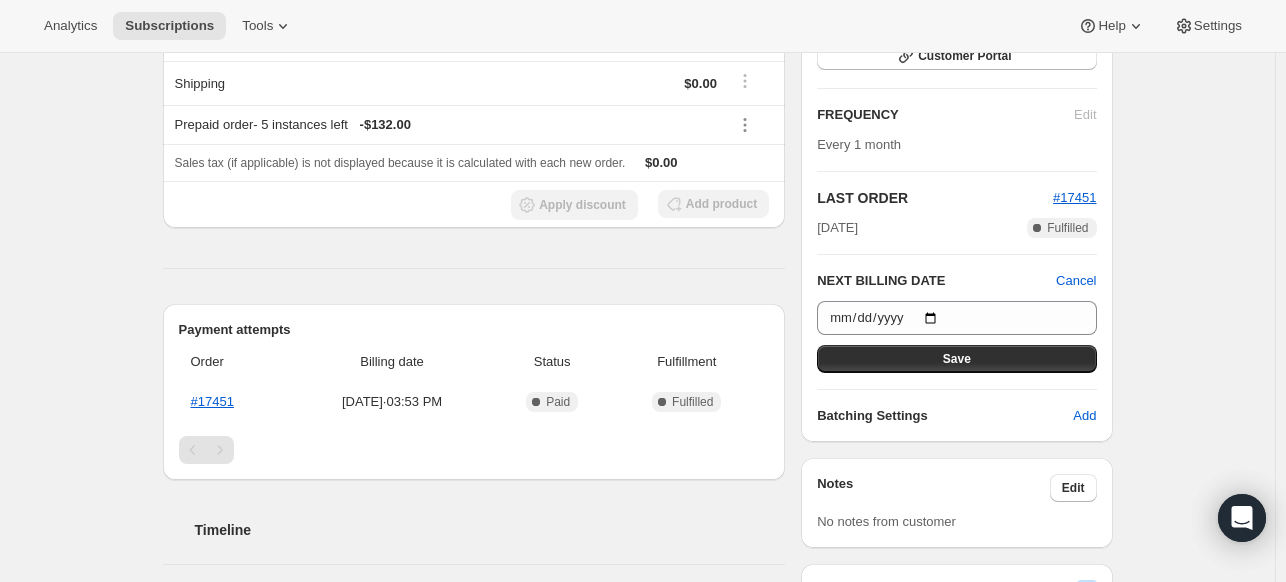 click on "Subscription #11320066260. This page is ready Subscription #11320066260 Info Gift Success Active [PERSON_NAME] Purchaser [PERSON_NAME][EMAIL_ADDRESS][DOMAIN_NAME] · [PHONE_NUMBER] 2 subscriptions $250.80 LTV 7 ORDERS $35.83 AOV Product Quantity Unit Price Price 6 Month Tea Subscription Box (Prepaid) 6 months x 4 teas Info Prepaid: 2 of 6 1 $132.00 $132.00 Shipping $0.00 Prepaid order  - 5 instances left   - $132.00 Sales tax (if applicable) is not displayed because it is calculated with each new order.   $0.00 Apply discount Add product Payment attempts Order Billing date Status Fulfillment #17451 [DATE]  ·  03:53 PM  Complete Paid  Complete Fulfilled Timeline [DATE] [PERSON_NAME]  created the subscription order.  View order 03:53 PM Plan Success Active | Created Date [DATE] Customer Portal FREQUENCY Edit Every 1 month LAST ORDER #17451 [DATE]  Complete Fulfilled NEXT BILLING DATE Cancel [DATE] Save Batching Settings Add Notes Edit No notes from customer Recipient [PERSON_NAME] [EMAIL_ADDRESS][DOMAIN_NAME] Edit" at bounding box center (637, 461) 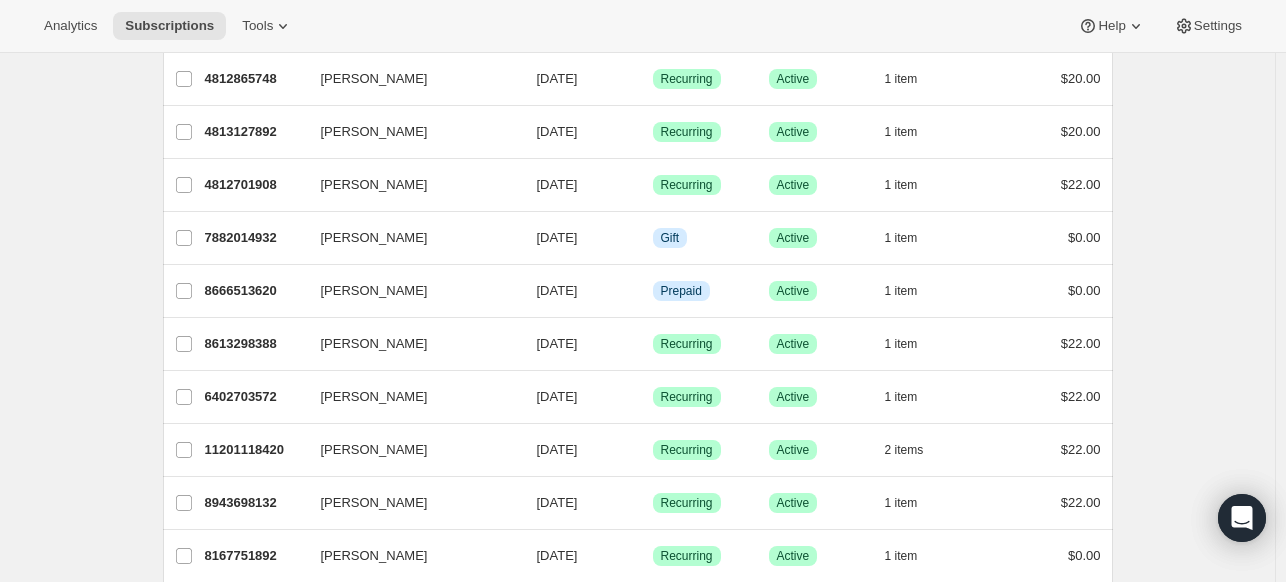 scroll, scrollTop: 2402, scrollLeft: 0, axis: vertical 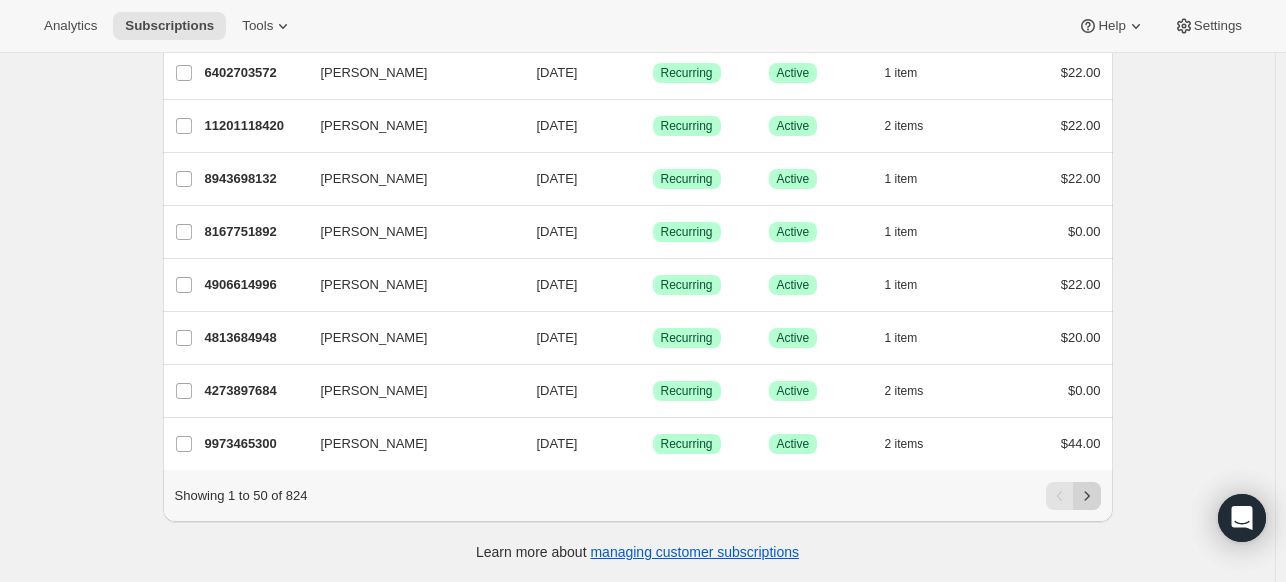 click 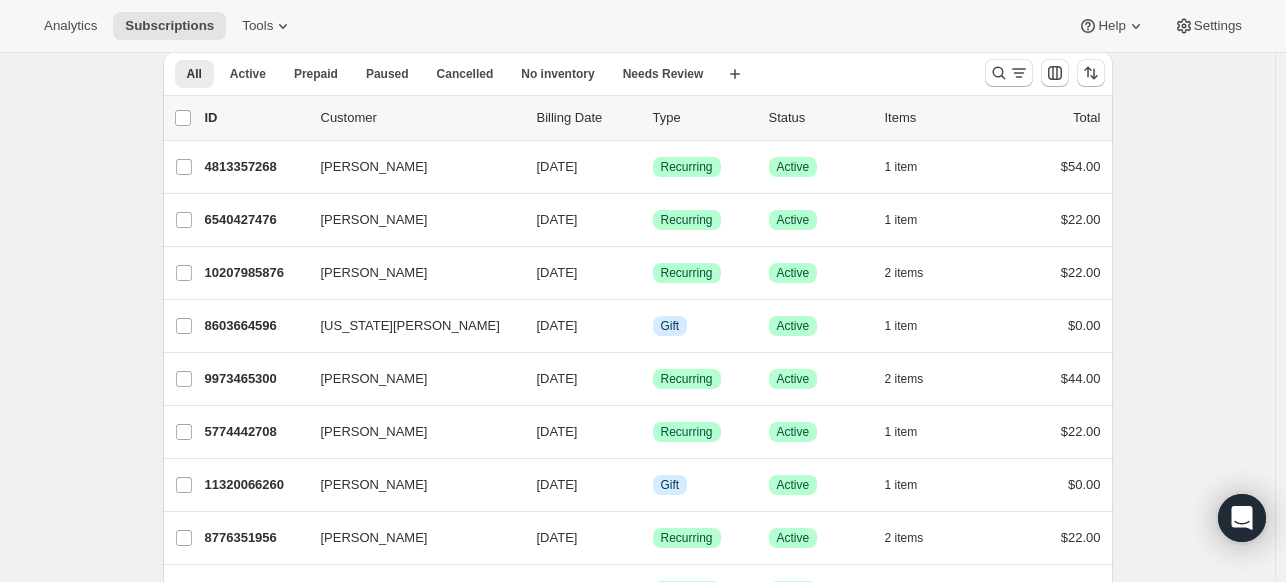 scroll, scrollTop: 82, scrollLeft: 0, axis: vertical 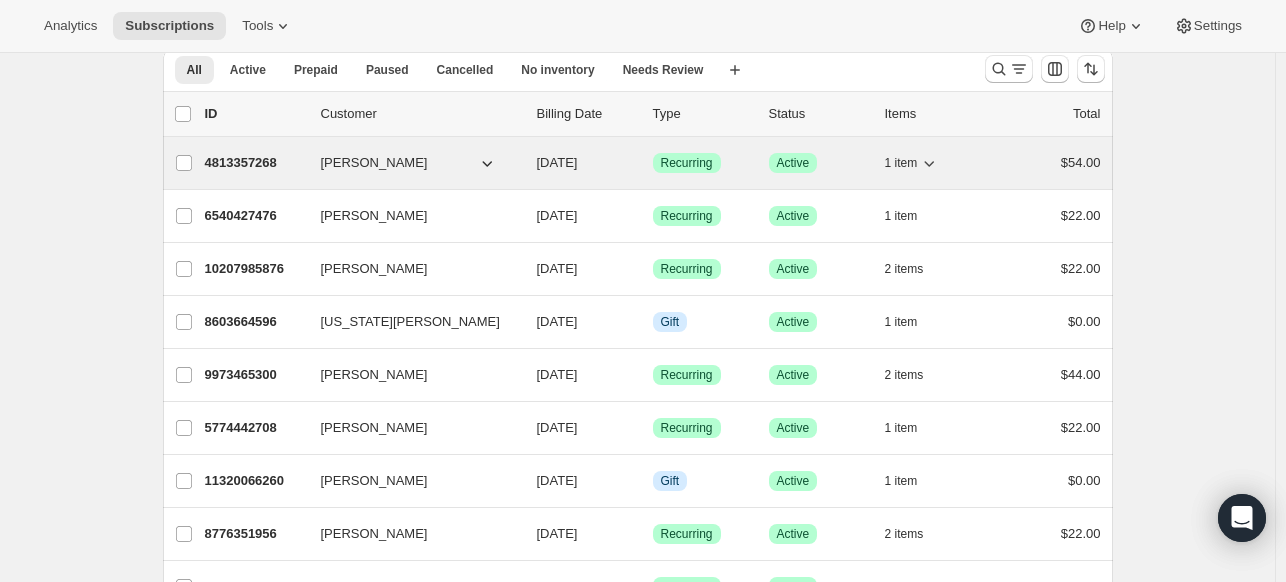 click on "[PERSON_NAME]" at bounding box center (374, 163) 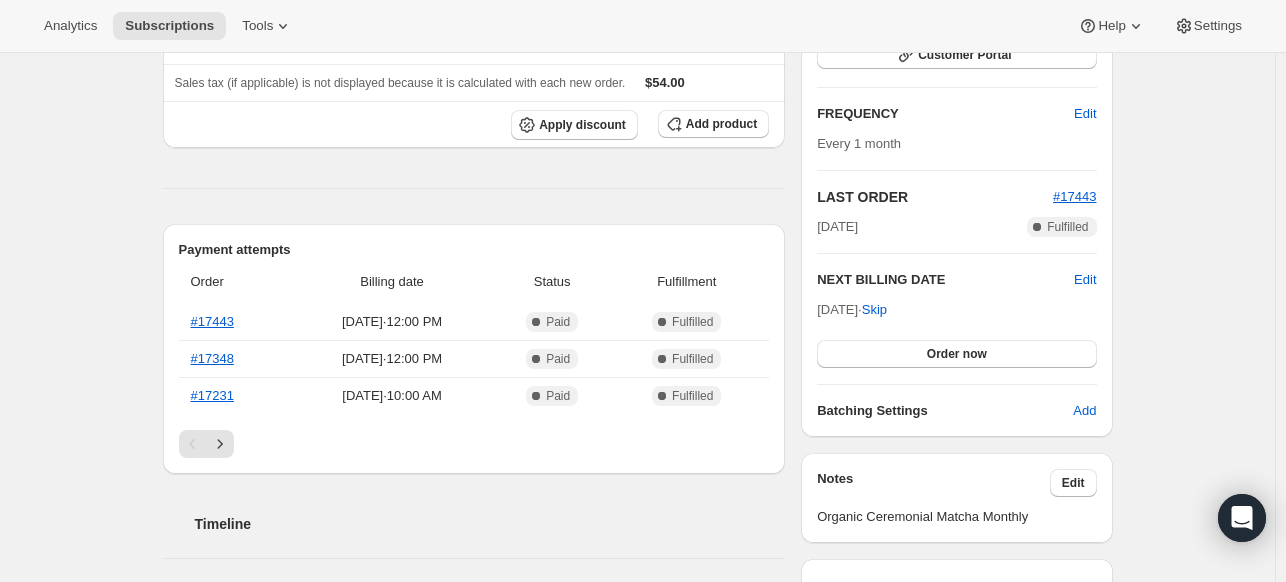 scroll, scrollTop: 327, scrollLeft: 0, axis: vertical 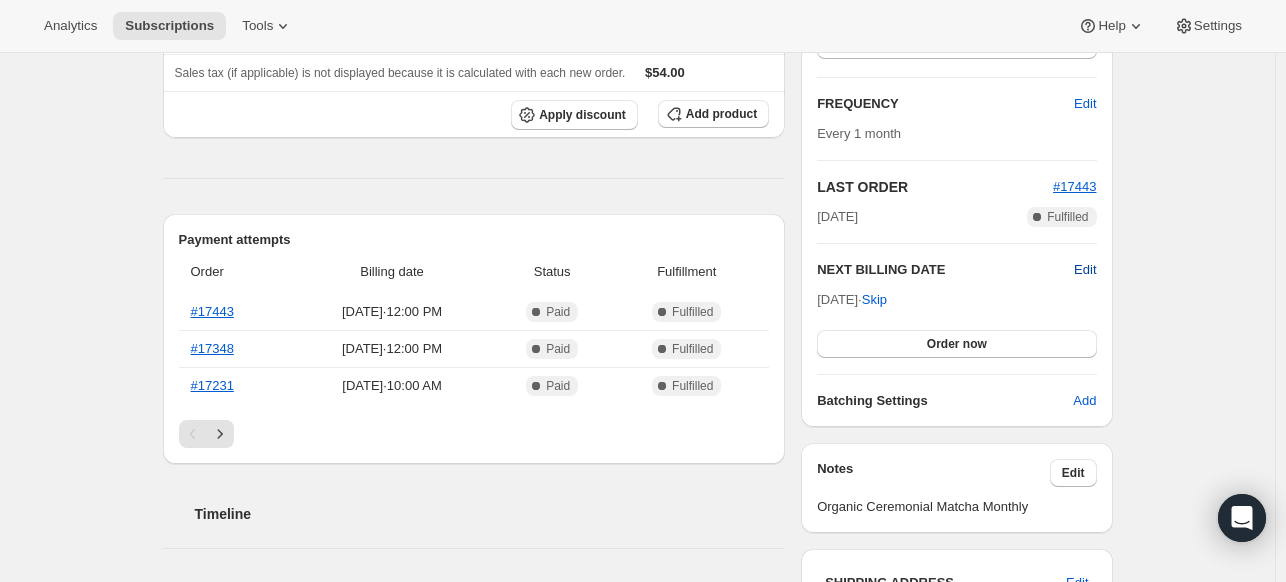 click on "Edit" at bounding box center [1085, 270] 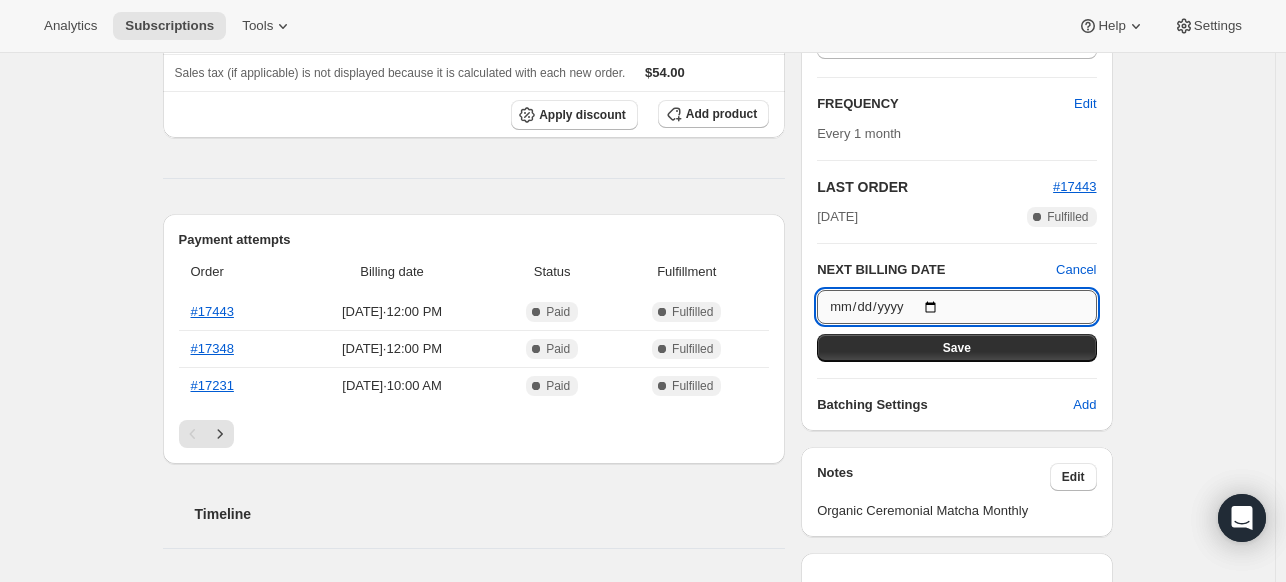 click on "[DATE]" at bounding box center (956, 307) 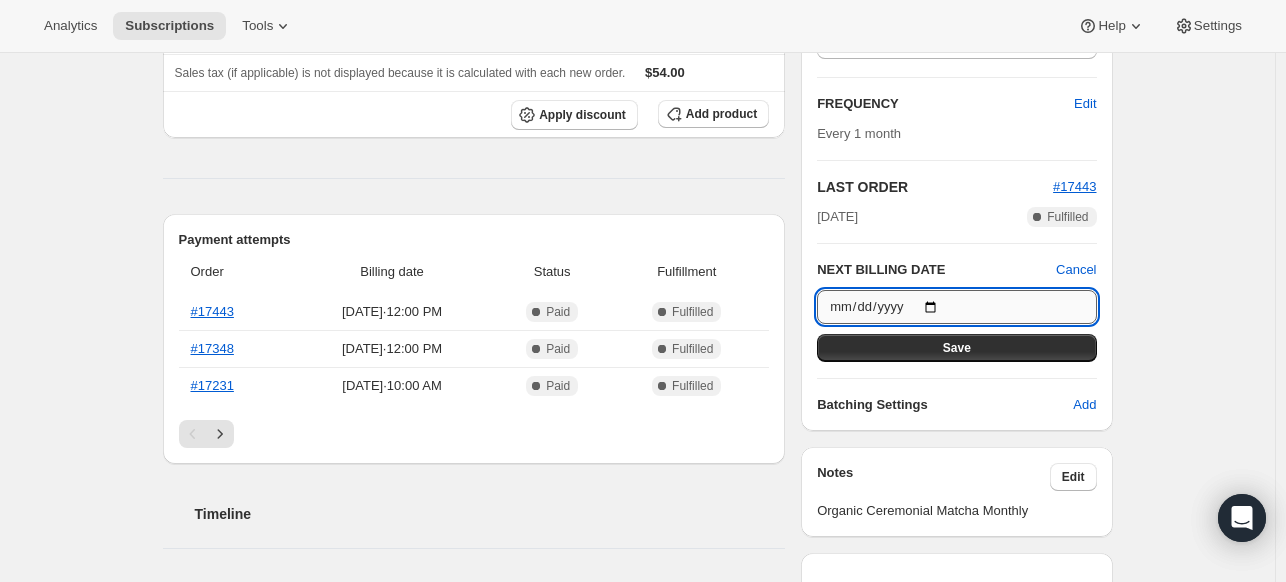 type on "[DATE]" 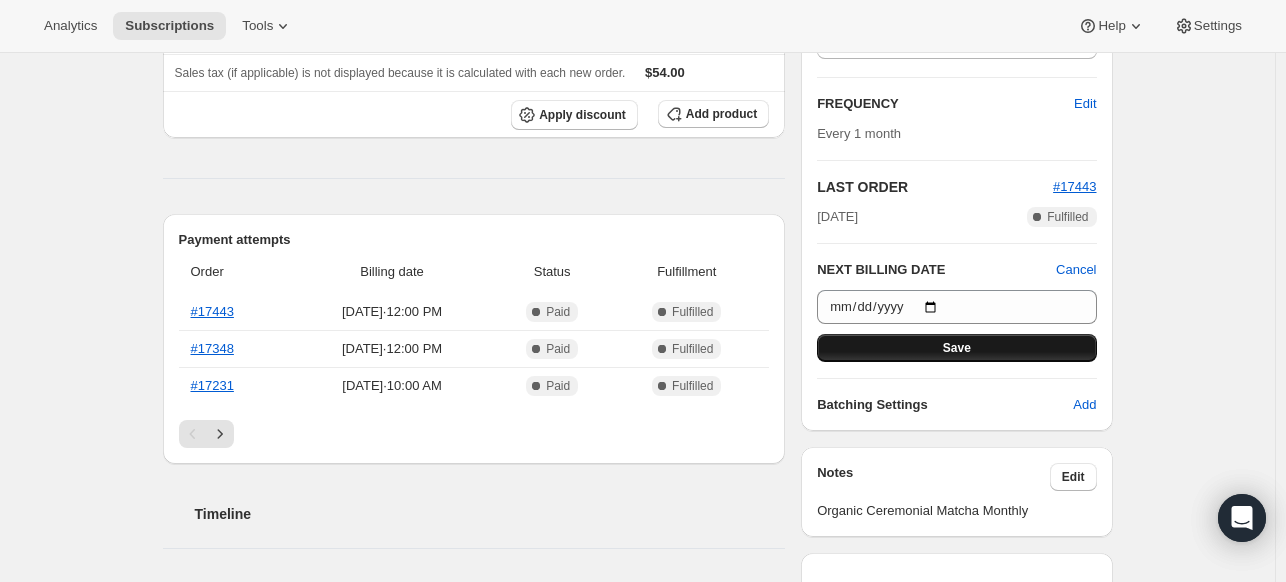 click on "Save" at bounding box center [956, 348] 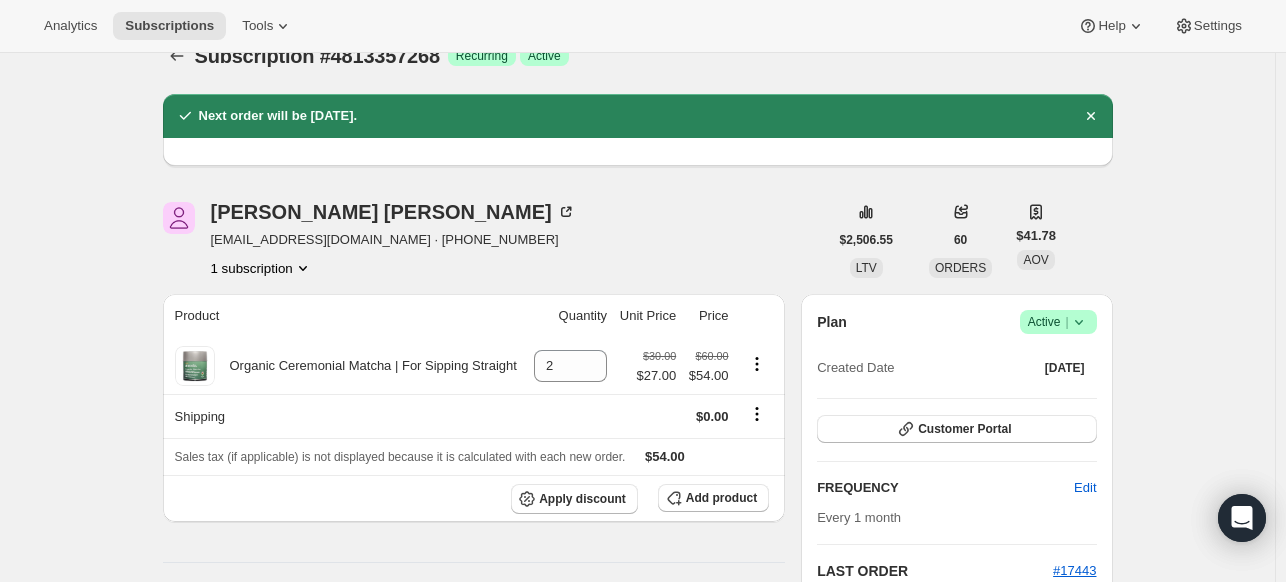 scroll, scrollTop: 0, scrollLeft: 0, axis: both 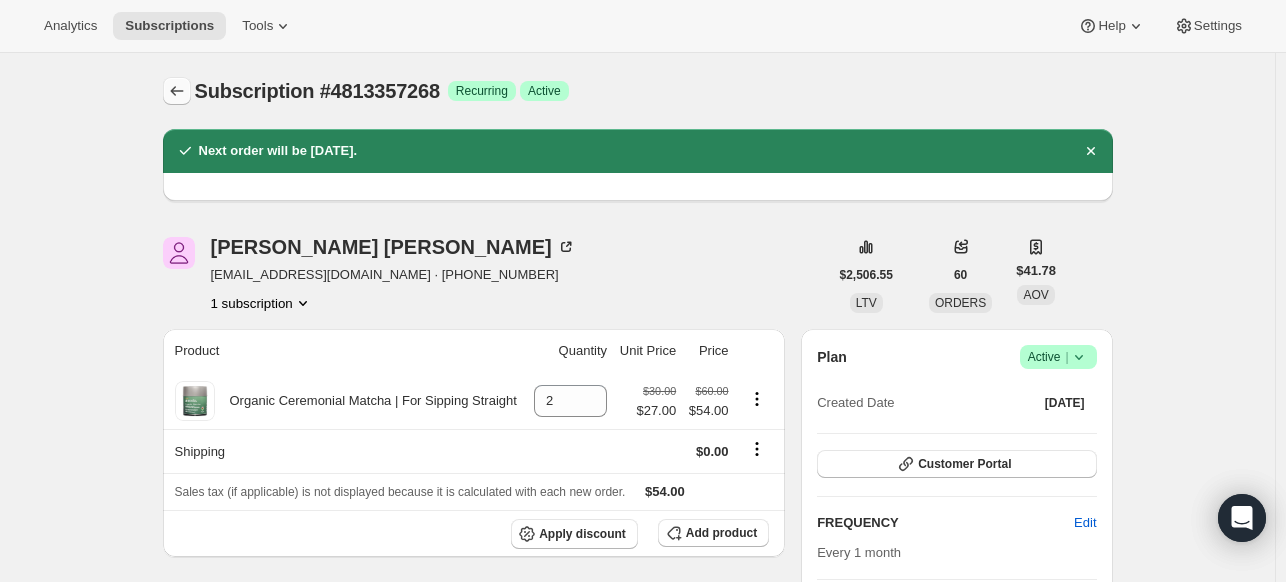 click 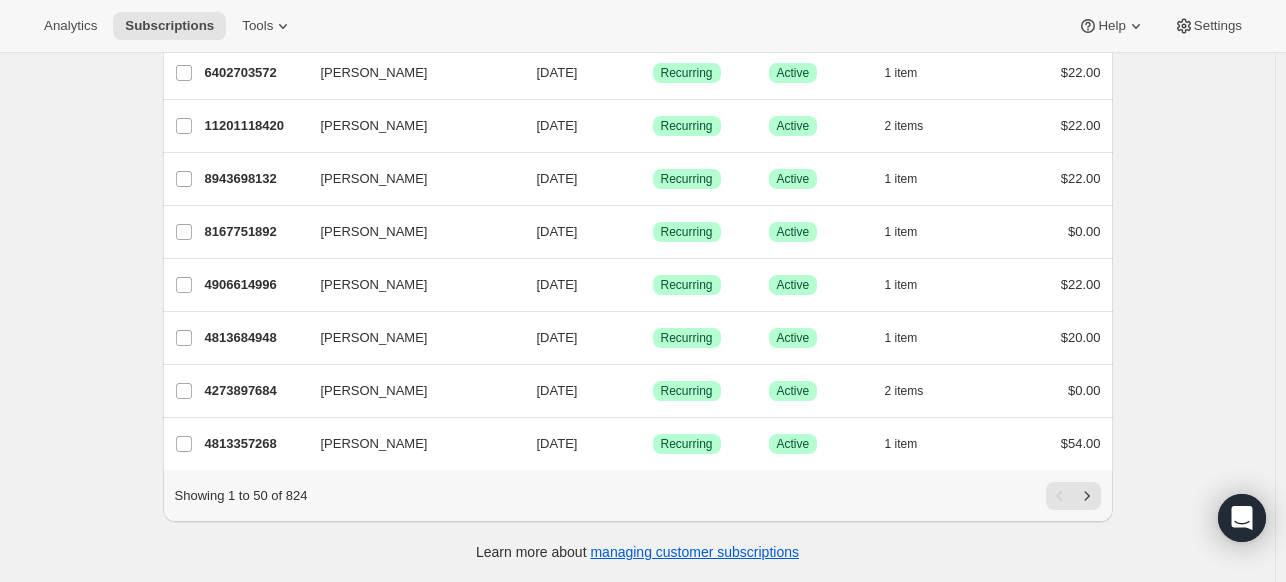 scroll, scrollTop: 2402, scrollLeft: 0, axis: vertical 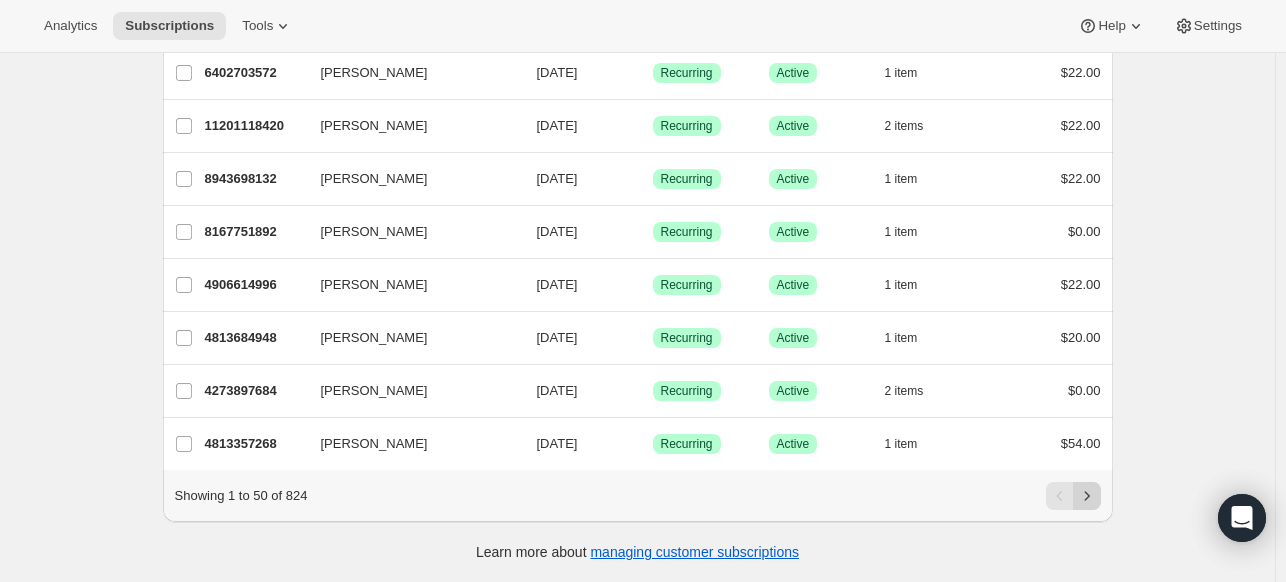 click 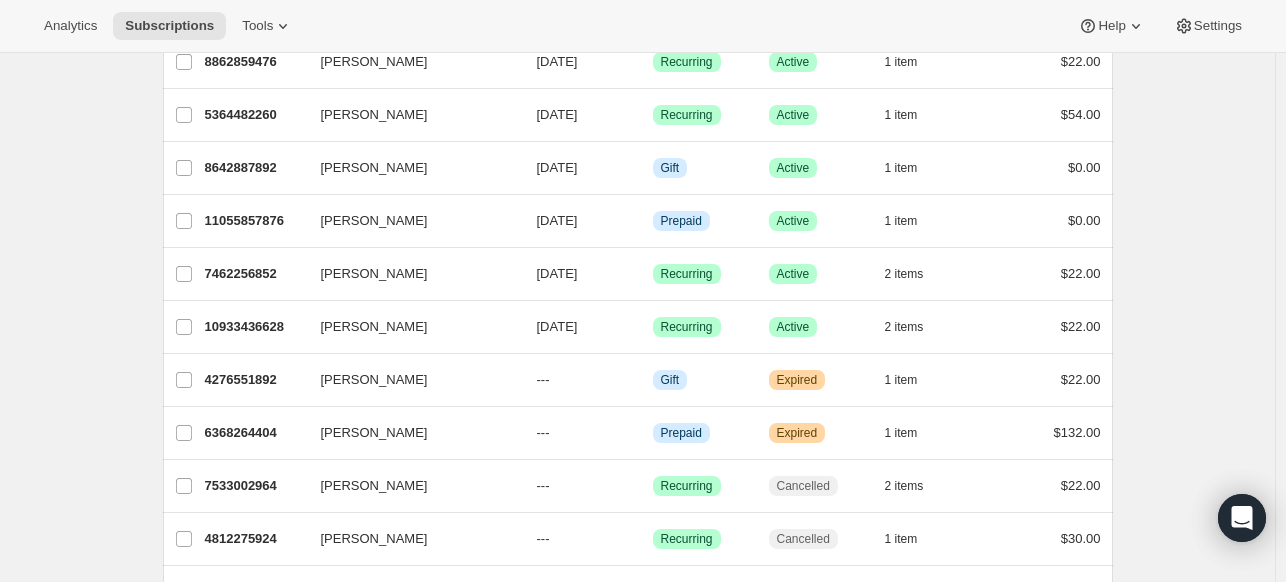 scroll, scrollTop: 24, scrollLeft: 0, axis: vertical 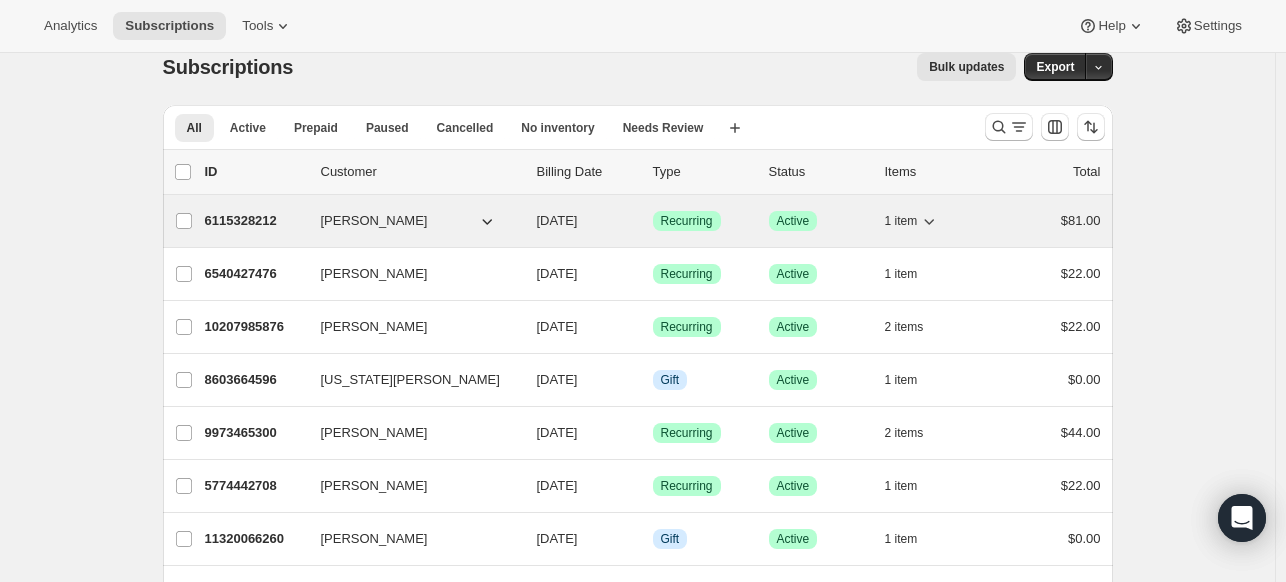 click on "[DATE]" at bounding box center (557, 220) 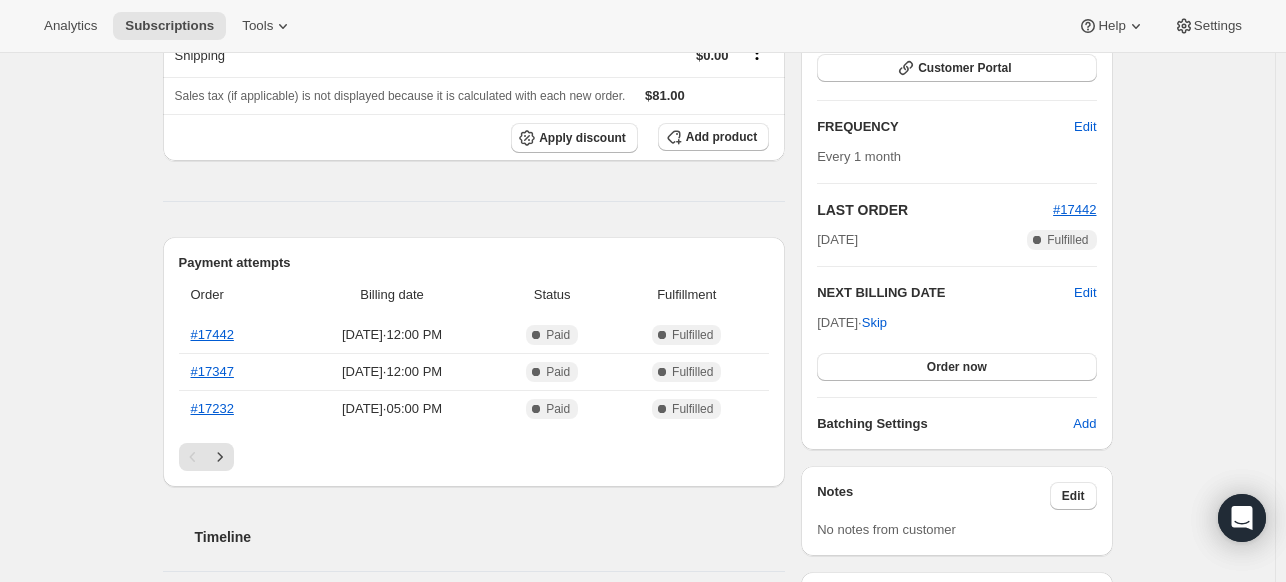 scroll, scrollTop: 306, scrollLeft: 0, axis: vertical 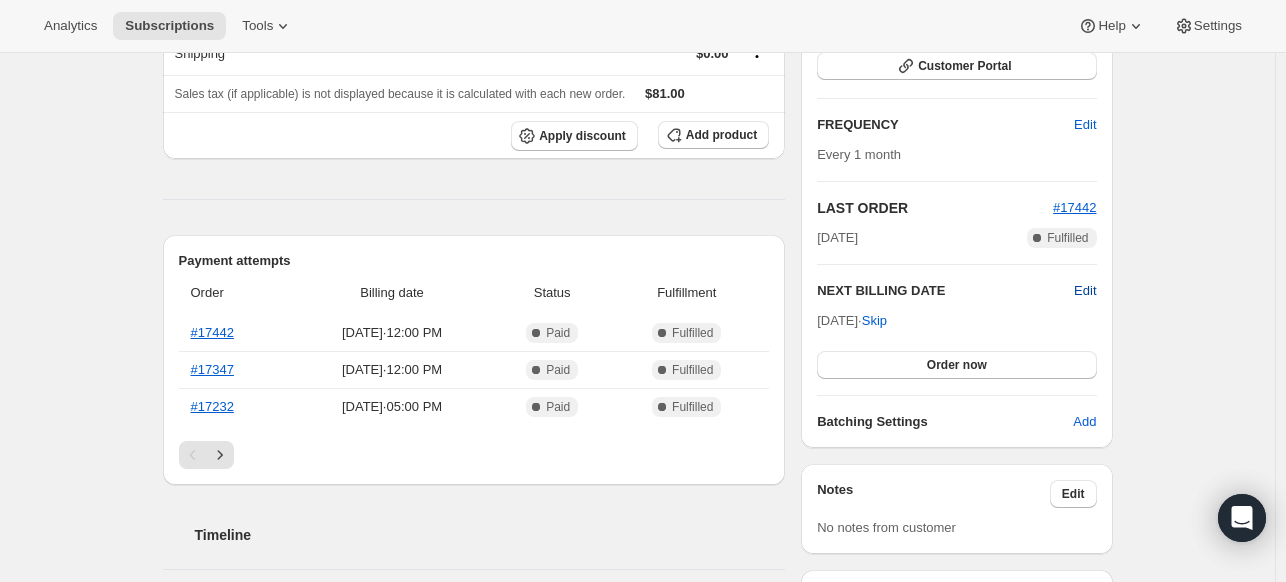 click on "Edit" at bounding box center (1085, 291) 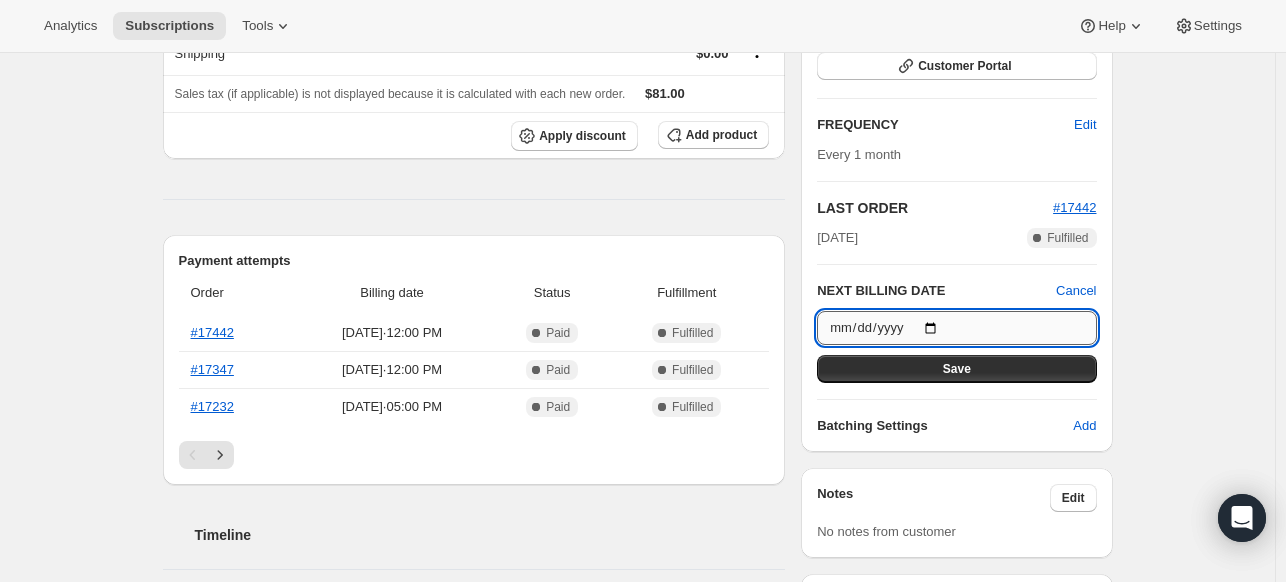 click on "[DATE]" at bounding box center (956, 328) 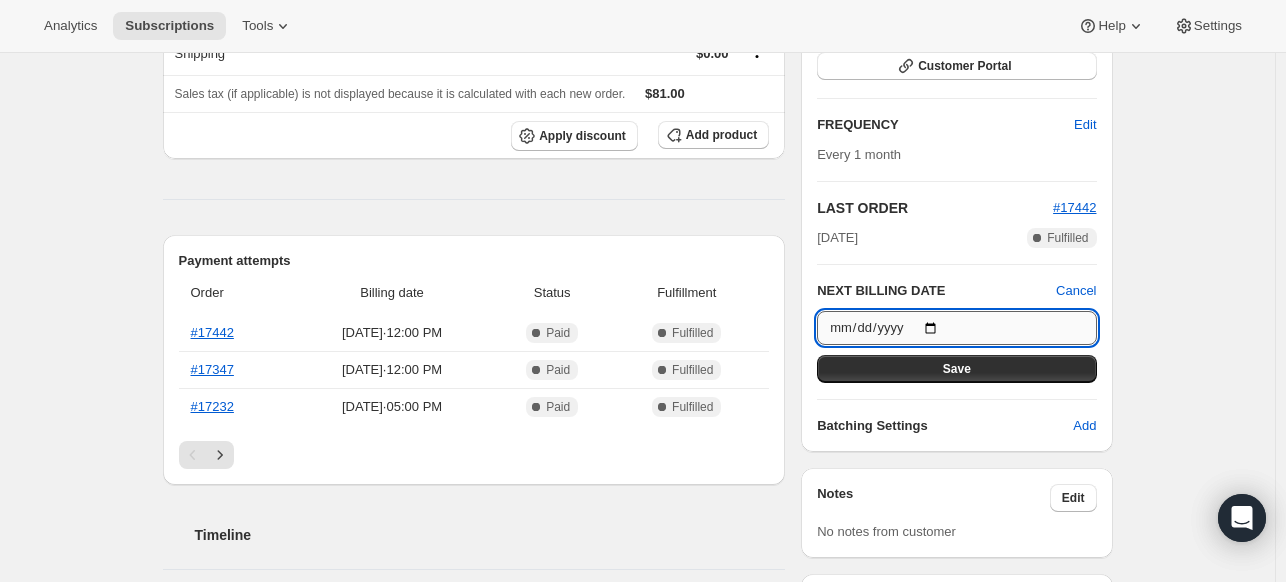 click on "[DATE]" at bounding box center (956, 328) 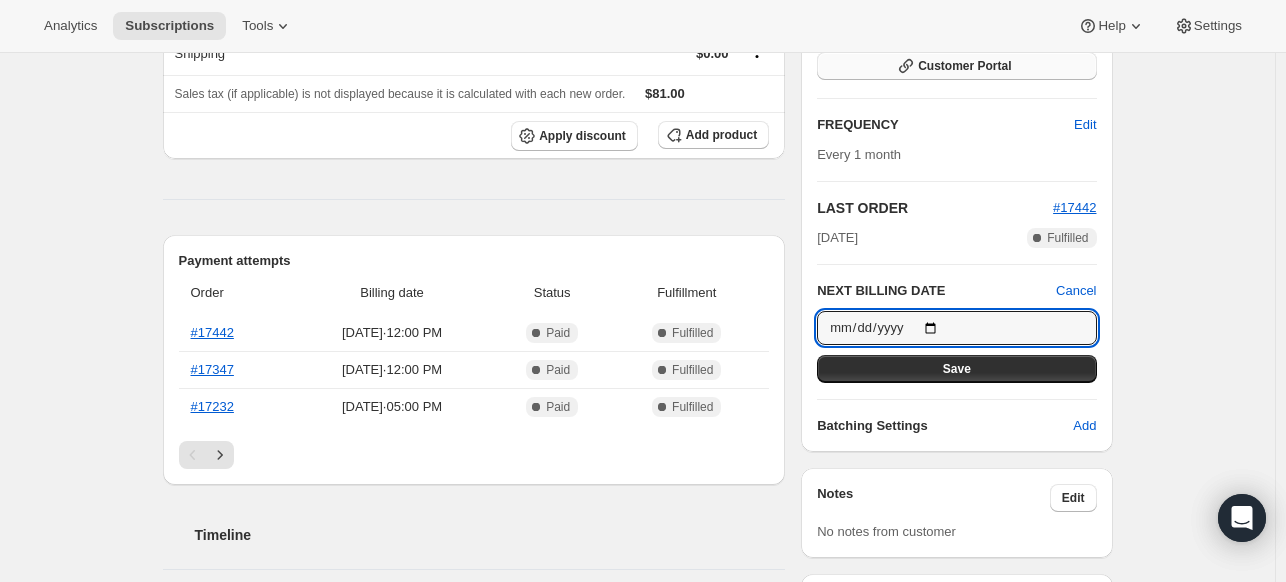 type on "[DATE]" 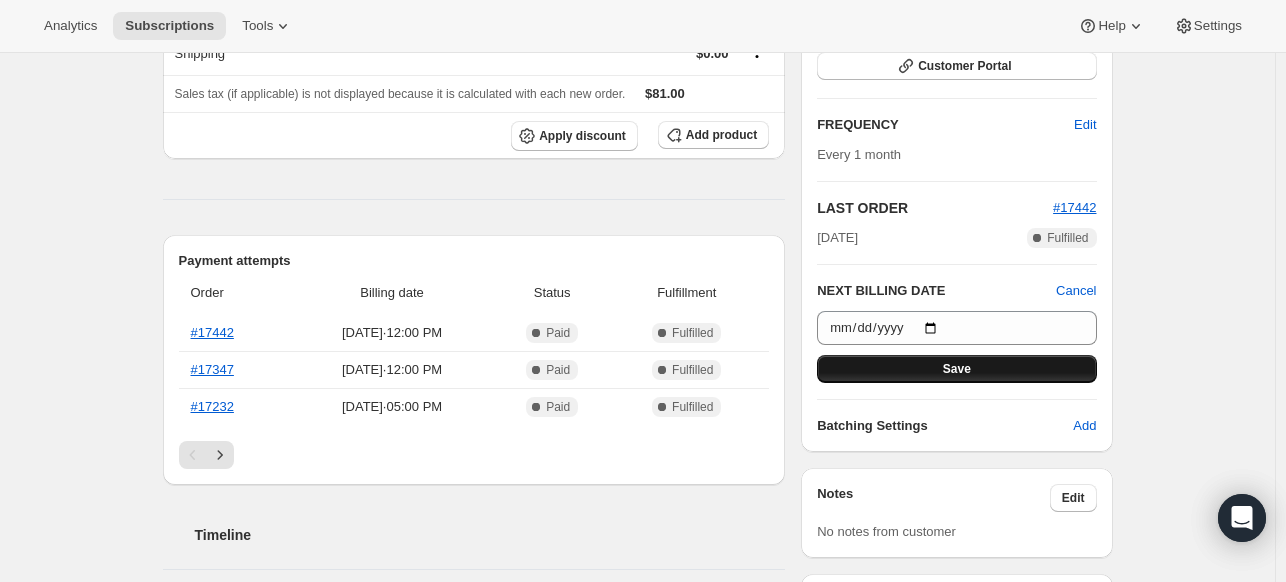 click on "Save" at bounding box center (956, 369) 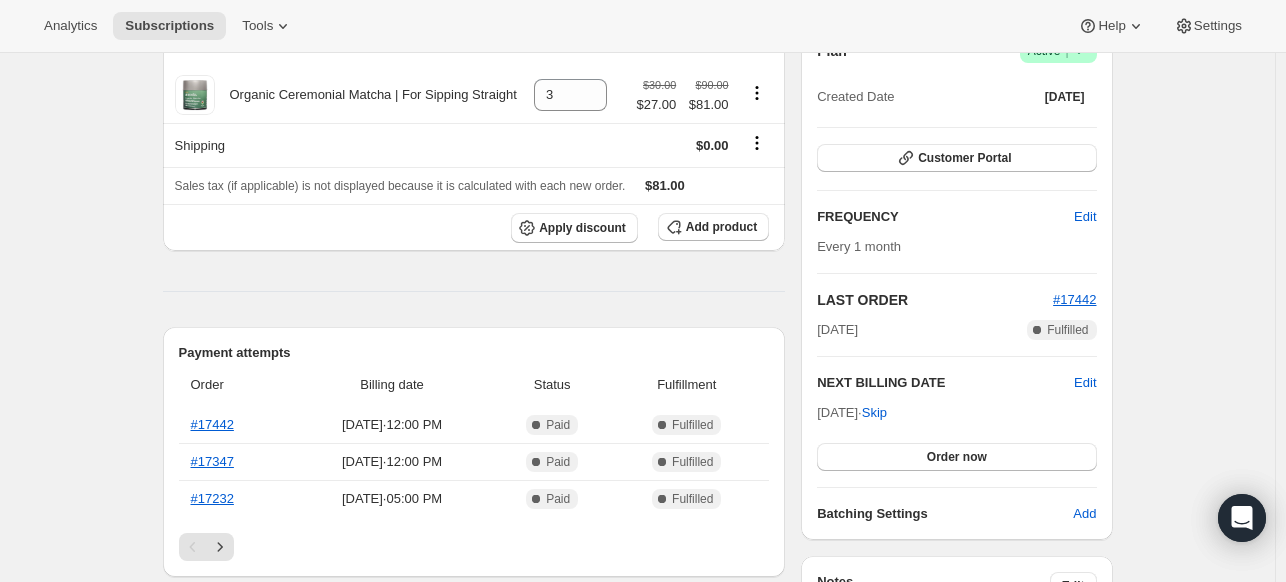 scroll, scrollTop: 0, scrollLeft: 0, axis: both 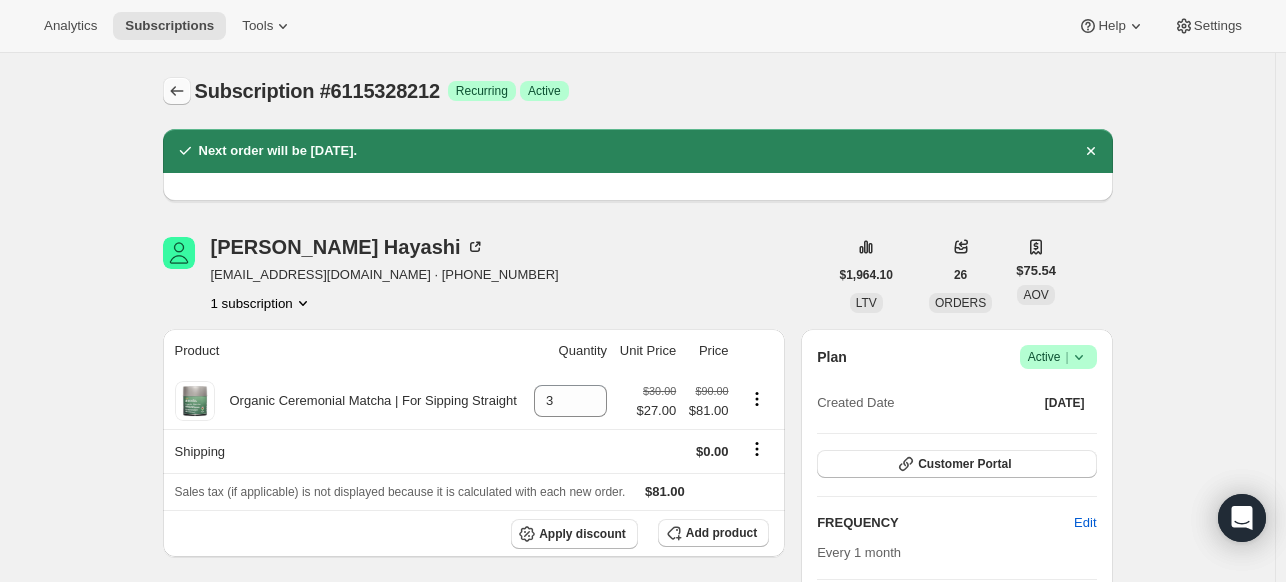 click 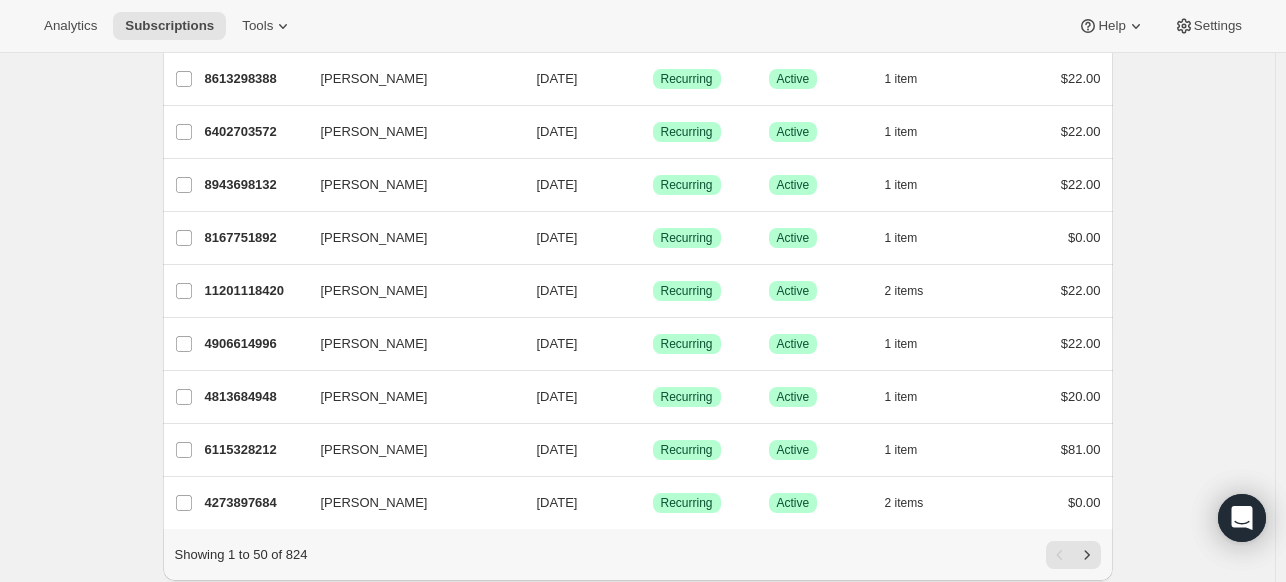 scroll, scrollTop: 2402, scrollLeft: 0, axis: vertical 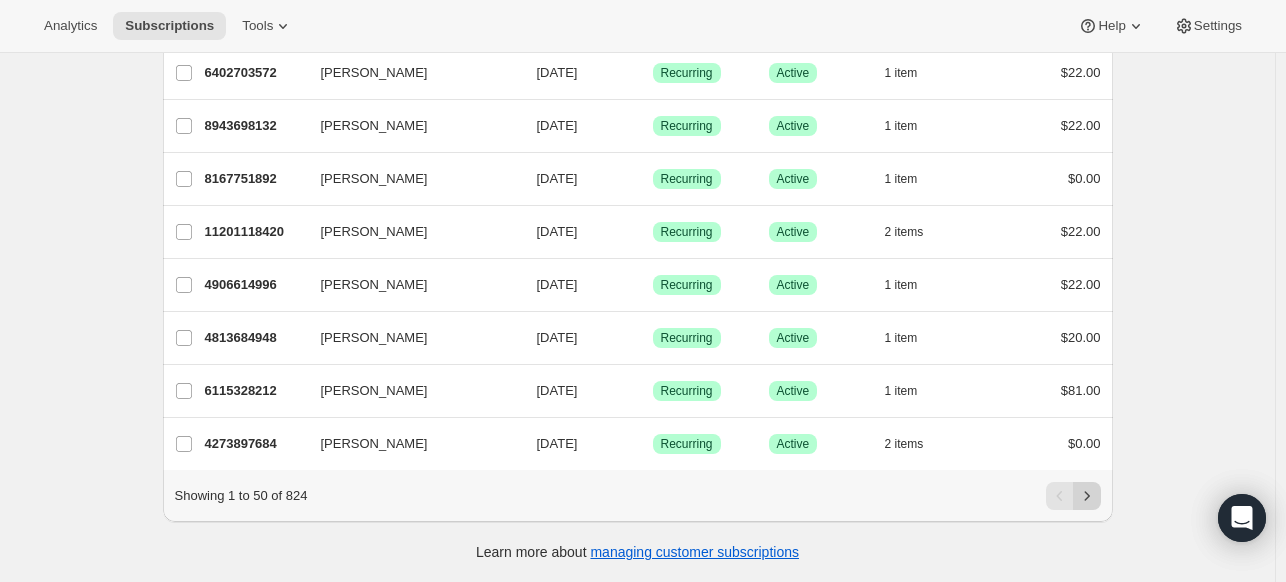 click 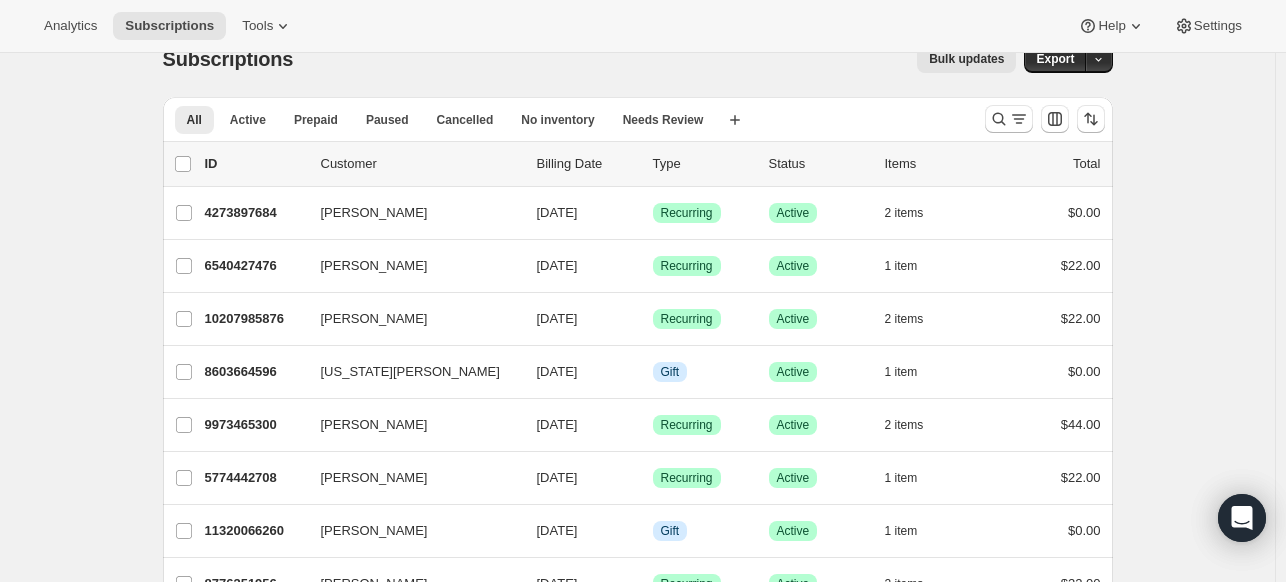 scroll, scrollTop: 41, scrollLeft: 0, axis: vertical 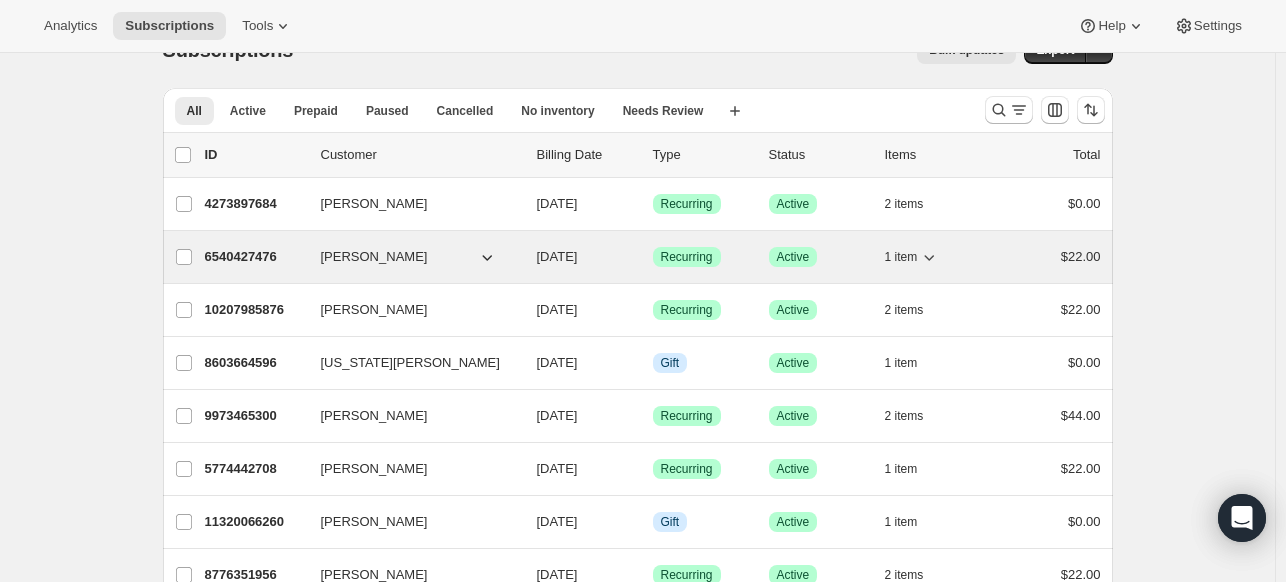 click on "[PERSON_NAME]" at bounding box center [374, 257] 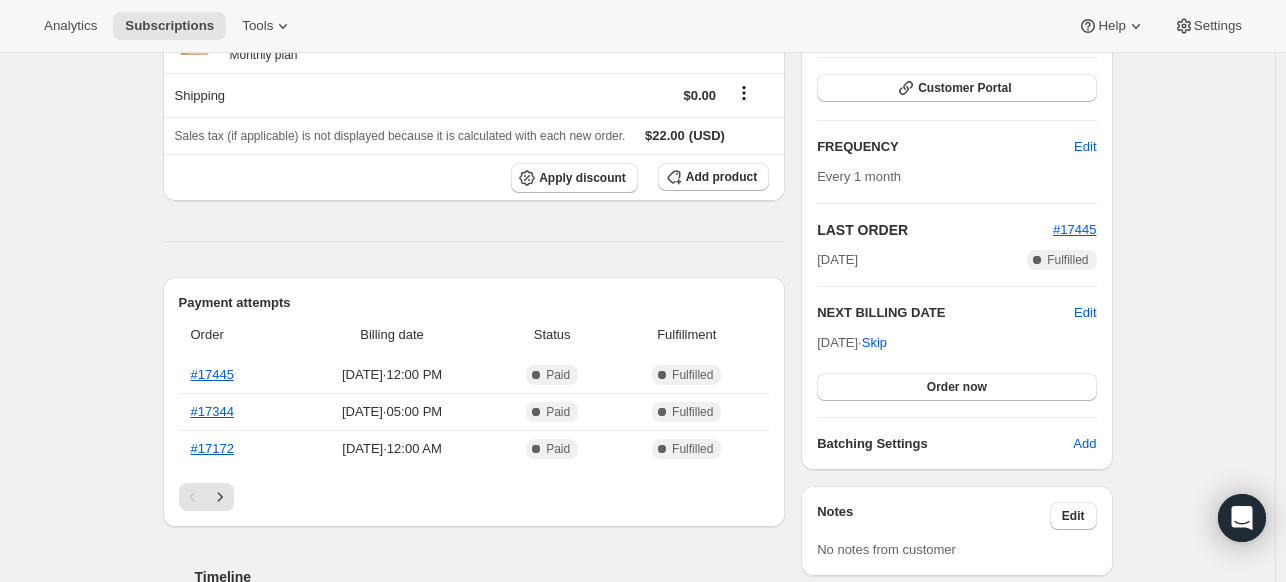 scroll, scrollTop: 292, scrollLeft: 0, axis: vertical 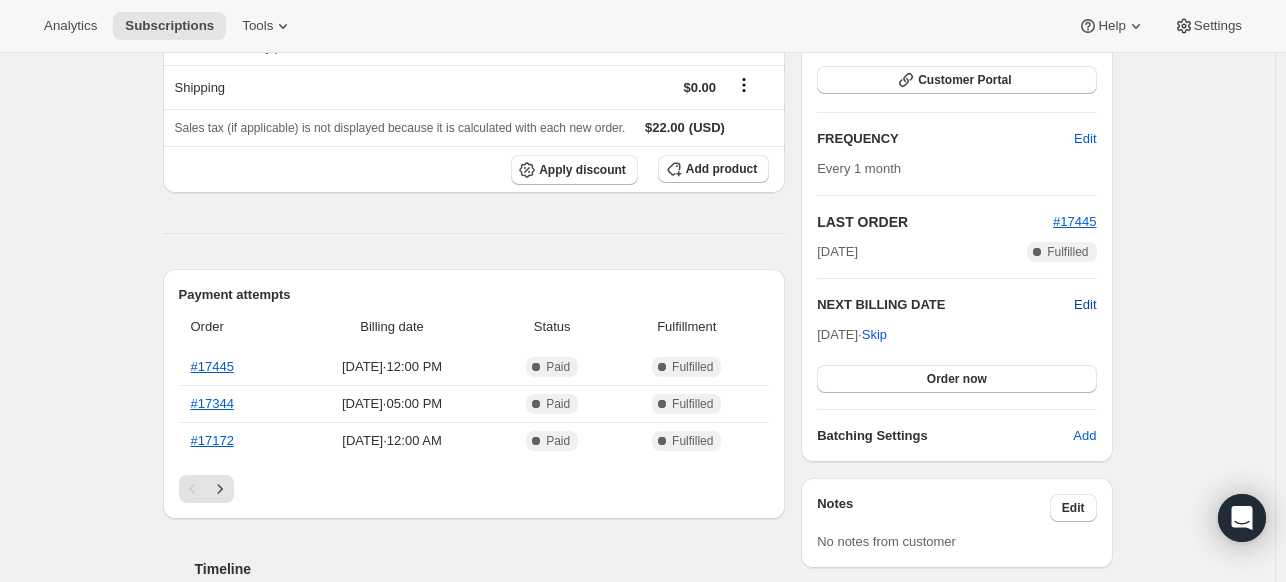 click on "Edit" at bounding box center (1085, 305) 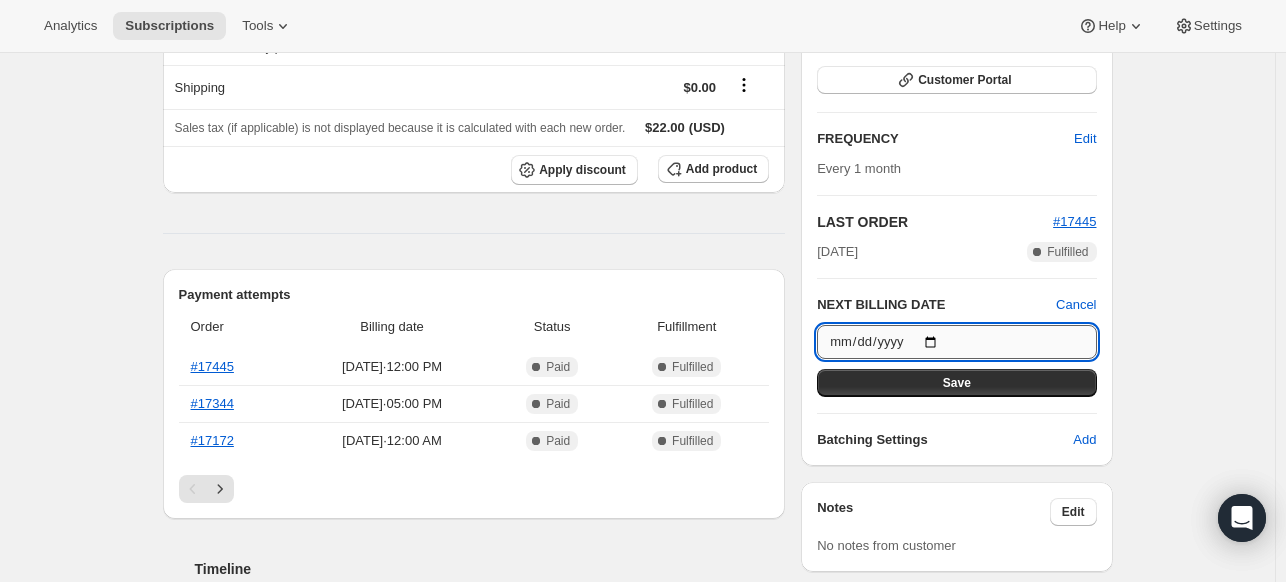 click on "[DATE]" at bounding box center [956, 342] 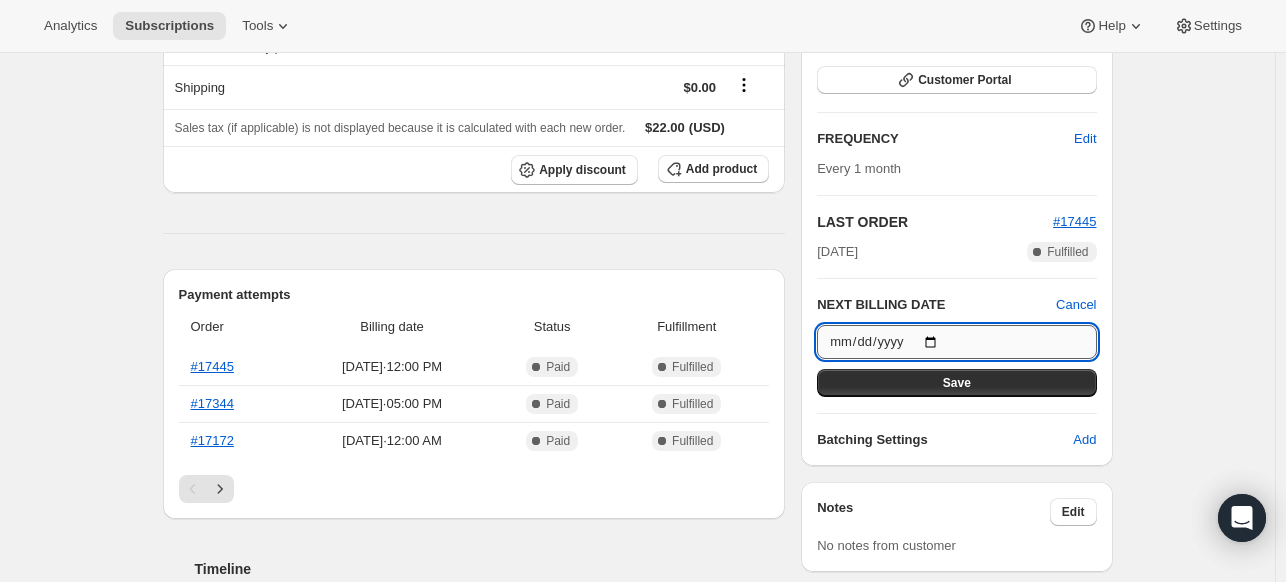 type on "[DATE]" 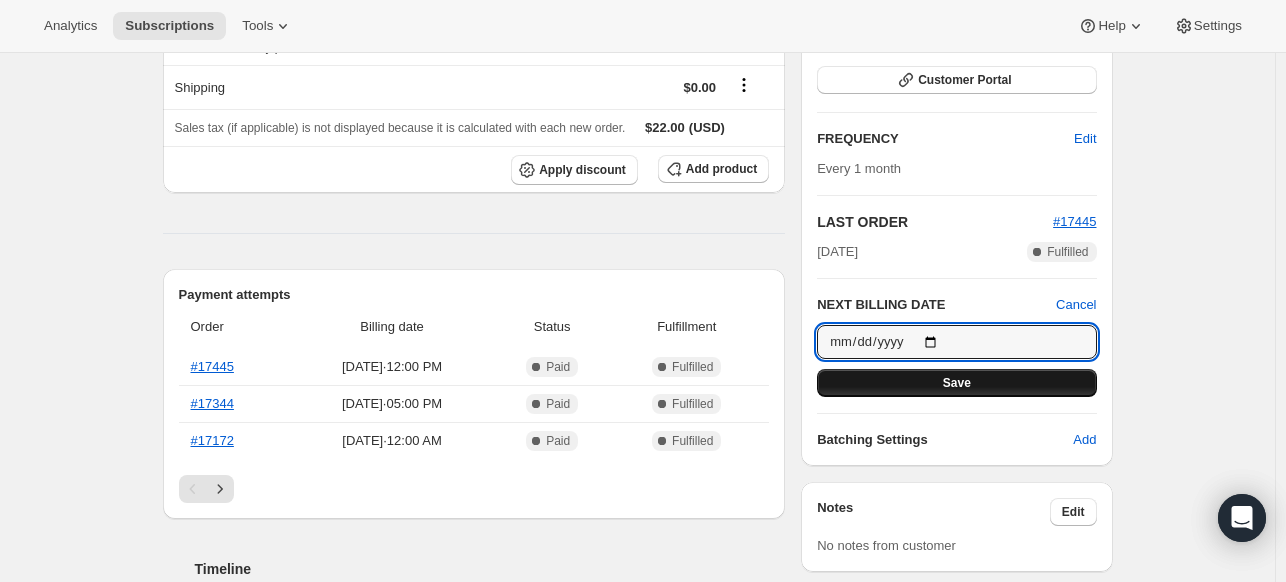 click on "Save" at bounding box center (957, 383) 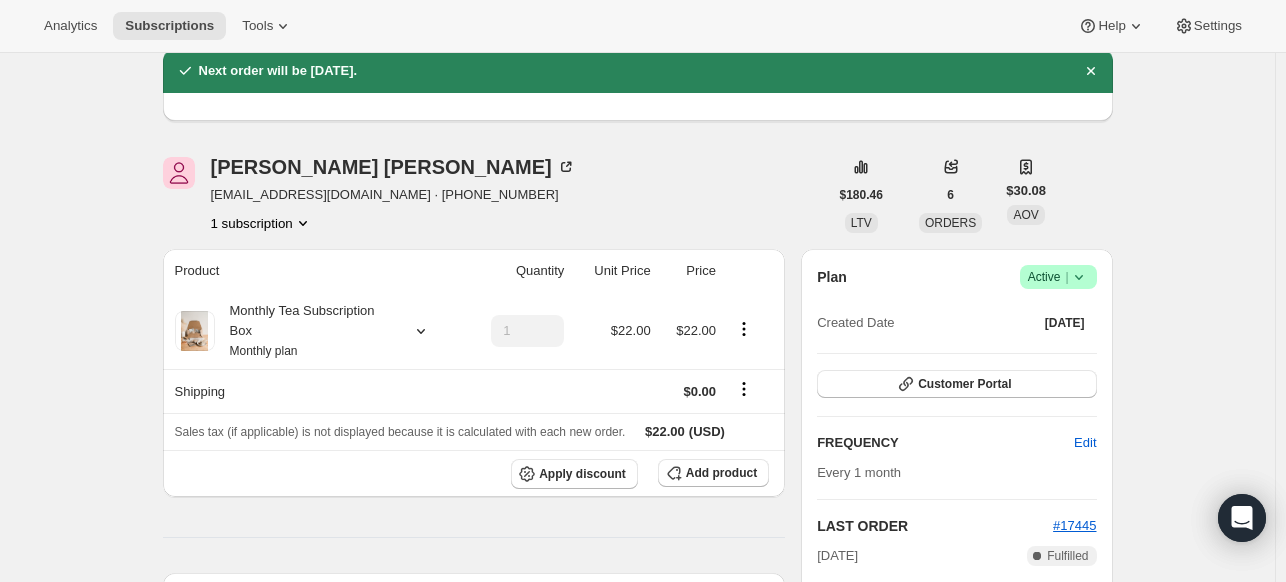scroll, scrollTop: 0, scrollLeft: 0, axis: both 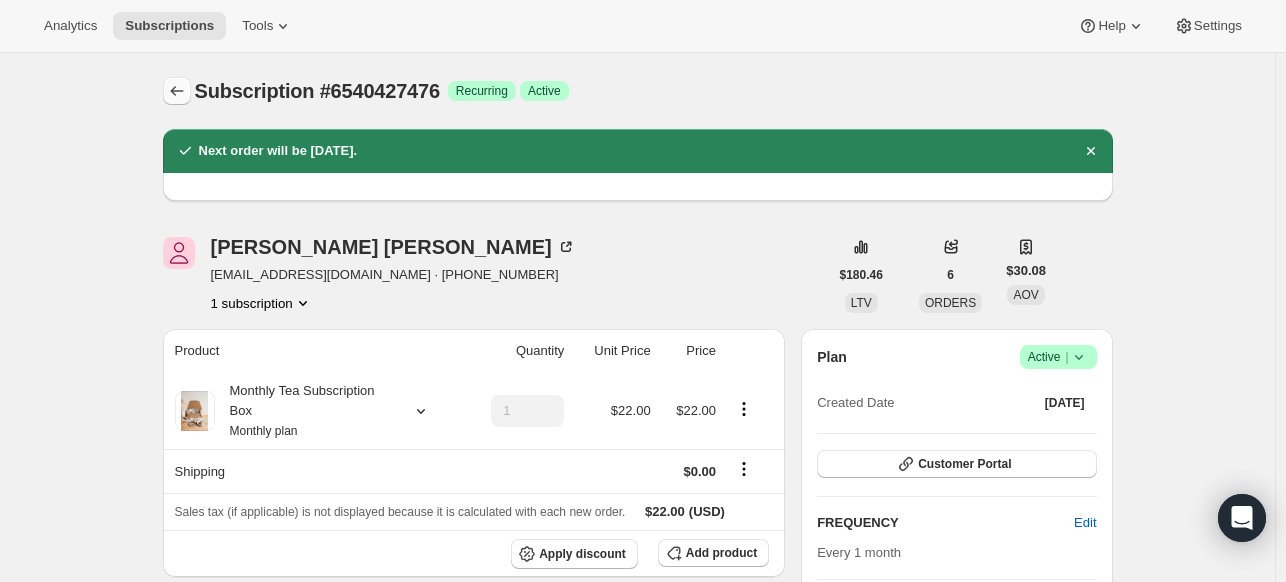 click 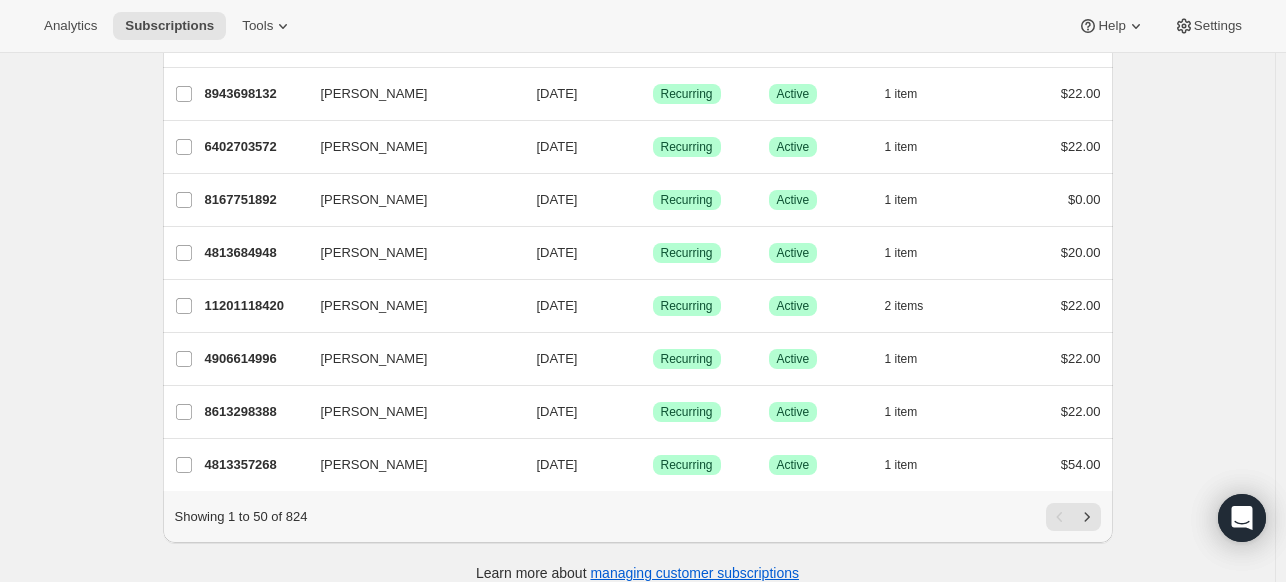 scroll, scrollTop: 2402, scrollLeft: 0, axis: vertical 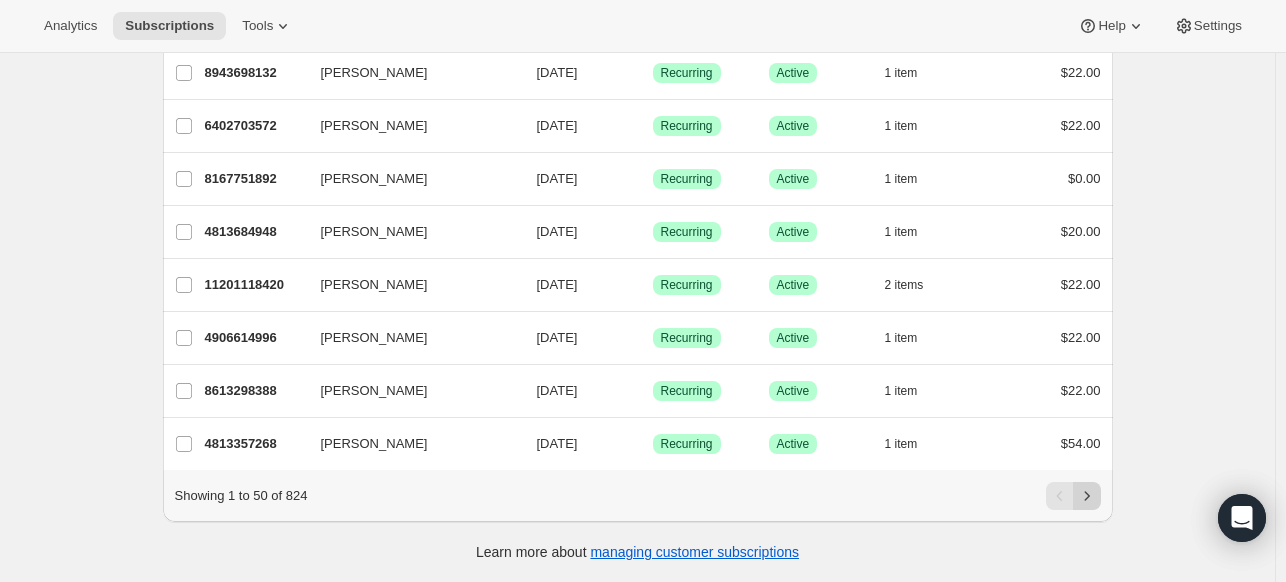 click 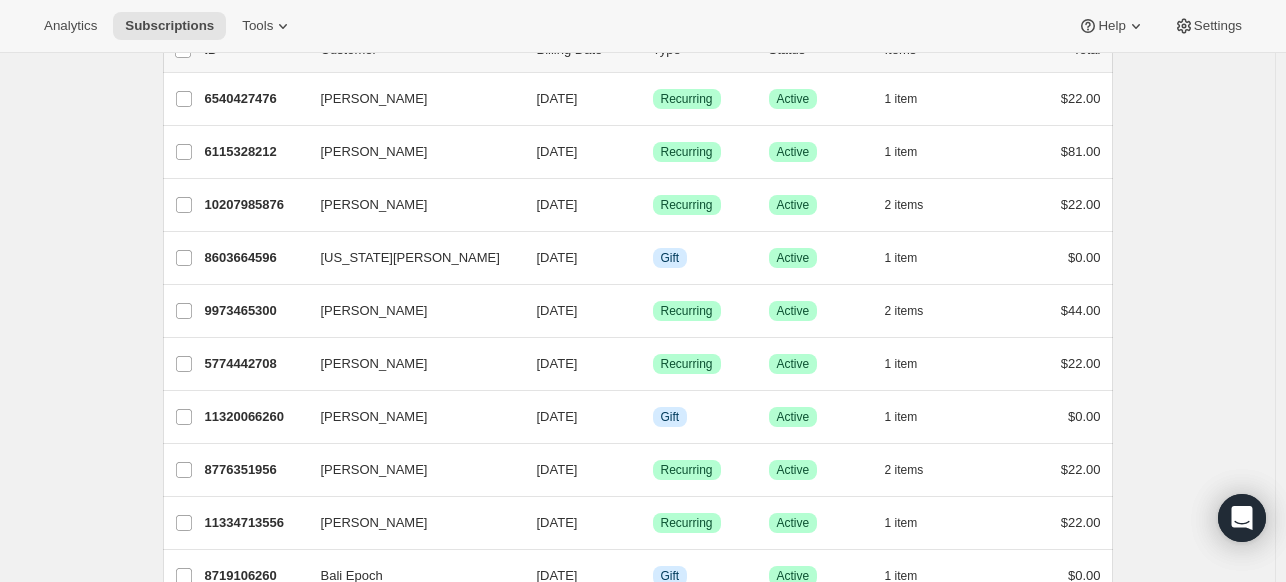 scroll, scrollTop: 137, scrollLeft: 0, axis: vertical 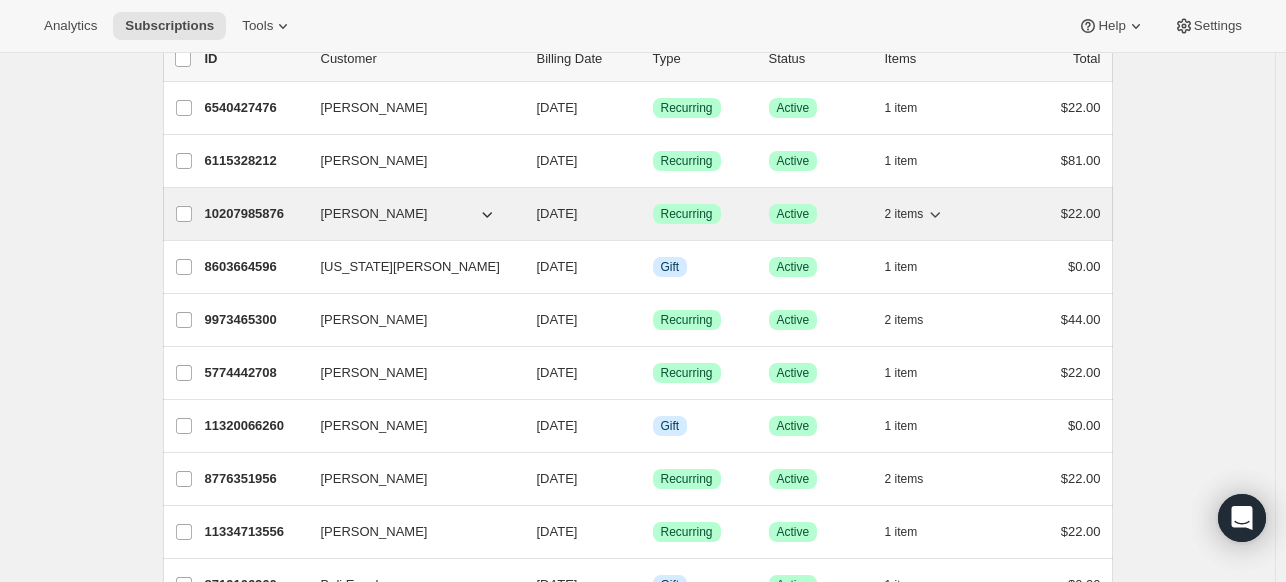 click on "[DATE]" at bounding box center [557, 213] 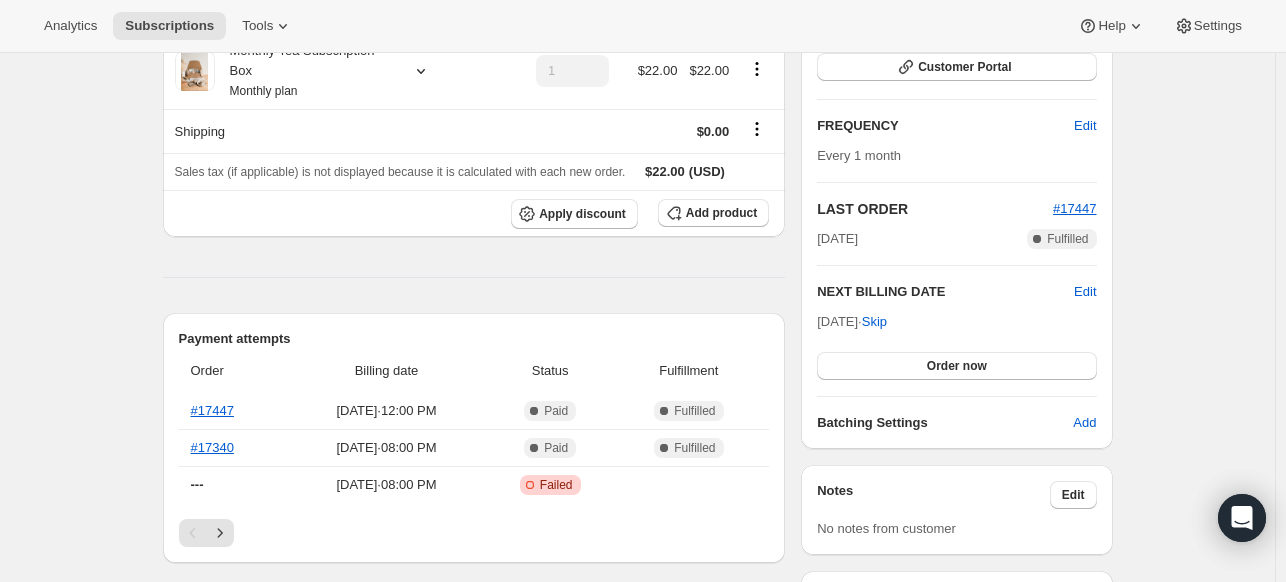 scroll, scrollTop: 300, scrollLeft: 0, axis: vertical 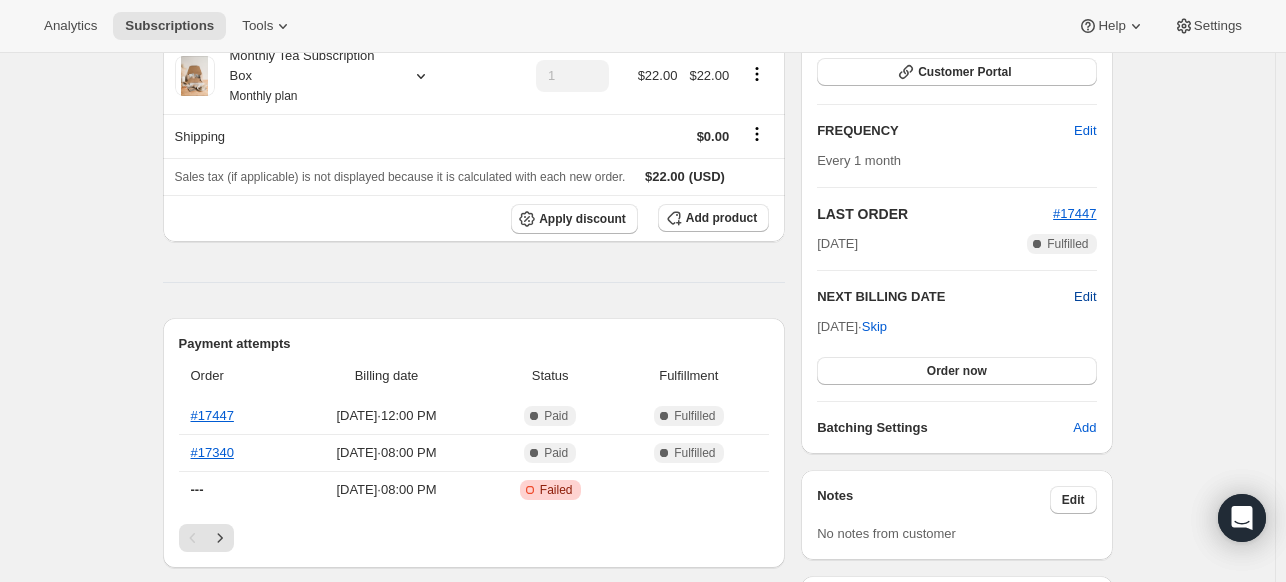 click on "Edit" at bounding box center [1085, 297] 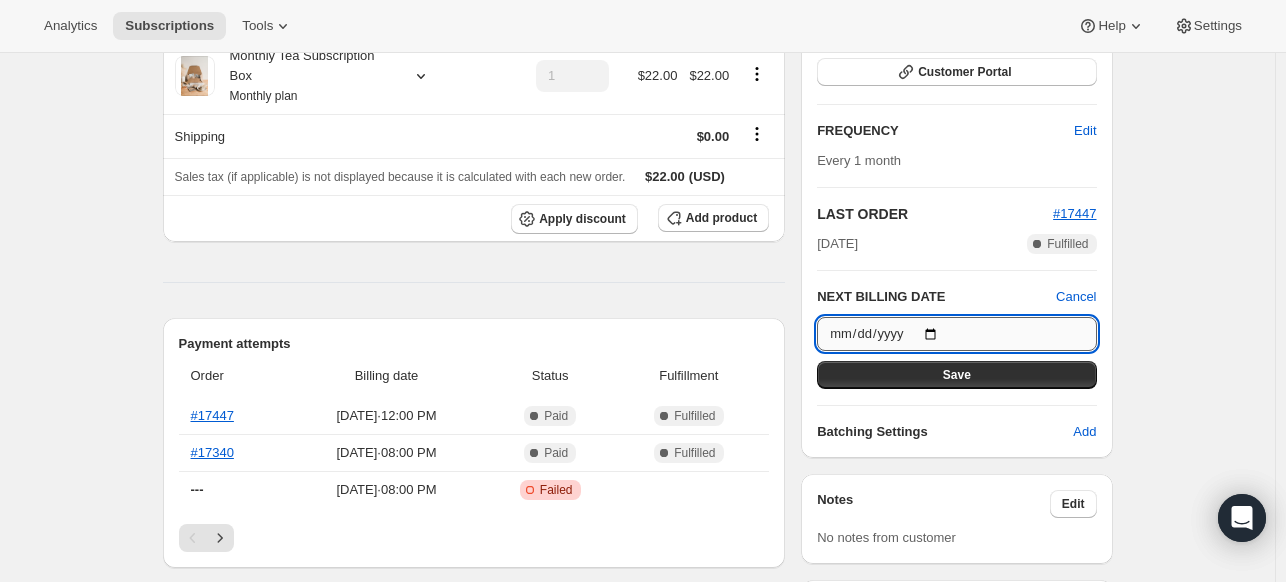 click on "[DATE]" at bounding box center (956, 334) 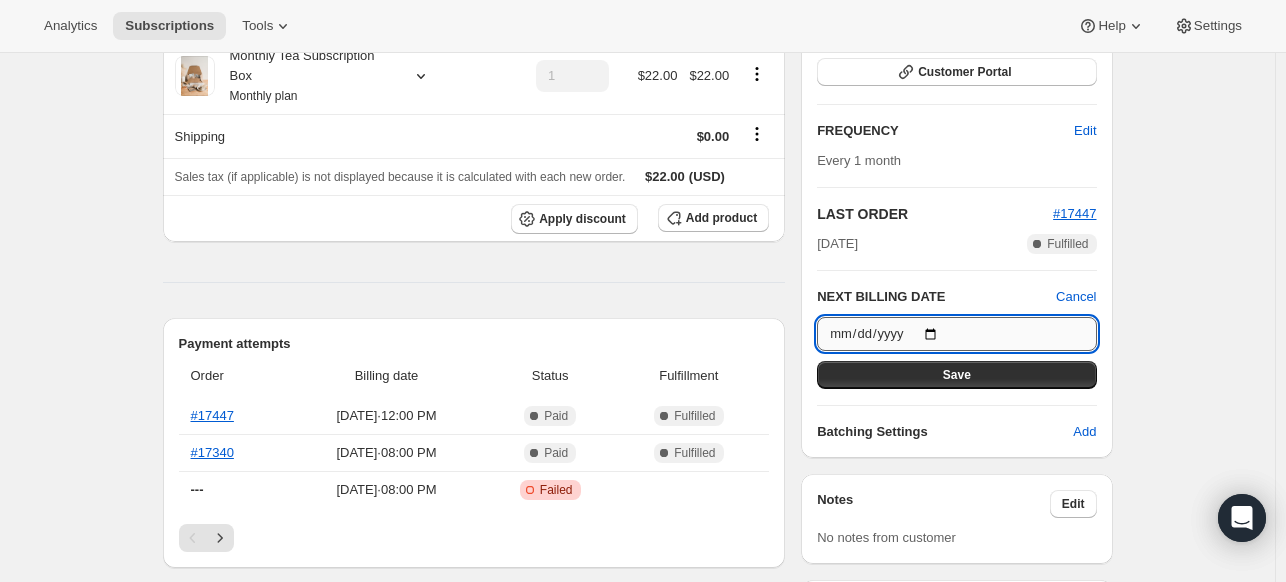 type on "[DATE]" 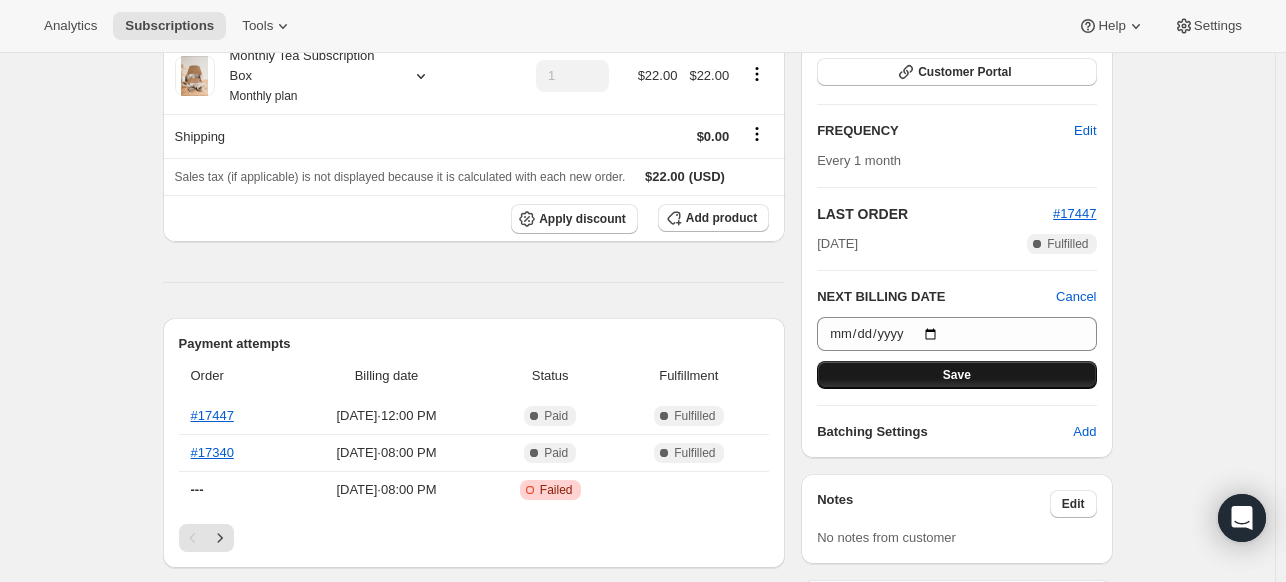 click on "Save" at bounding box center [956, 375] 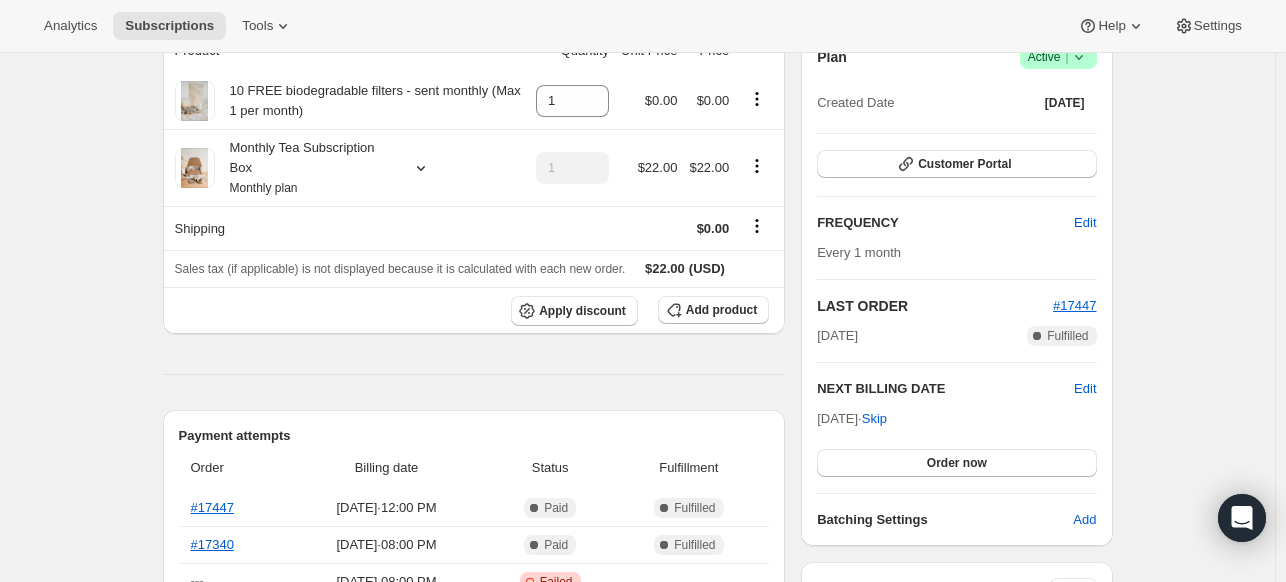 scroll, scrollTop: 0, scrollLeft: 0, axis: both 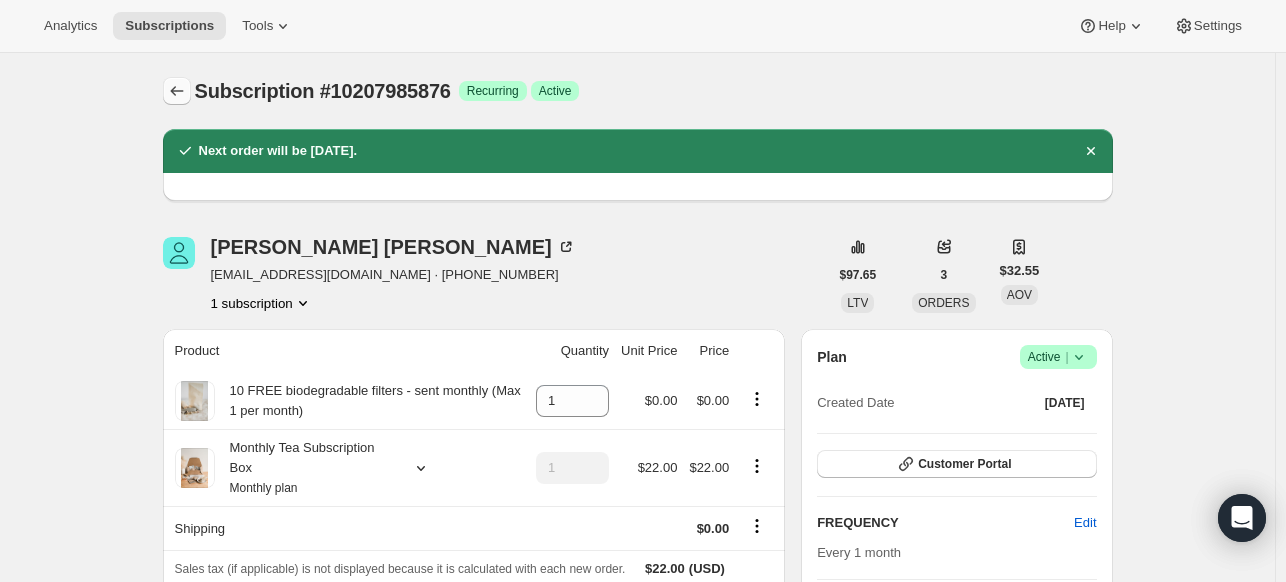 click 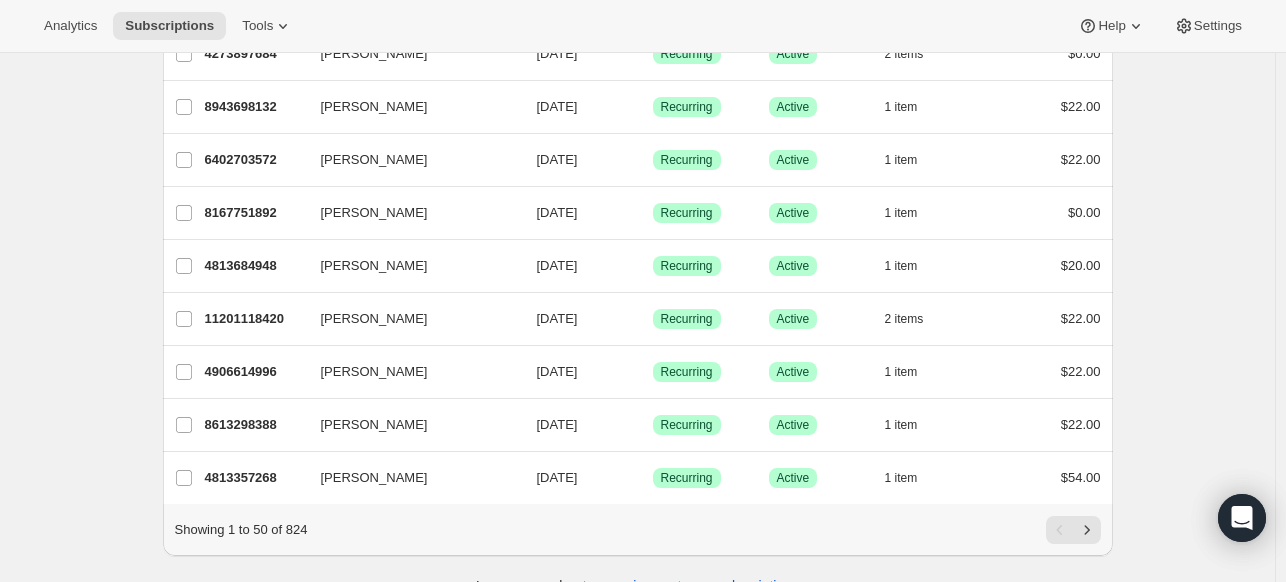 scroll, scrollTop: 2402, scrollLeft: 0, axis: vertical 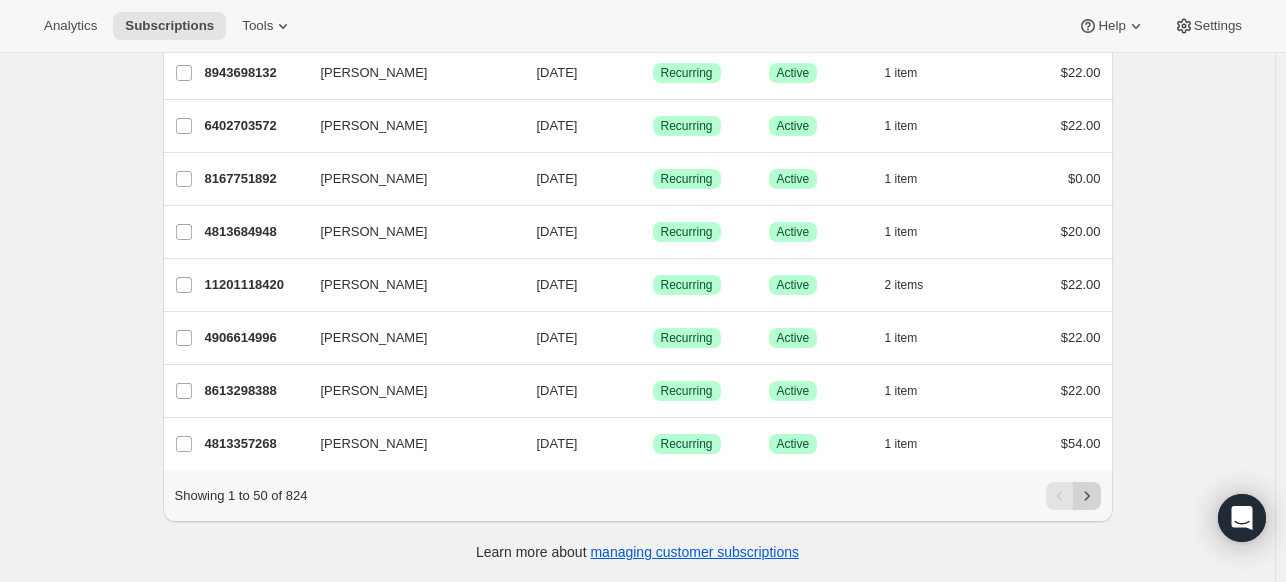 click 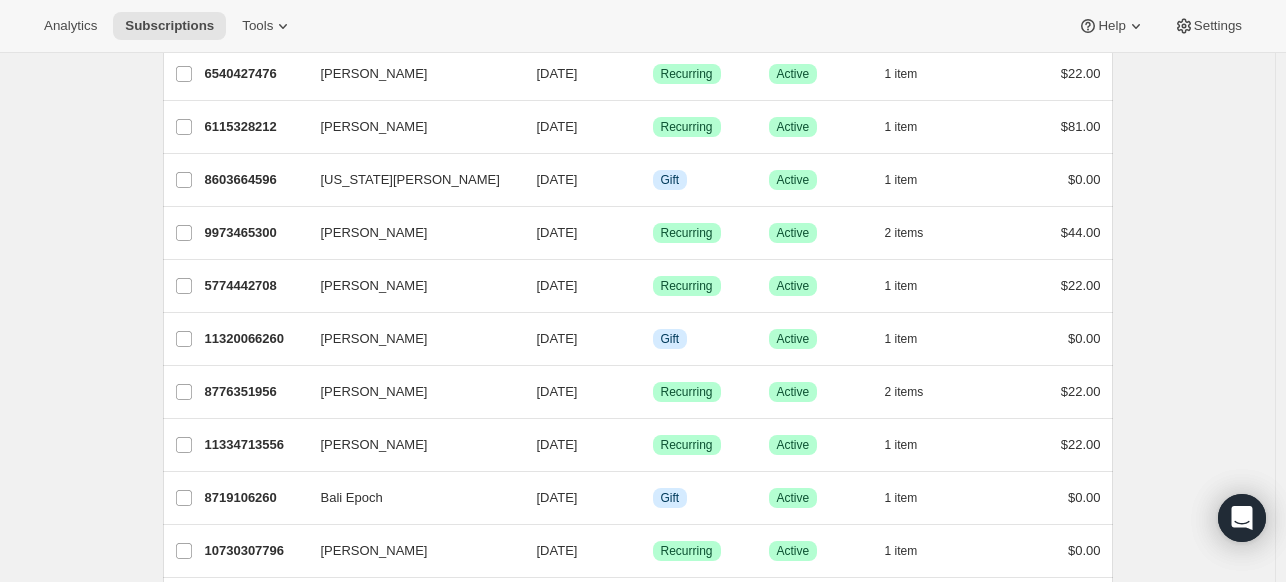 scroll, scrollTop: 216, scrollLeft: 0, axis: vertical 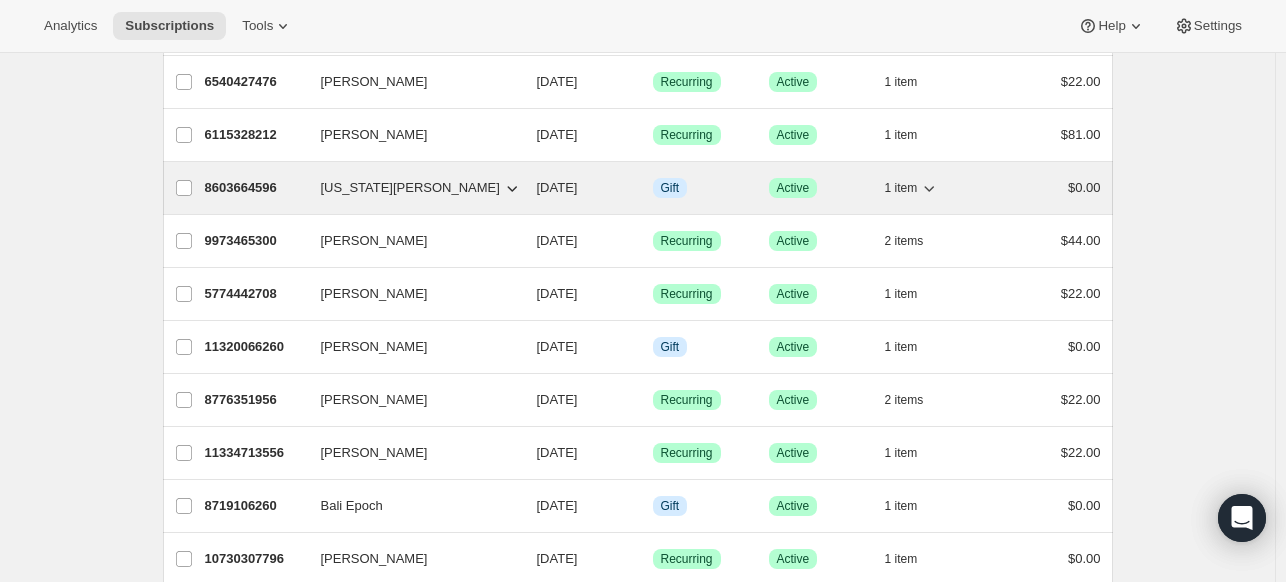 click on "[DATE]" at bounding box center [557, 187] 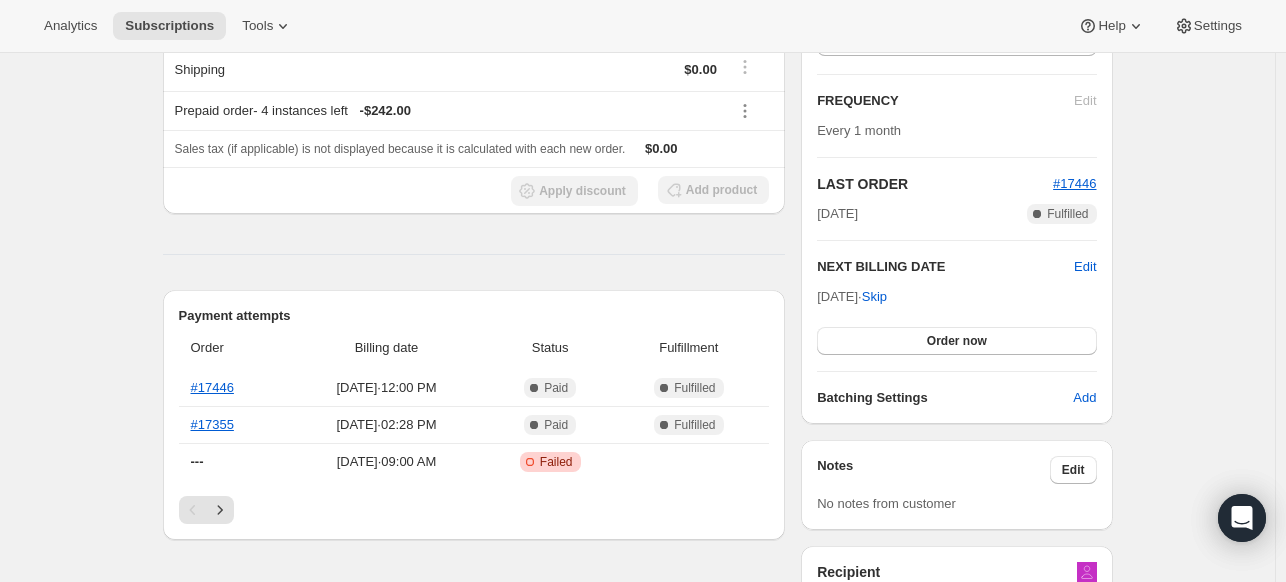 scroll, scrollTop: 328, scrollLeft: 0, axis: vertical 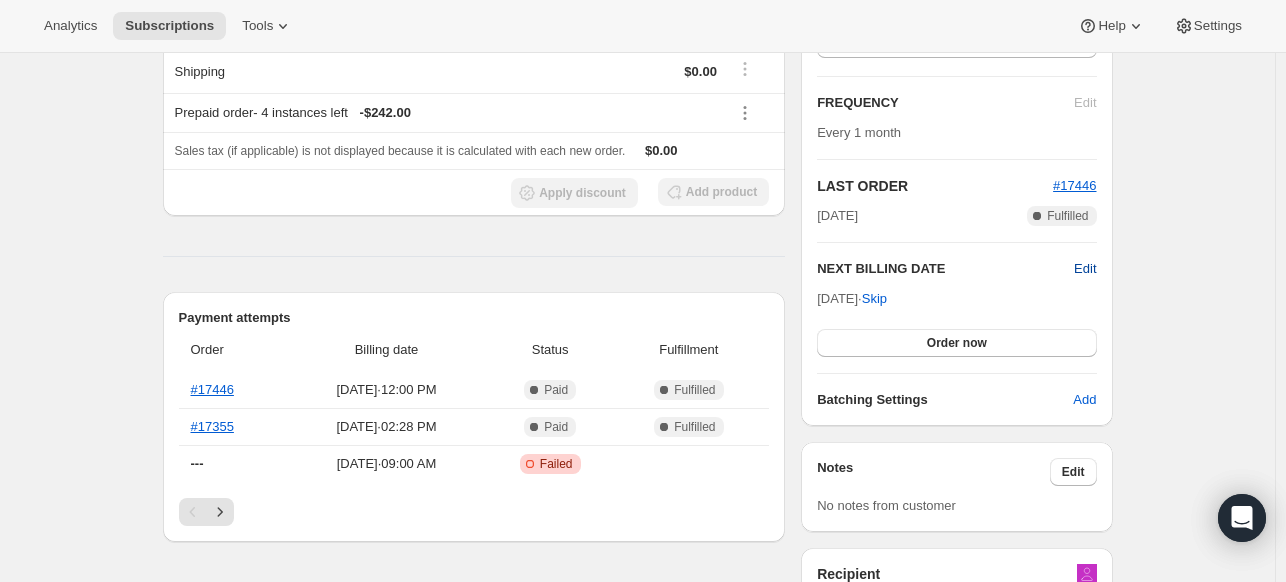 click on "Edit" at bounding box center (1085, 269) 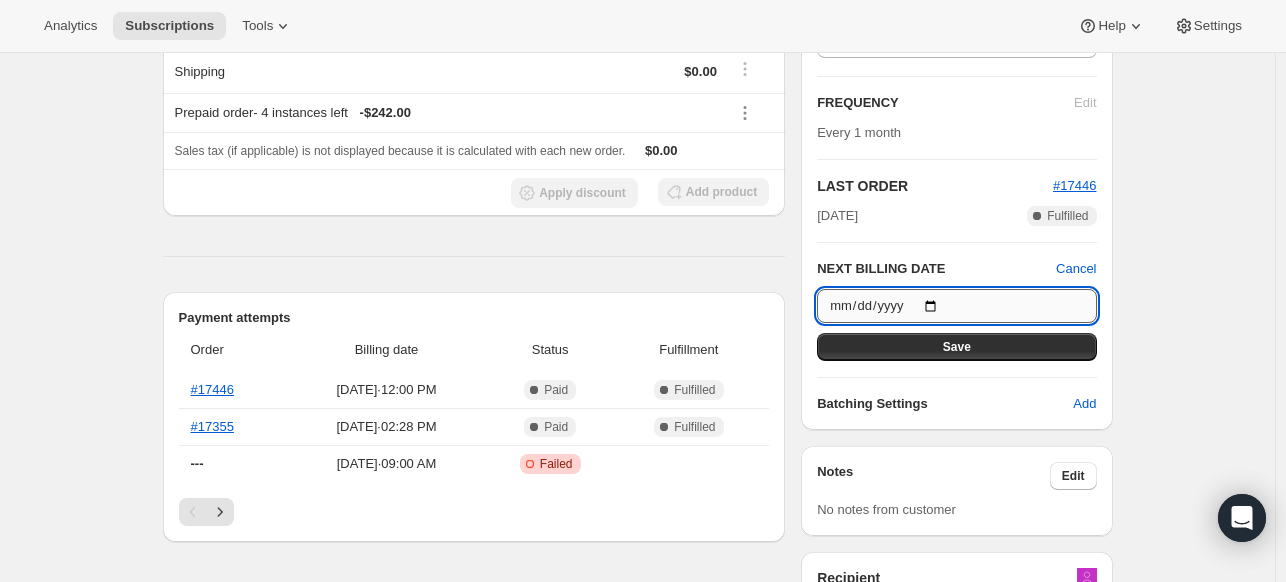click on "[DATE]" at bounding box center (956, 306) 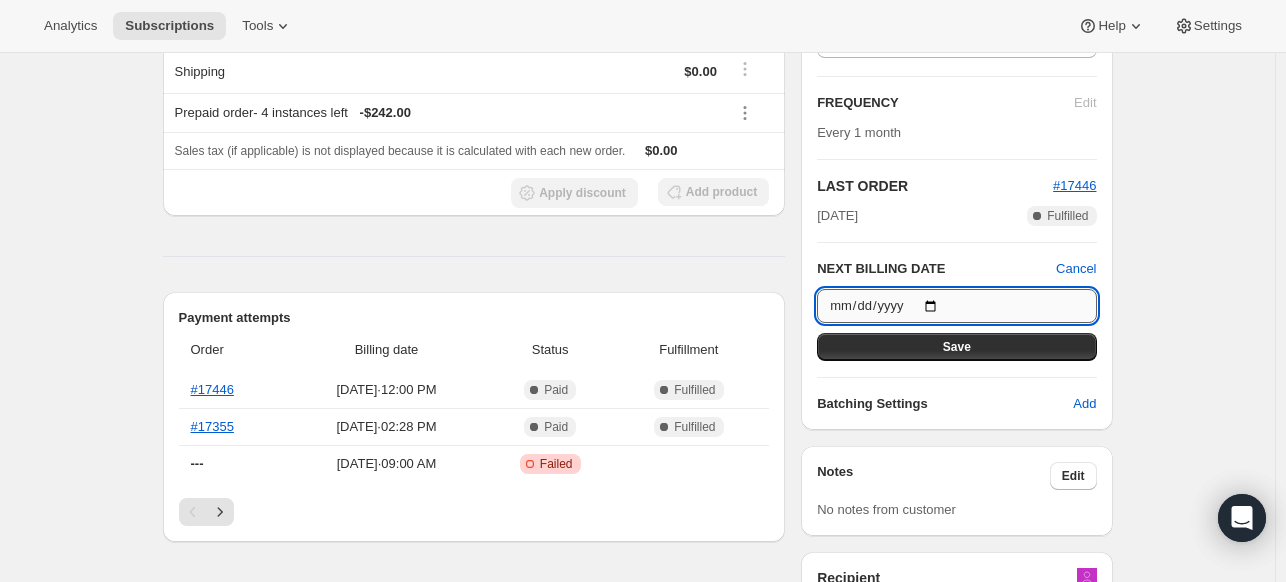 type on "[DATE]" 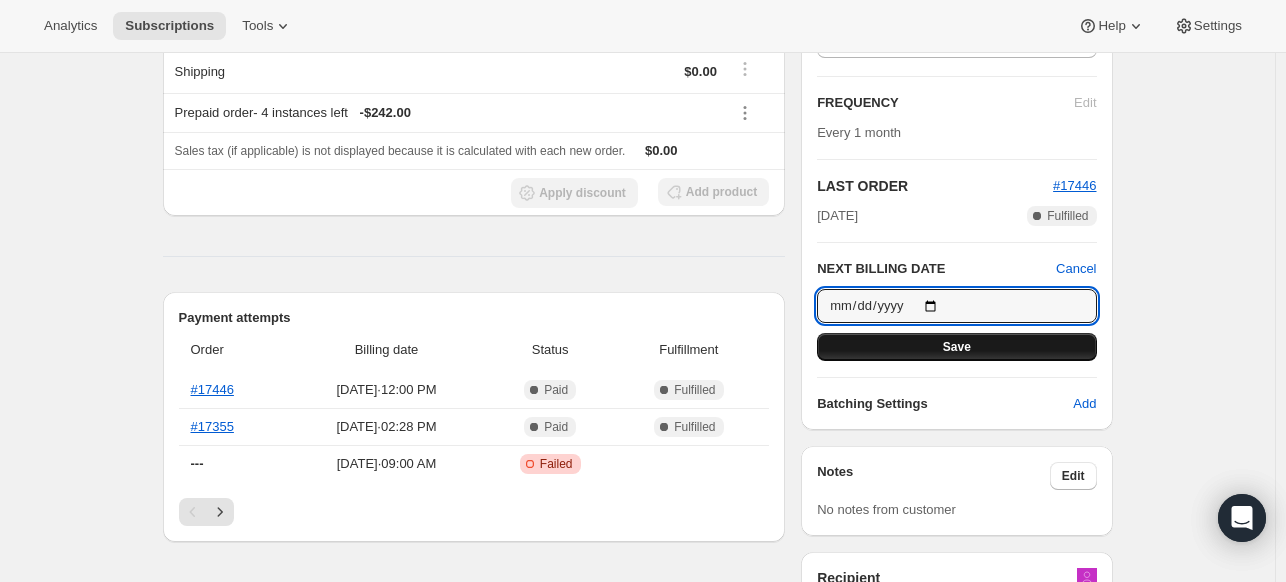 click on "Save" at bounding box center [956, 347] 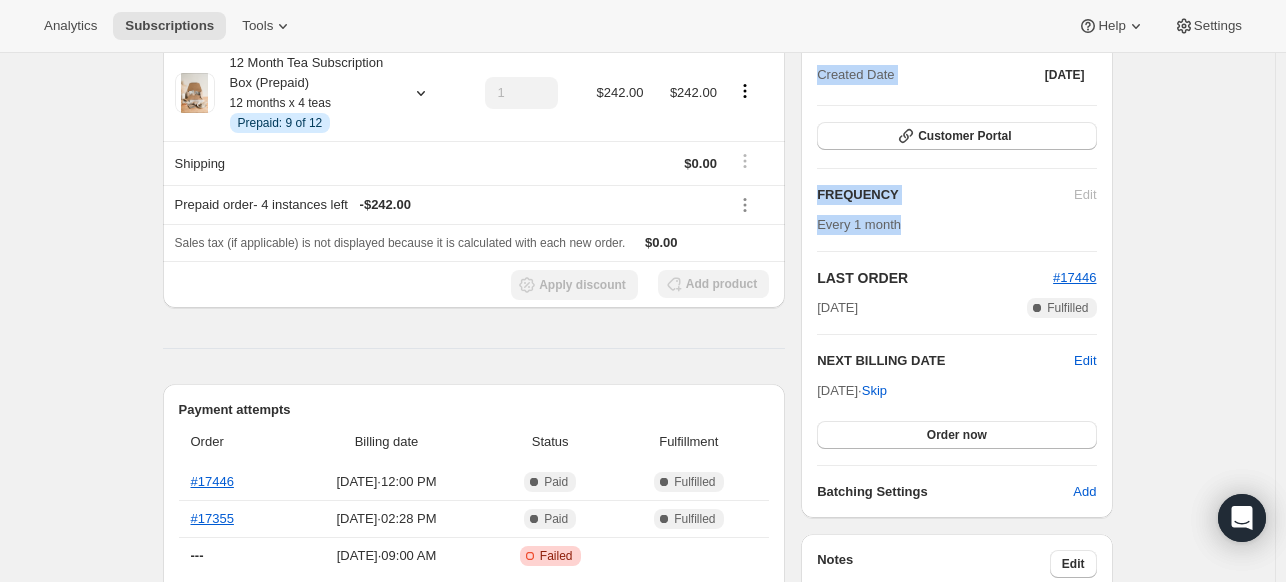 drag, startPoint x: 1284, startPoint y: 230, endPoint x: 1294, endPoint y: 63, distance: 167.29913 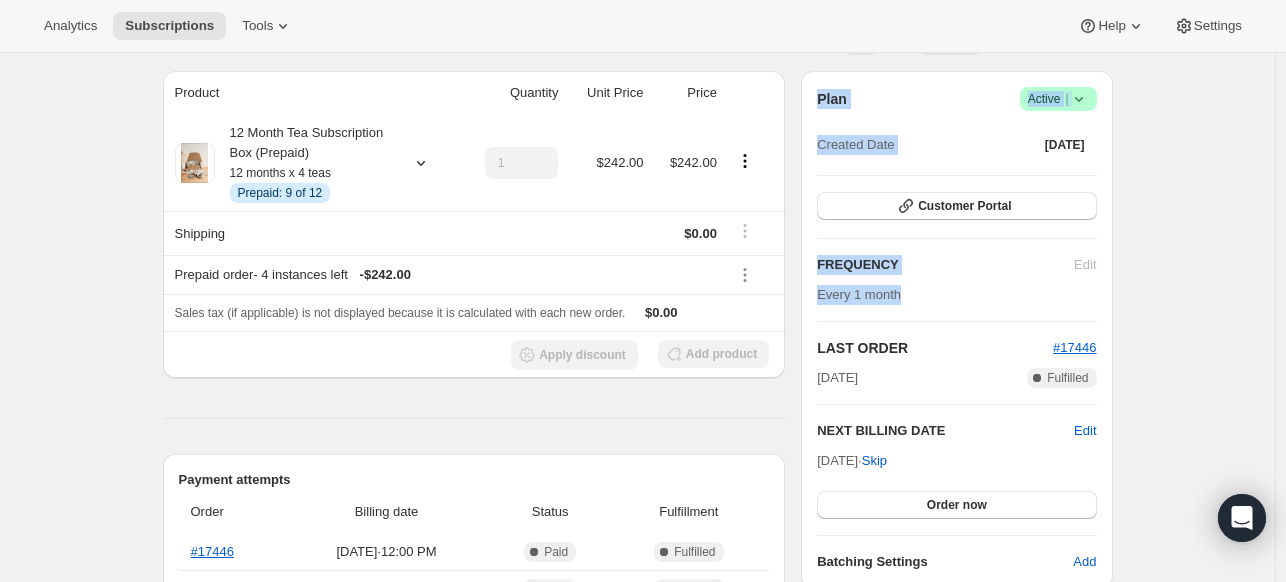 scroll, scrollTop: 0, scrollLeft: 0, axis: both 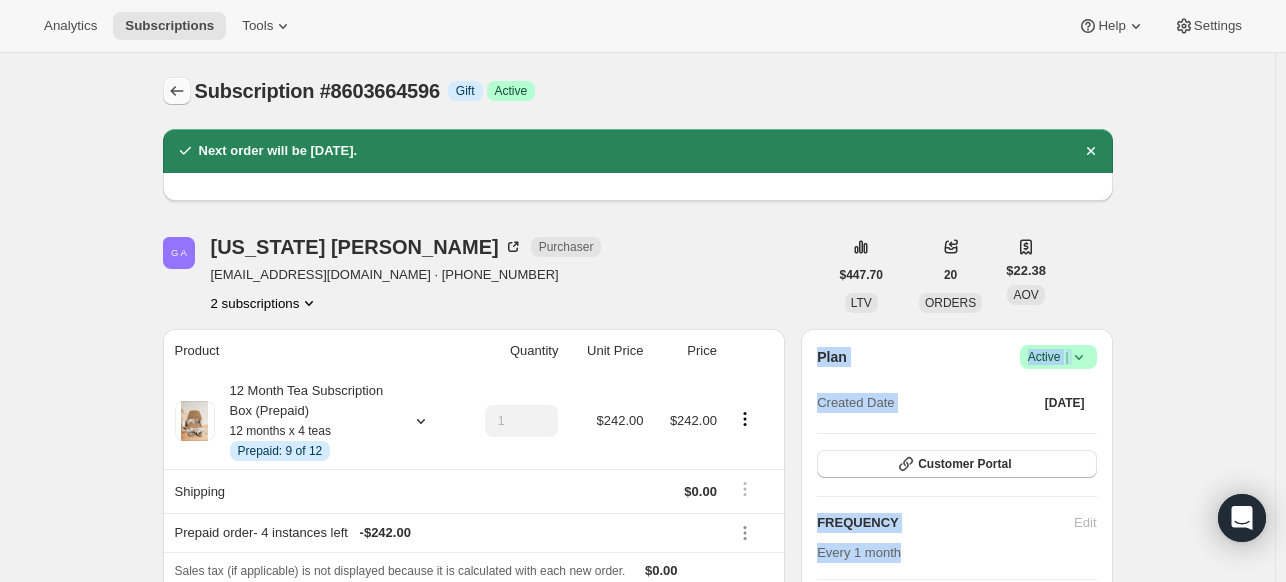 click 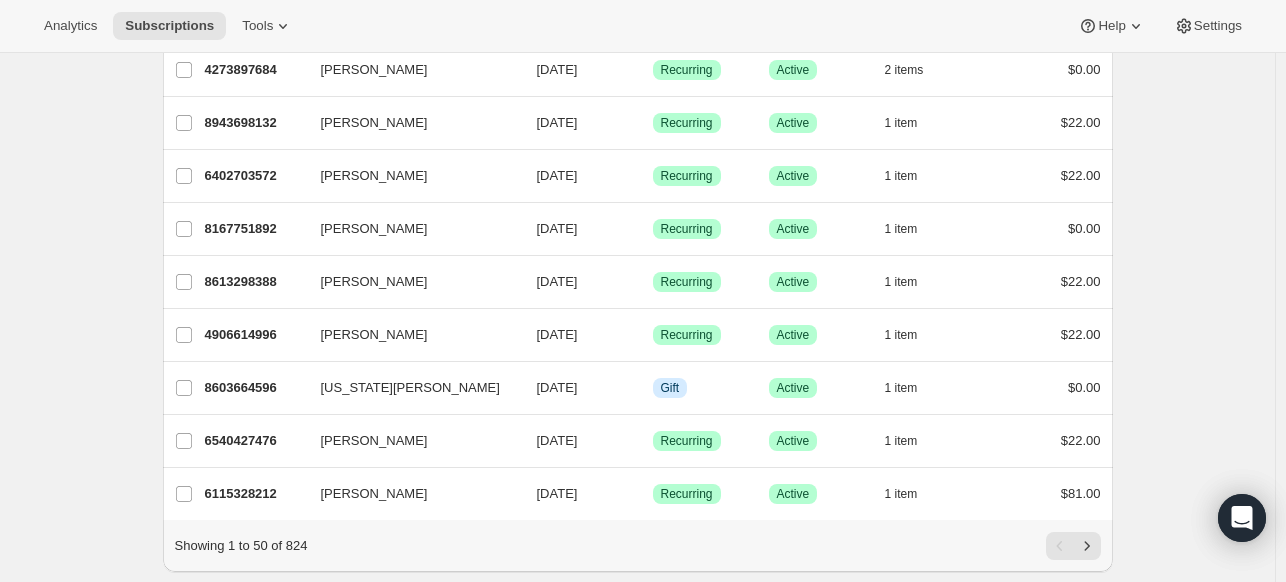 scroll, scrollTop: 2402, scrollLeft: 0, axis: vertical 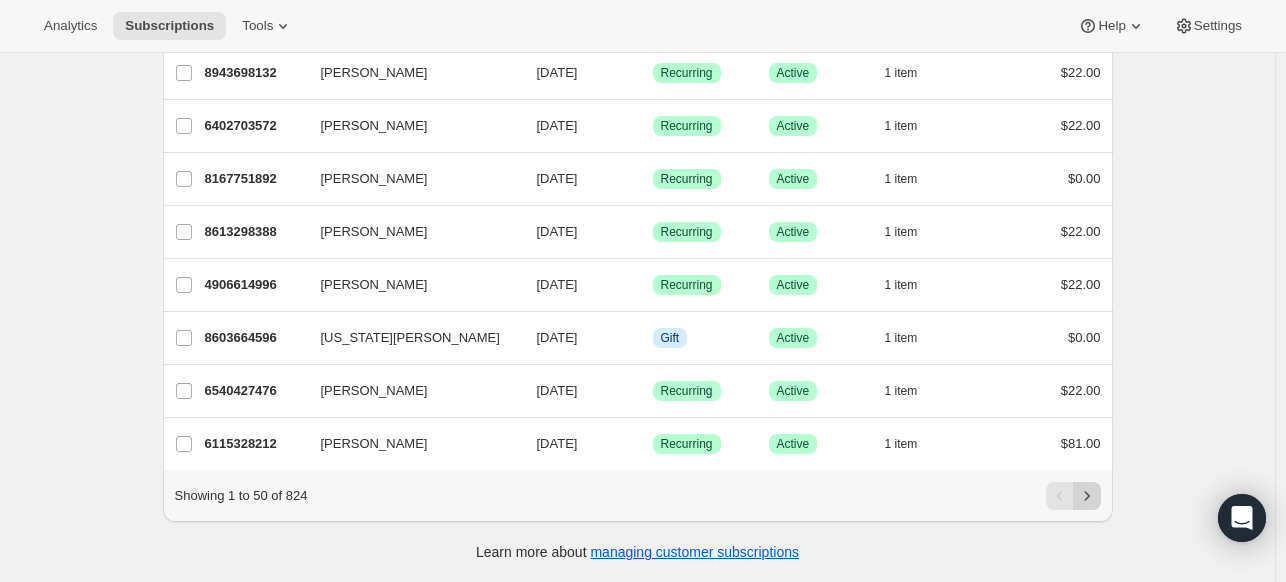 click 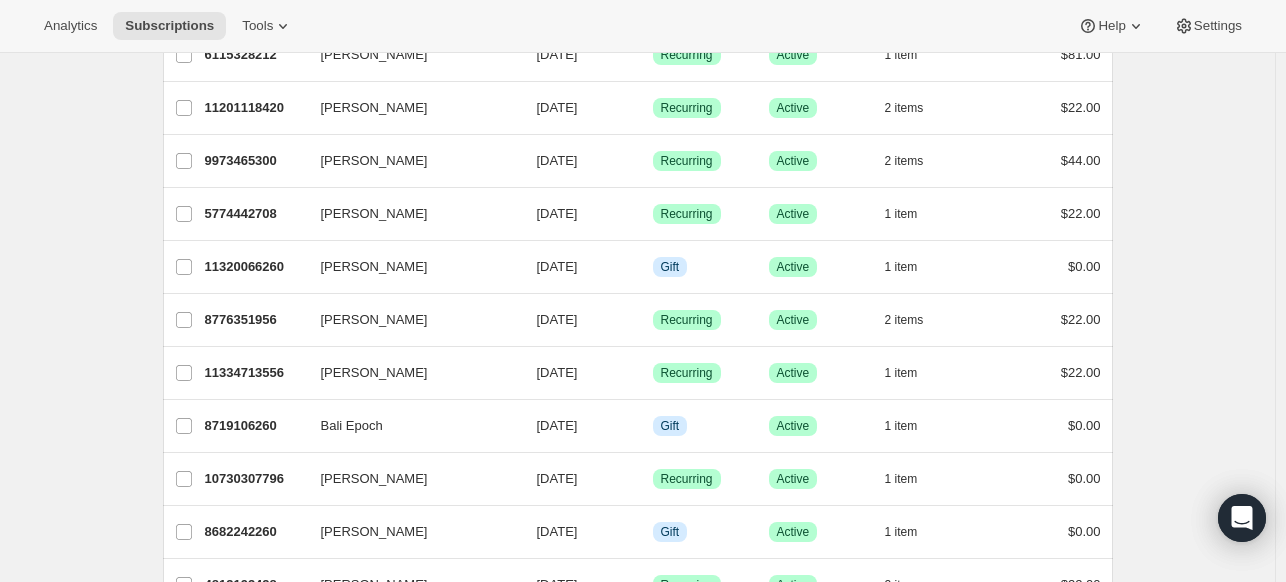 scroll, scrollTop: 300, scrollLeft: 0, axis: vertical 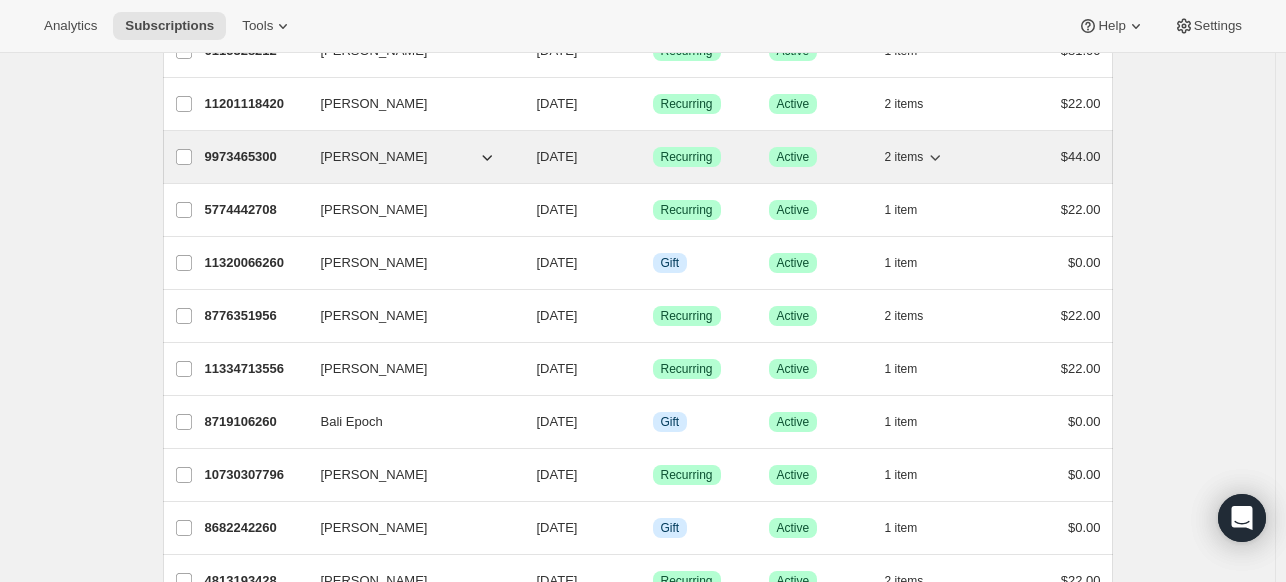 click on "[DATE]" at bounding box center [557, 156] 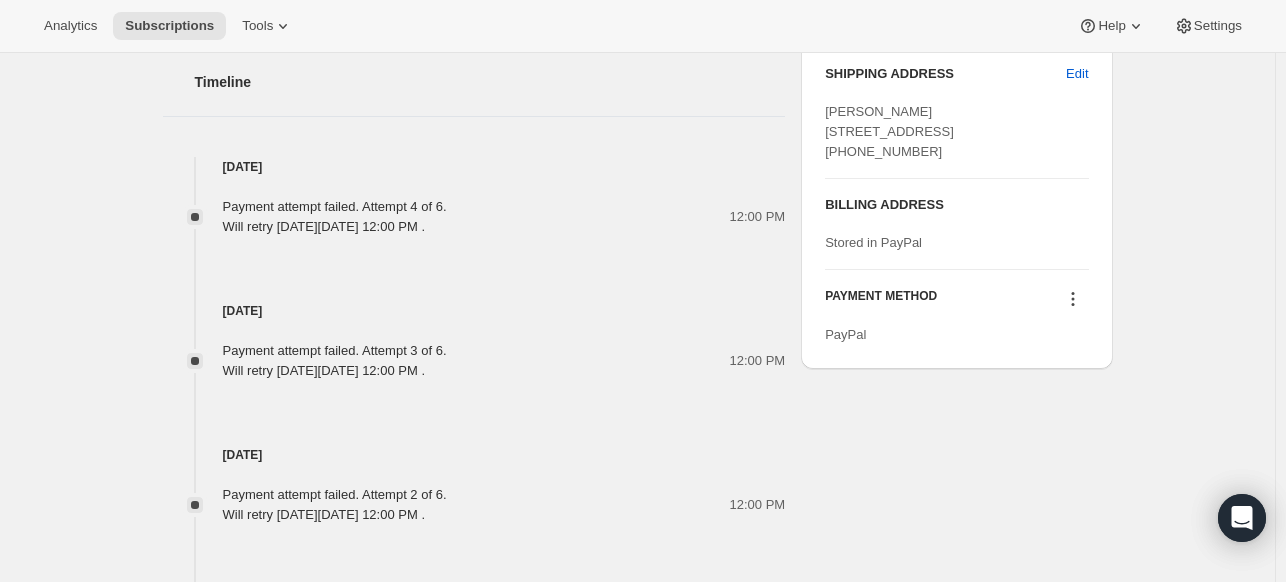 scroll, scrollTop: 1075, scrollLeft: 0, axis: vertical 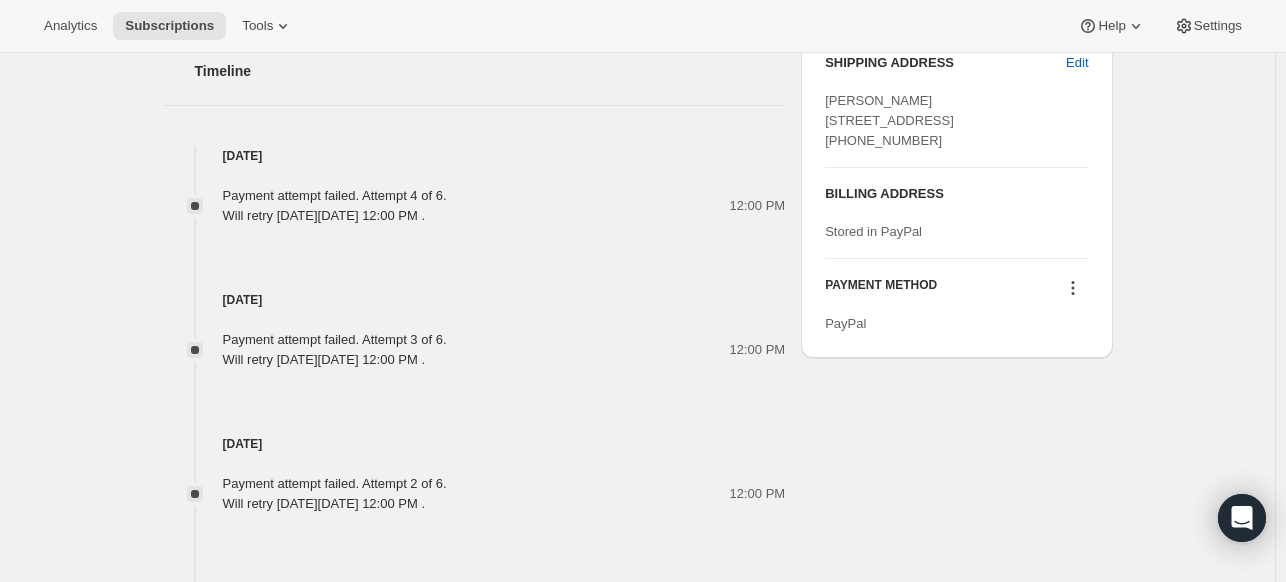click 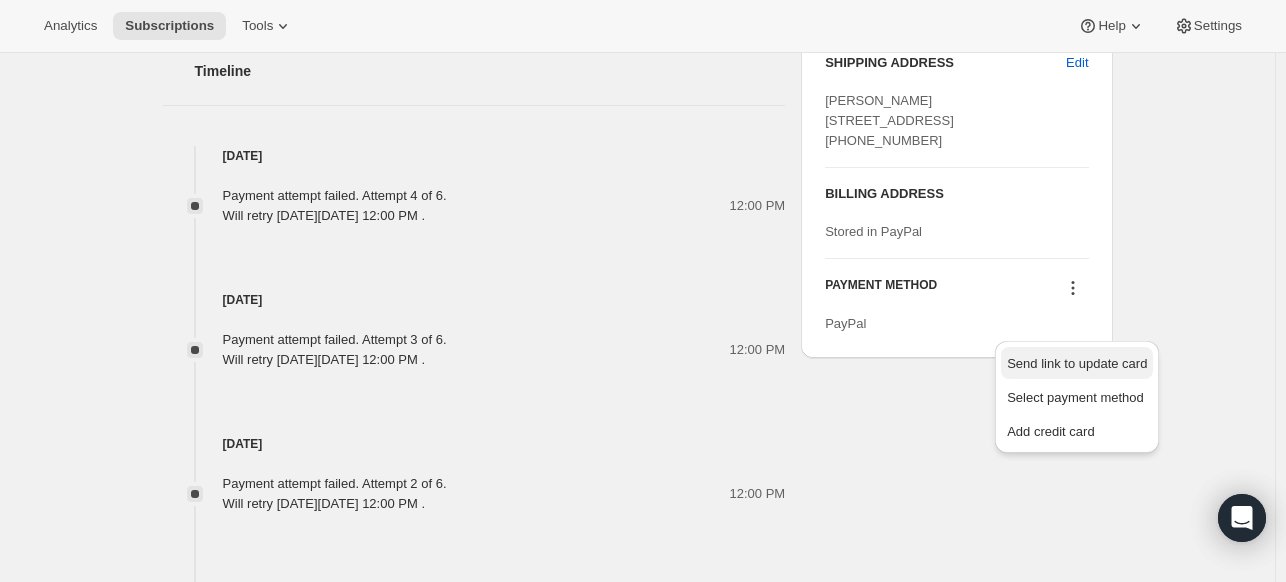 click on "Send link to update card" at bounding box center (1077, 363) 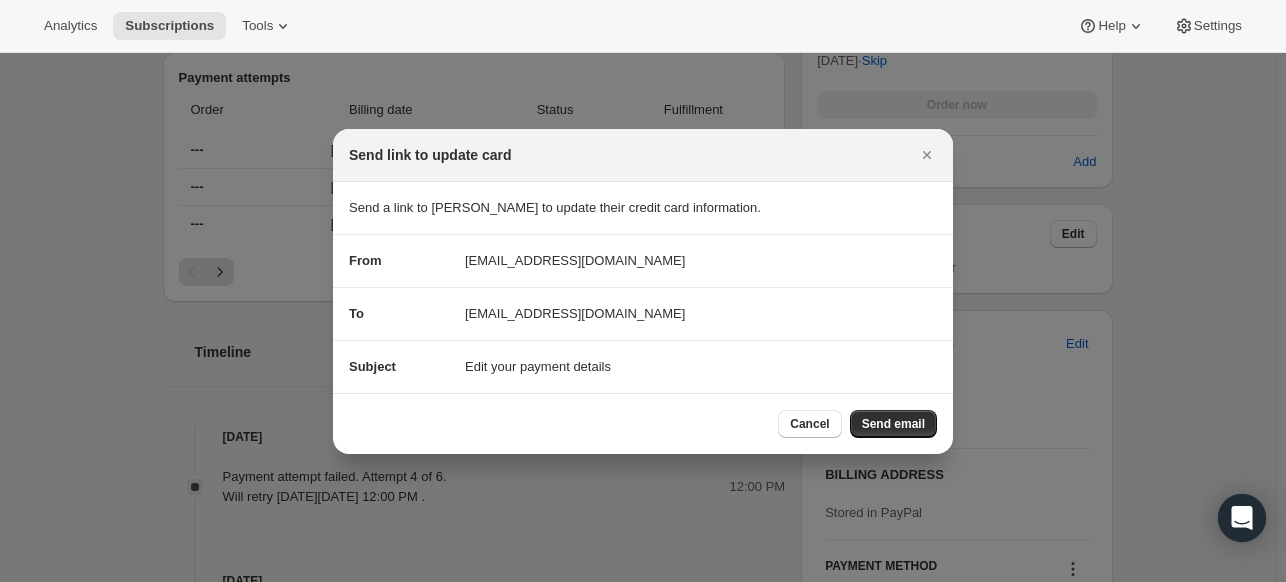 scroll, scrollTop: 0, scrollLeft: 0, axis: both 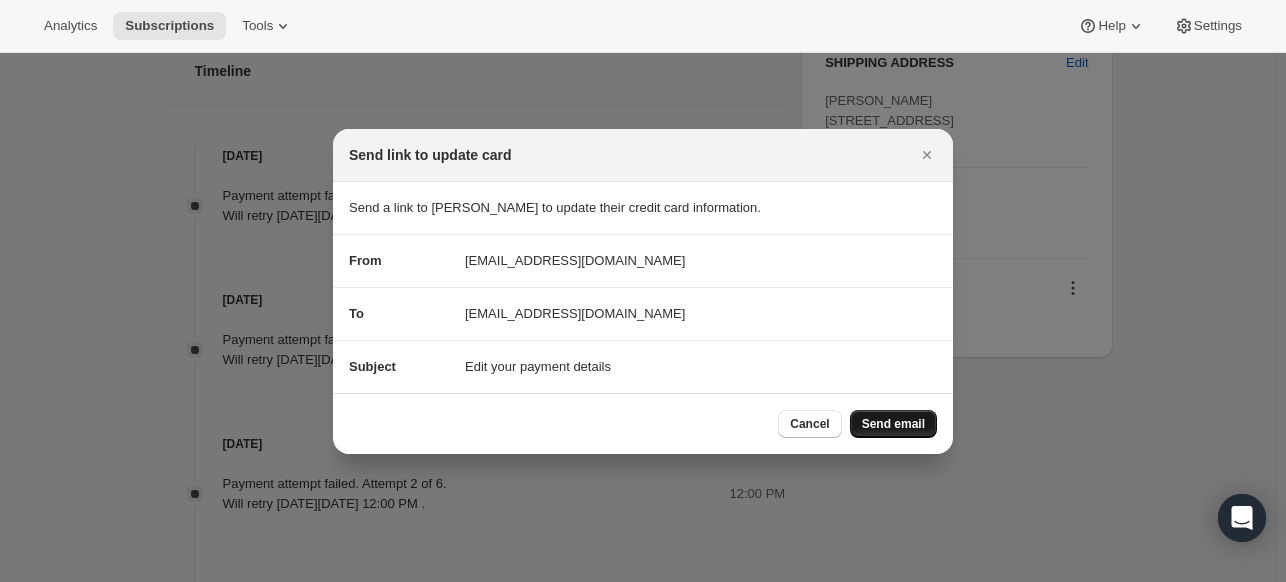 click on "Send email" at bounding box center (893, 424) 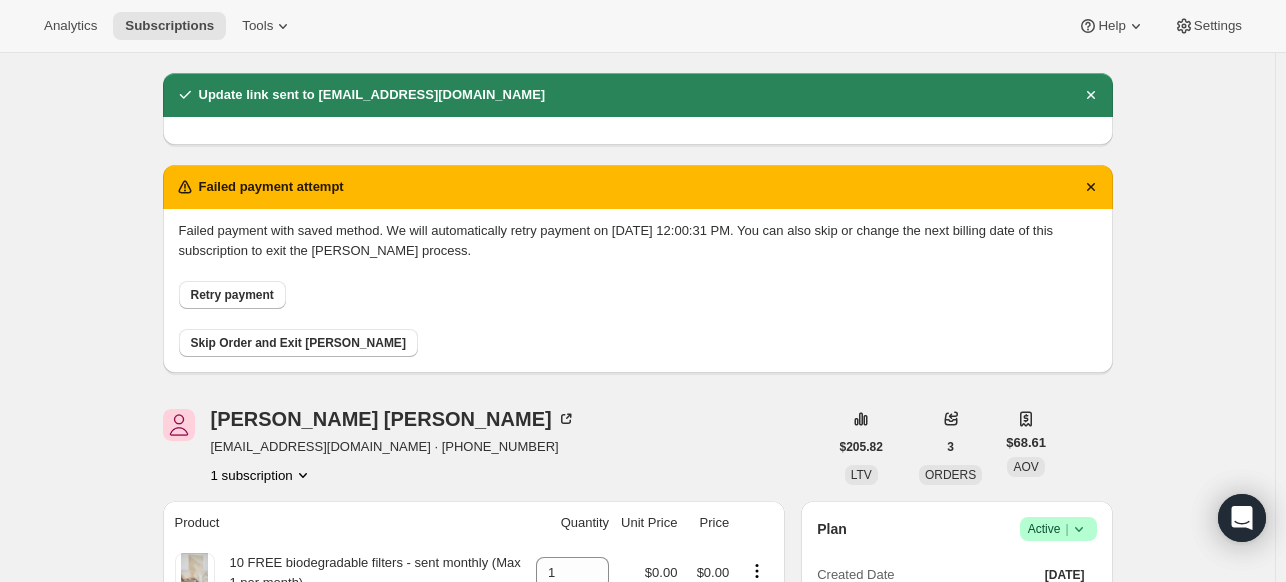 scroll, scrollTop: 0, scrollLeft: 0, axis: both 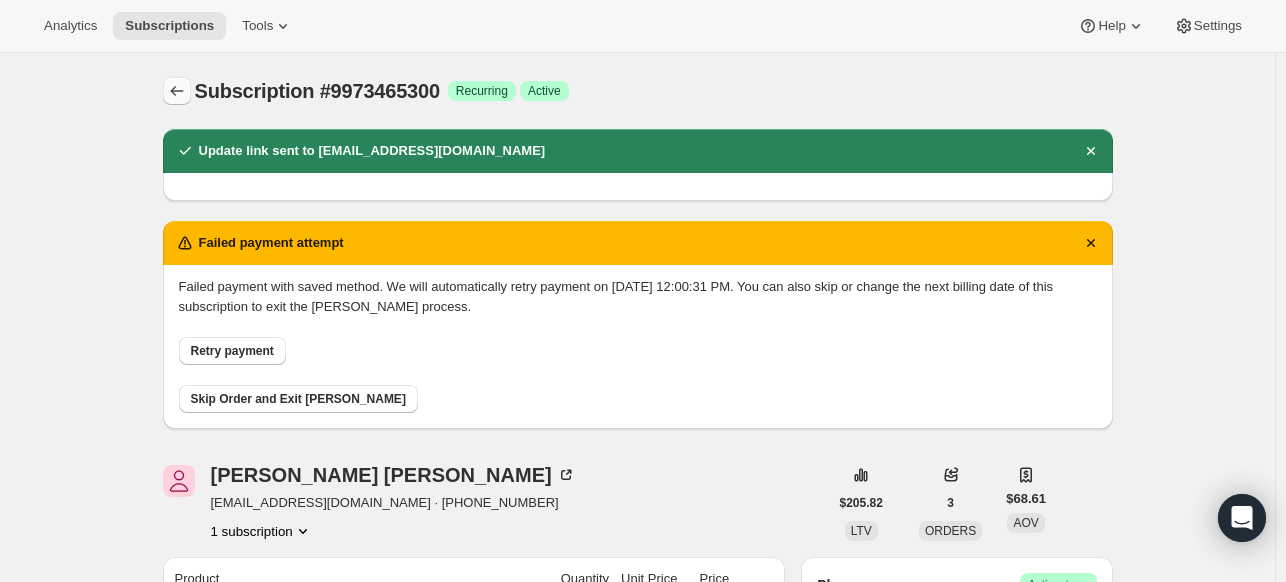 click 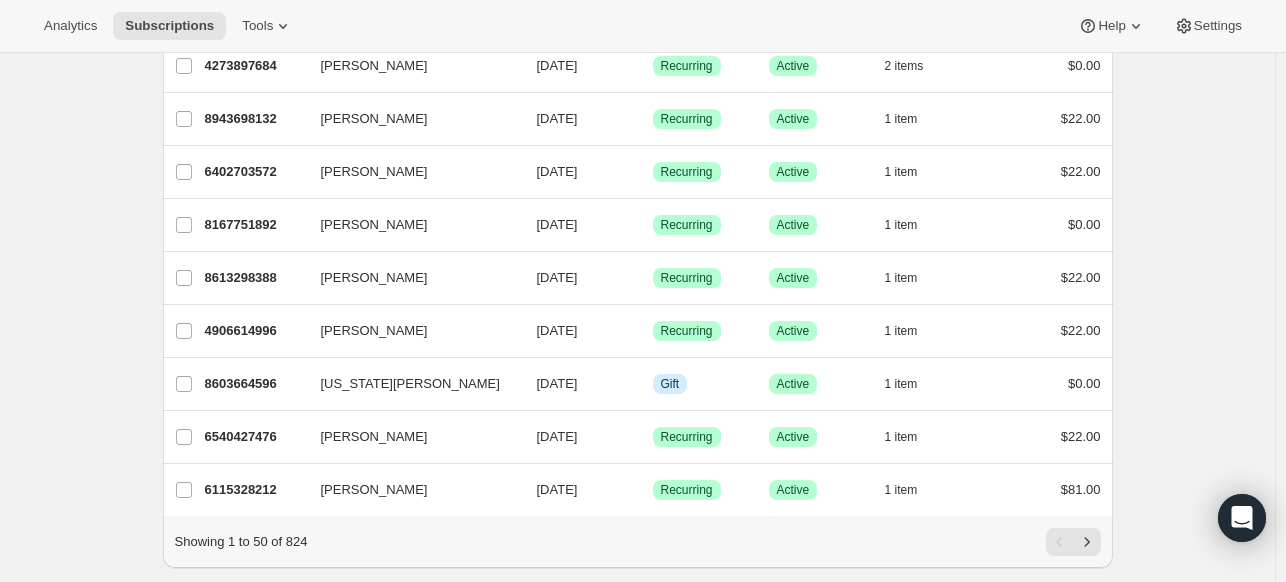 scroll, scrollTop: 2356, scrollLeft: 0, axis: vertical 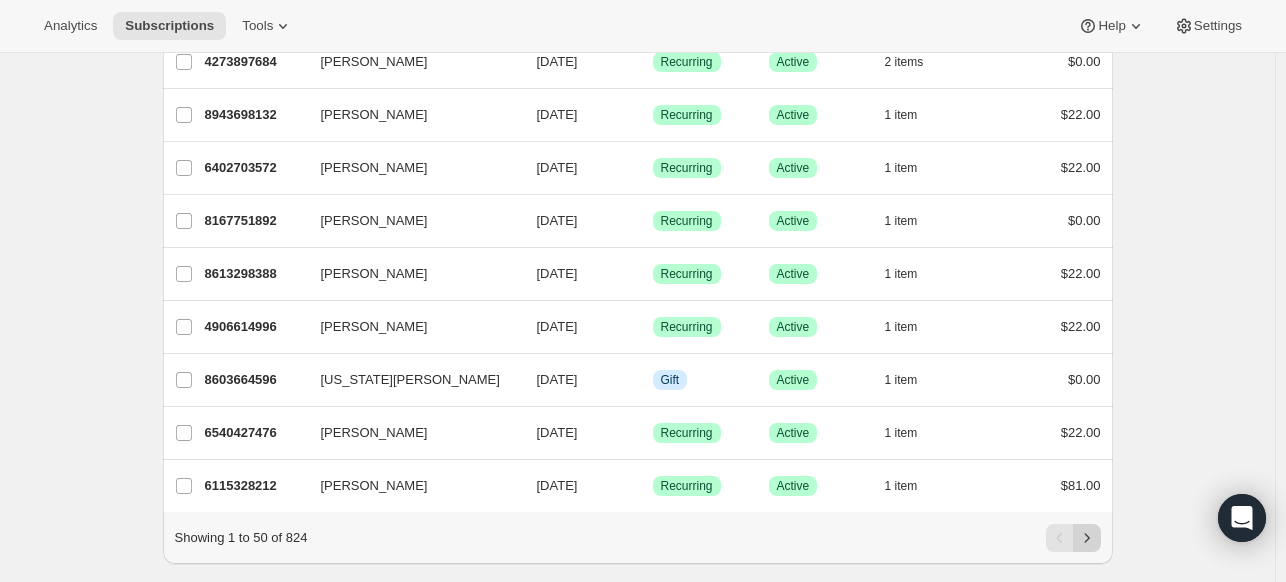 click 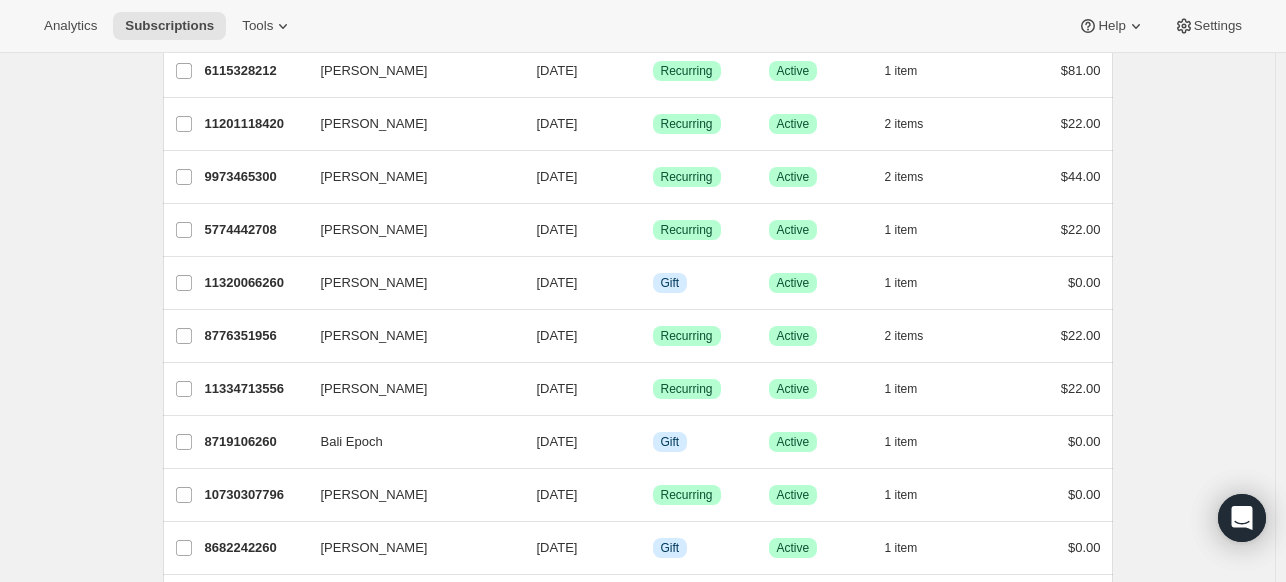scroll, scrollTop: 254, scrollLeft: 0, axis: vertical 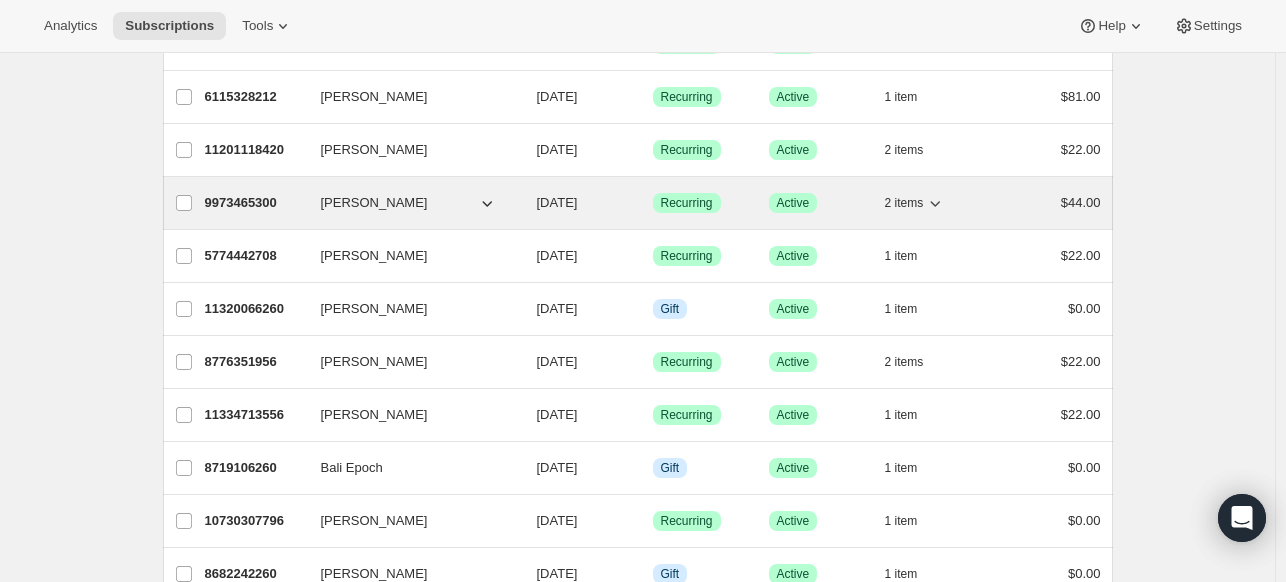 click on "[PERSON_NAME]" at bounding box center [374, 203] 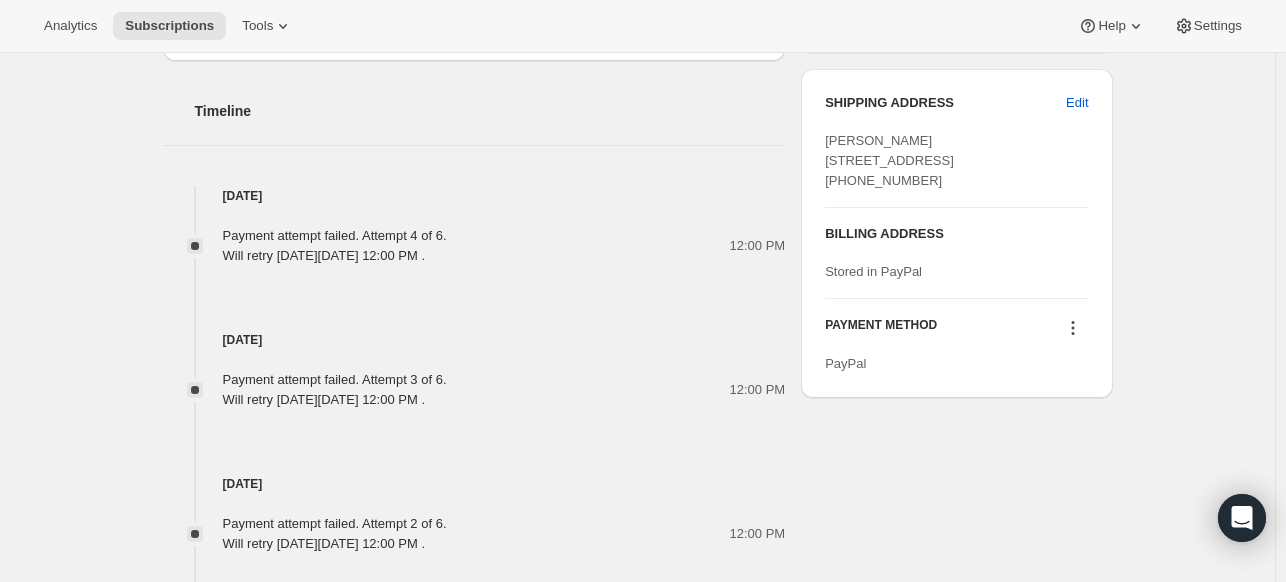 scroll, scrollTop: 1046, scrollLeft: 0, axis: vertical 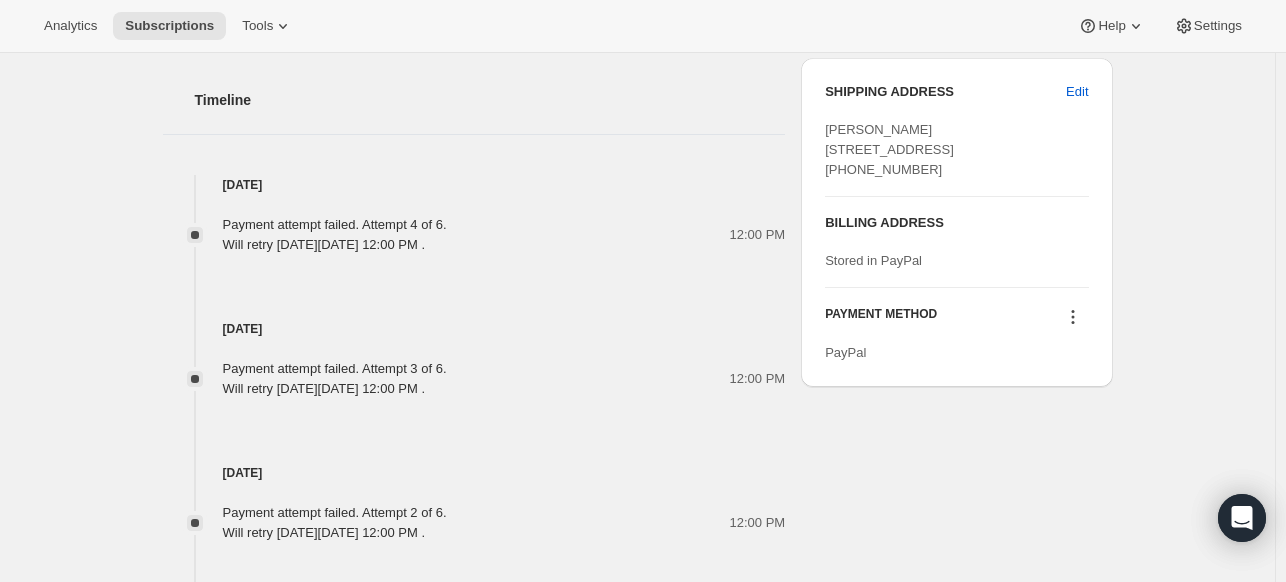click 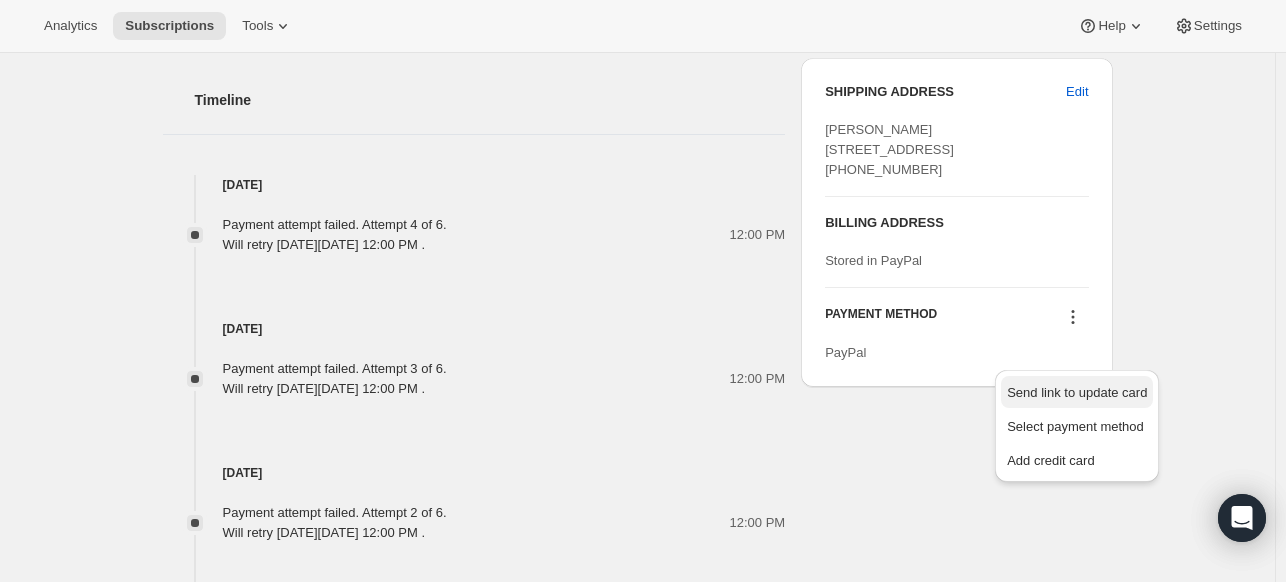 click on "Send link to update card" at bounding box center (1077, 392) 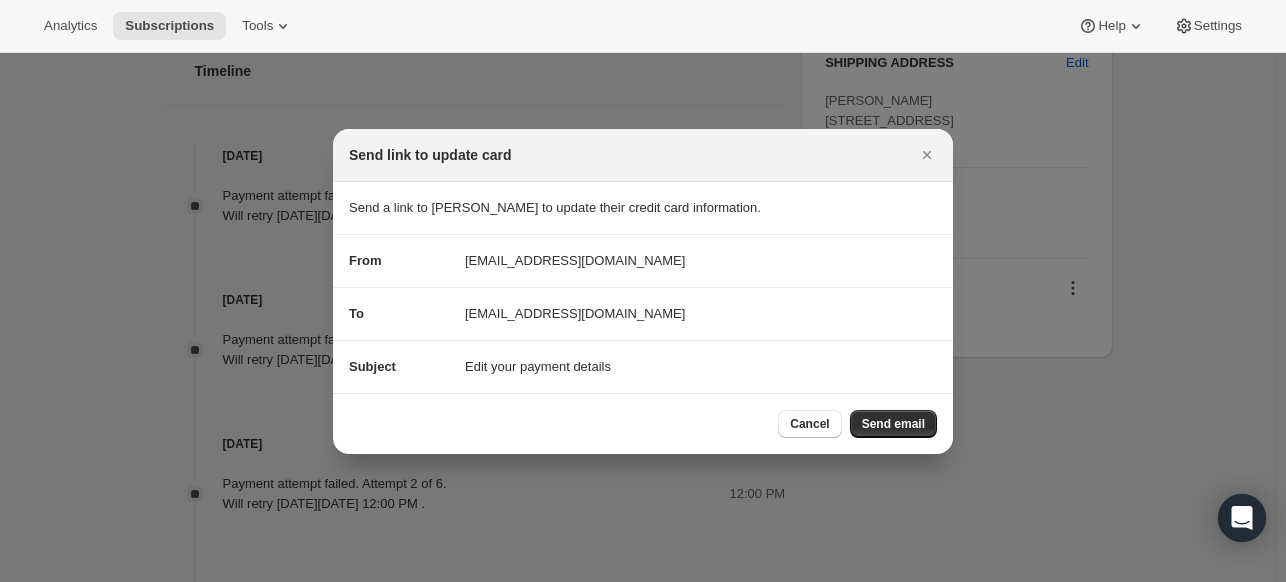 scroll, scrollTop: 0, scrollLeft: 0, axis: both 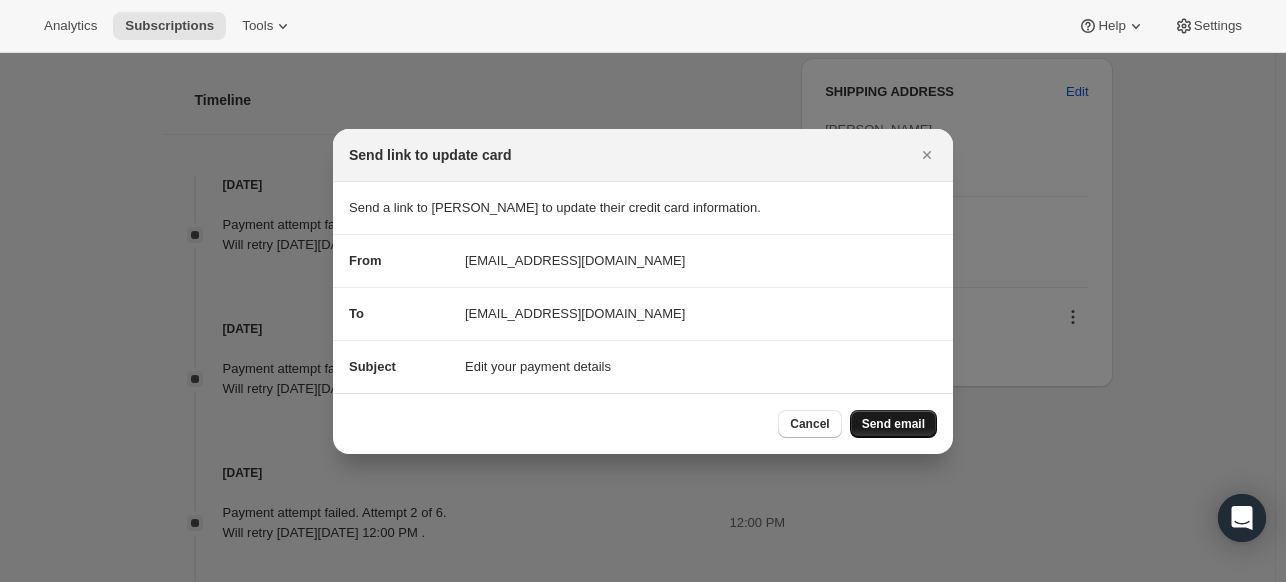 click on "Send email" at bounding box center (893, 424) 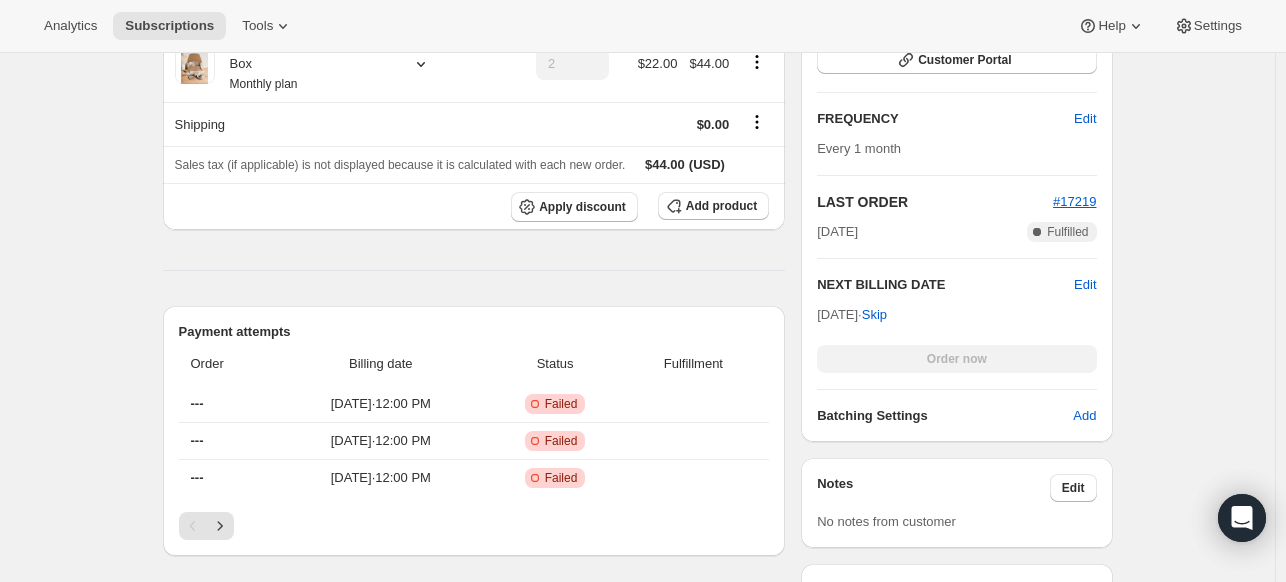 scroll, scrollTop: 646, scrollLeft: 0, axis: vertical 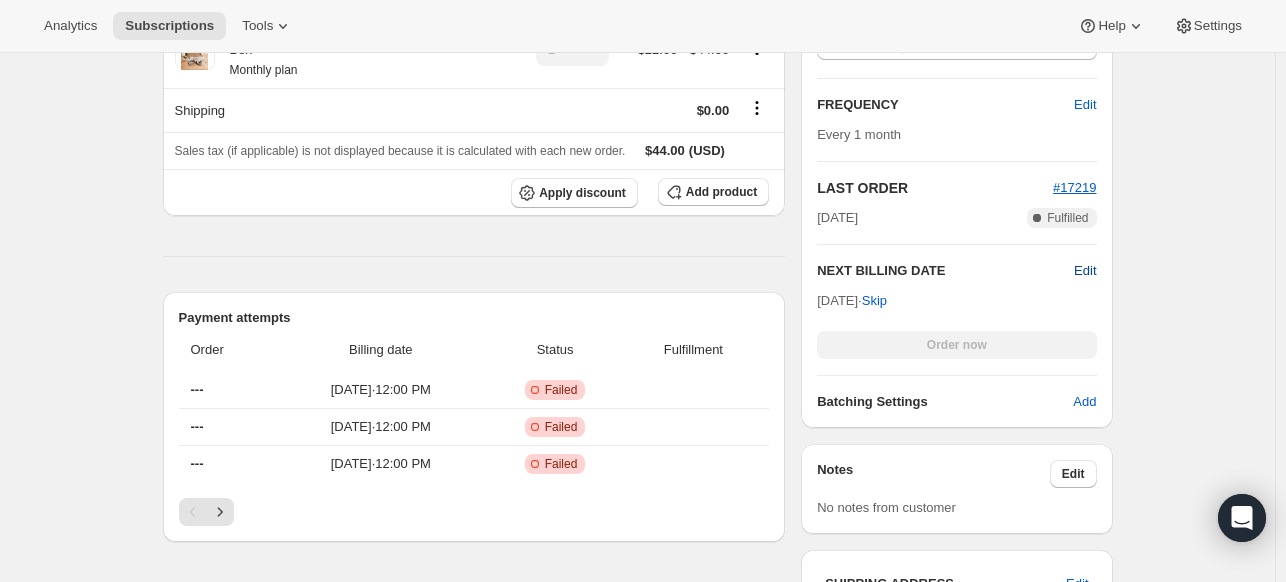click on "Edit" at bounding box center [1085, 271] 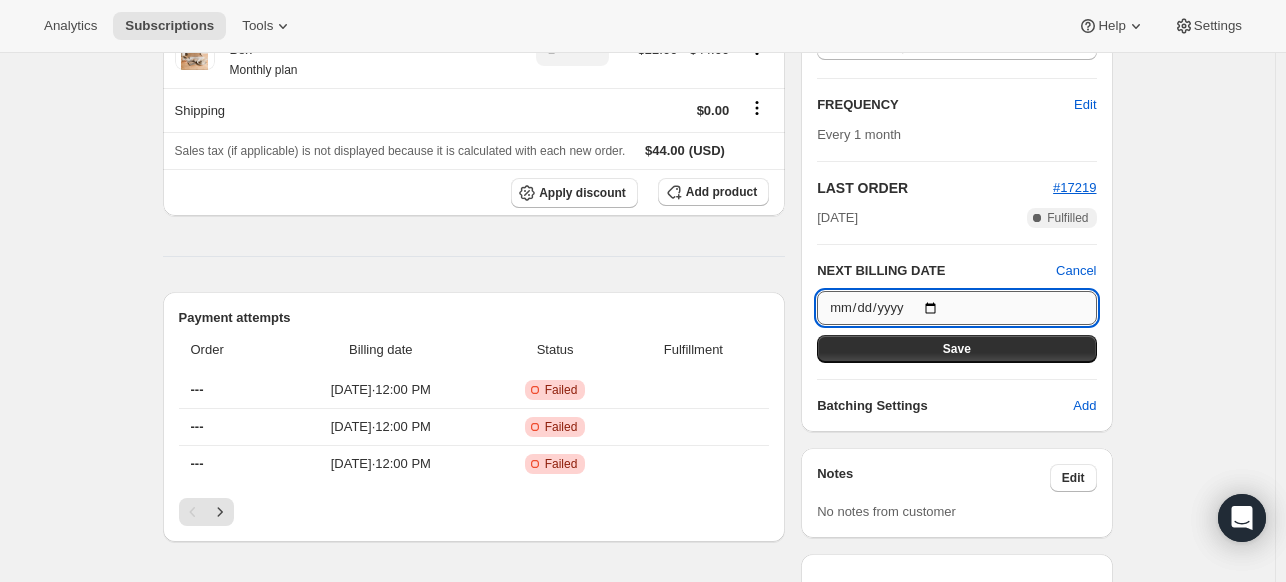 click on "[DATE]" at bounding box center [956, 308] 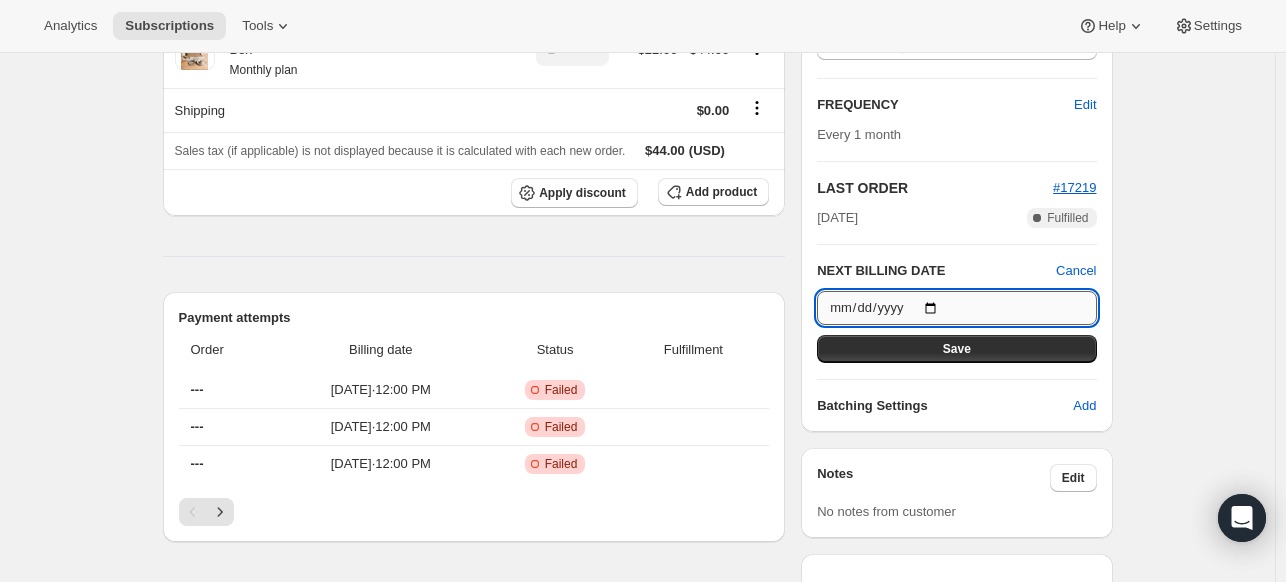 type on "[DATE]" 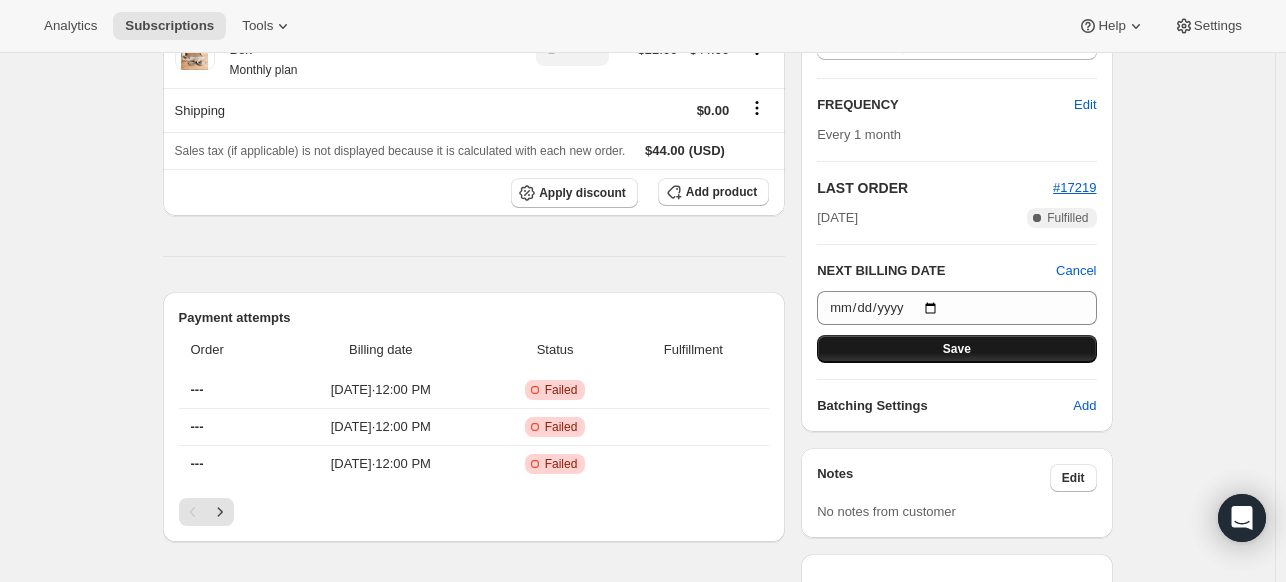 click on "Save" at bounding box center (956, 349) 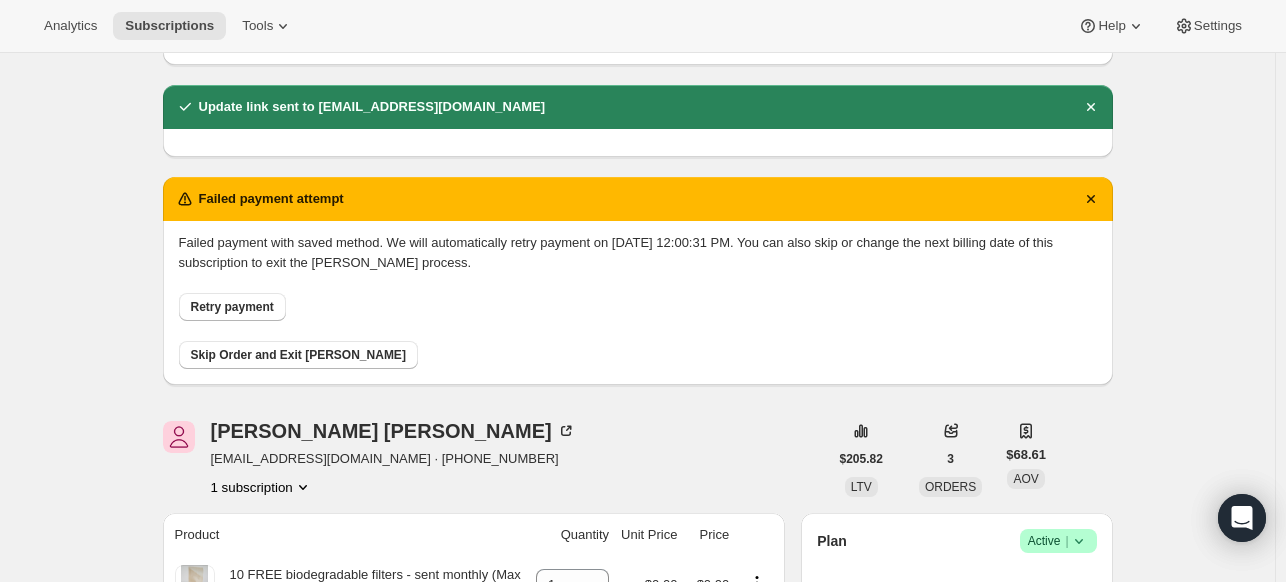 scroll, scrollTop: 0, scrollLeft: 0, axis: both 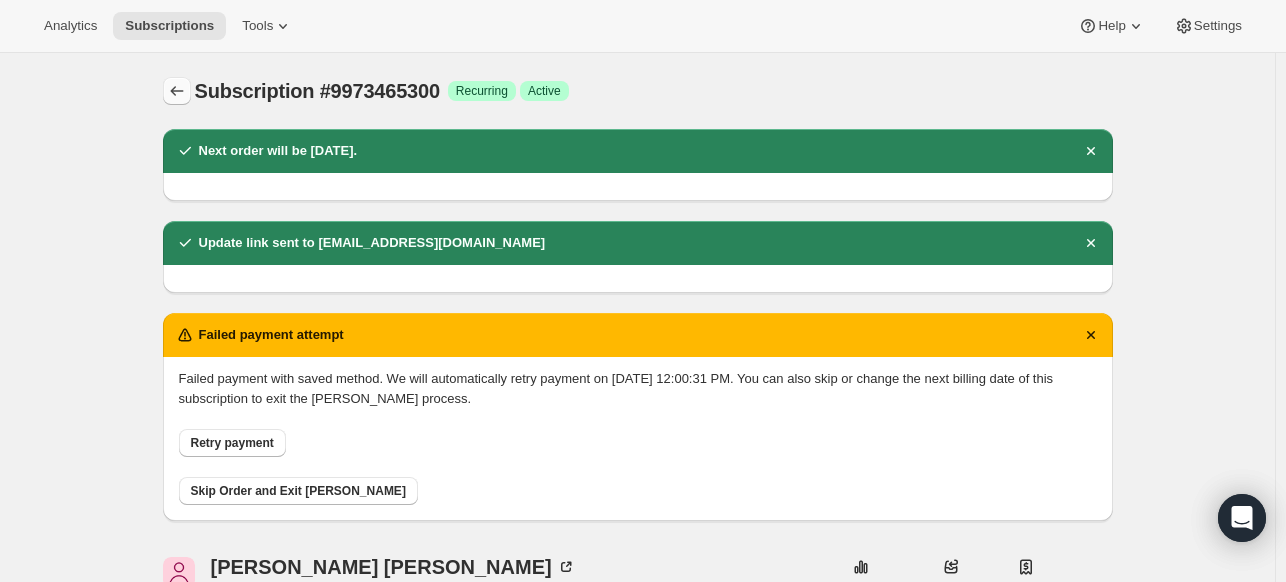 click at bounding box center [177, 91] 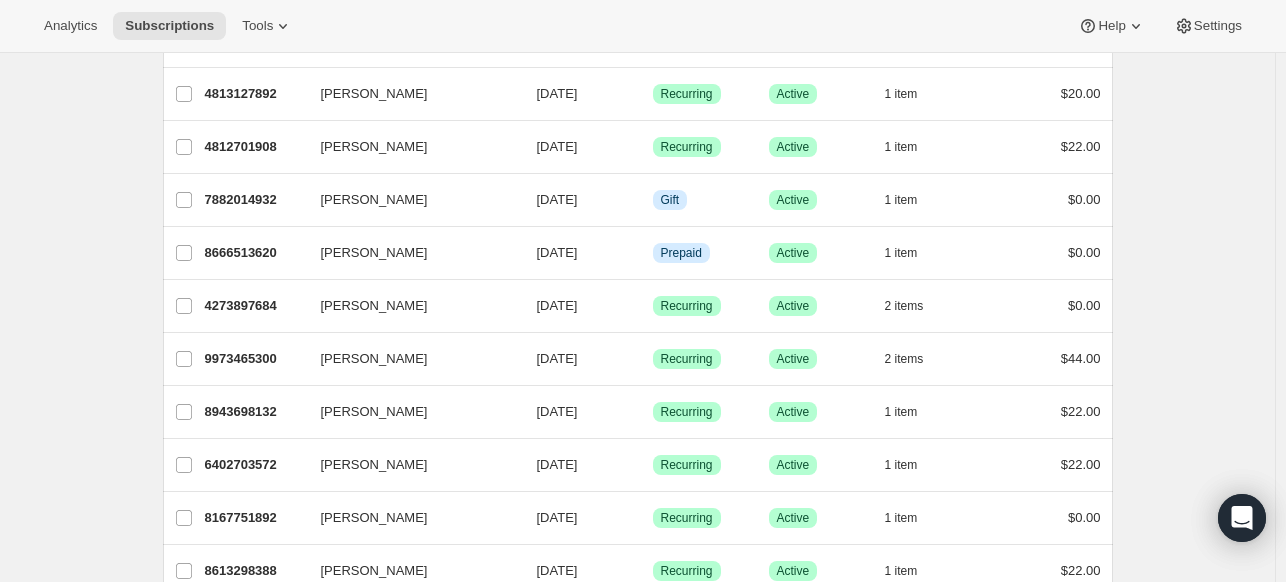scroll, scrollTop: 2402, scrollLeft: 0, axis: vertical 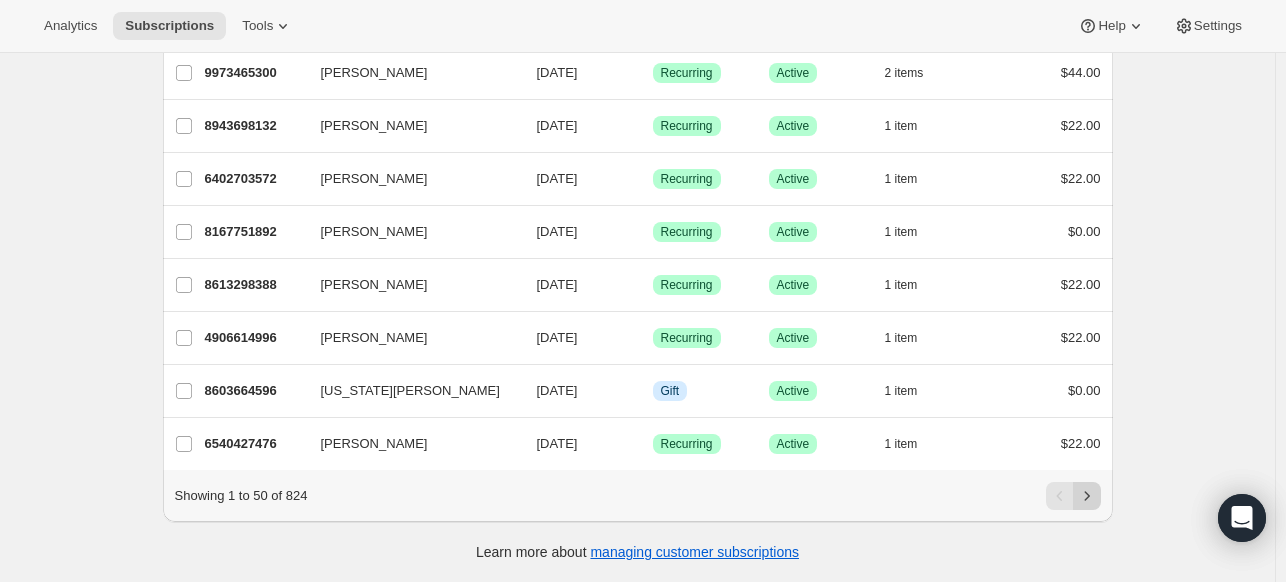click 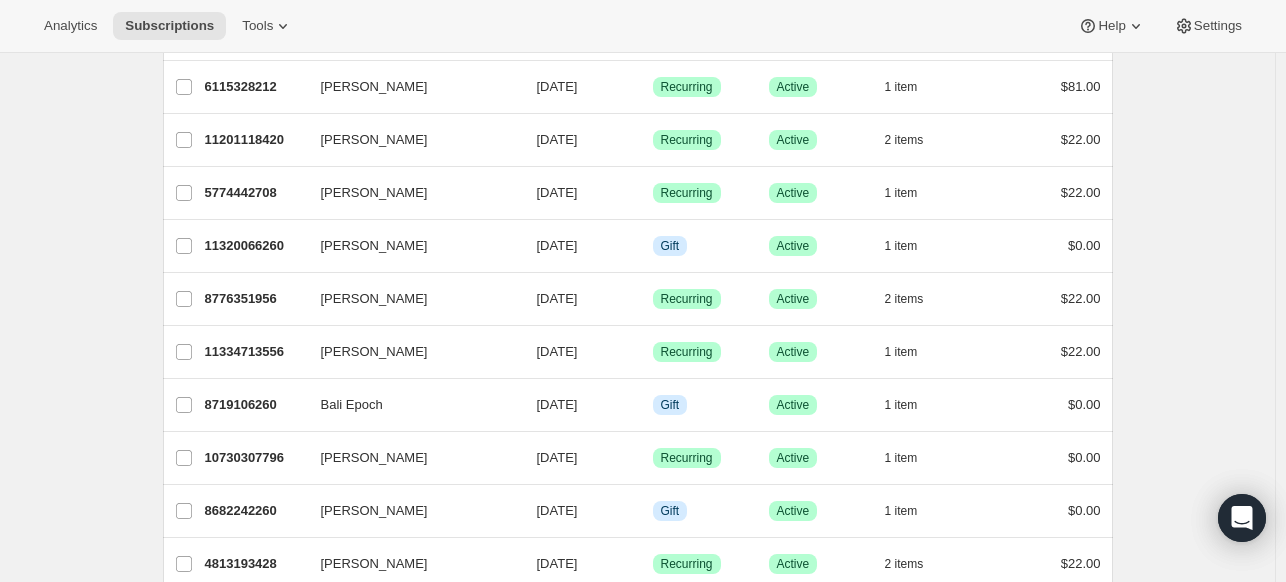scroll, scrollTop: 338, scrollLeft: 0, axis: vertical 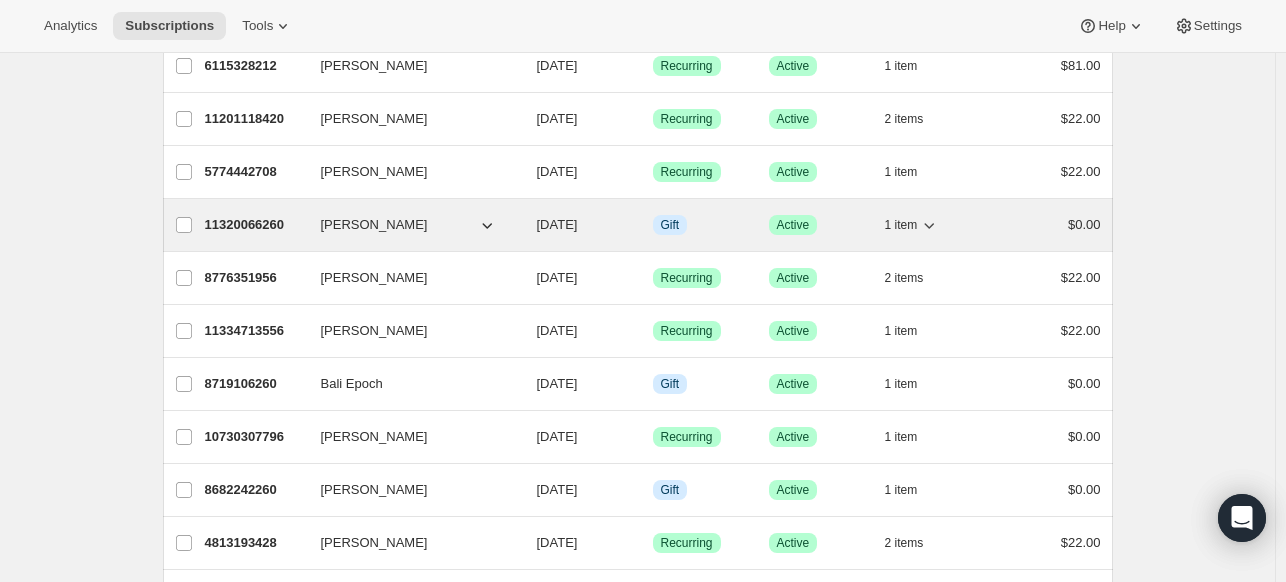 click on "[DATE]" at bounding box center (557, 224) 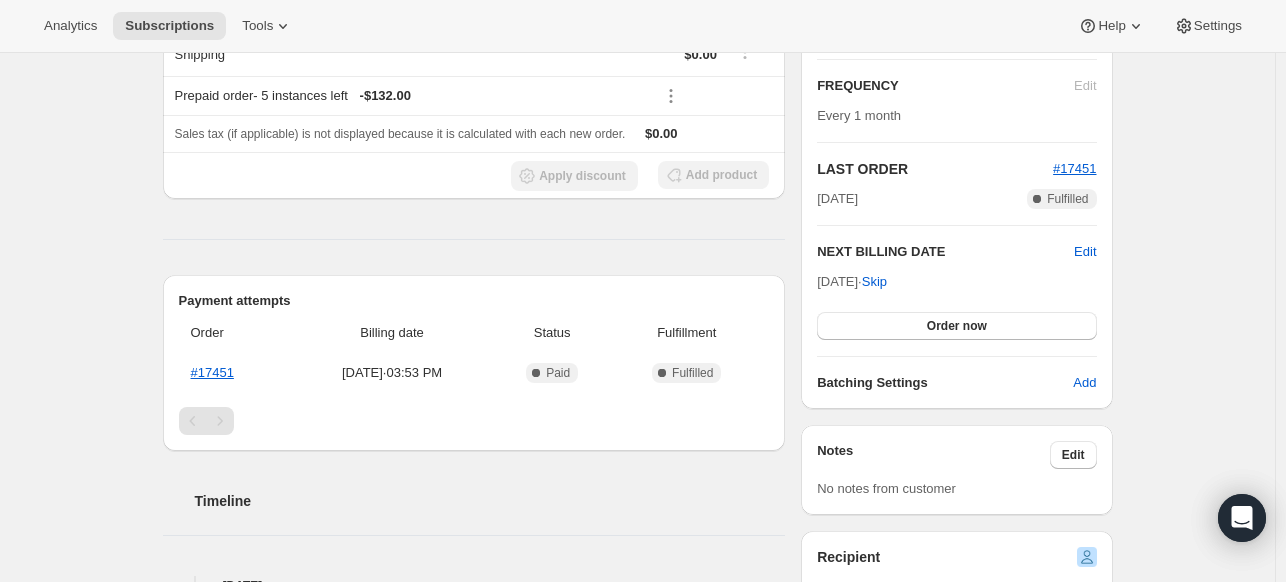 scroll, scrollTop: 352, scrollLeft: 0, axis: vertical 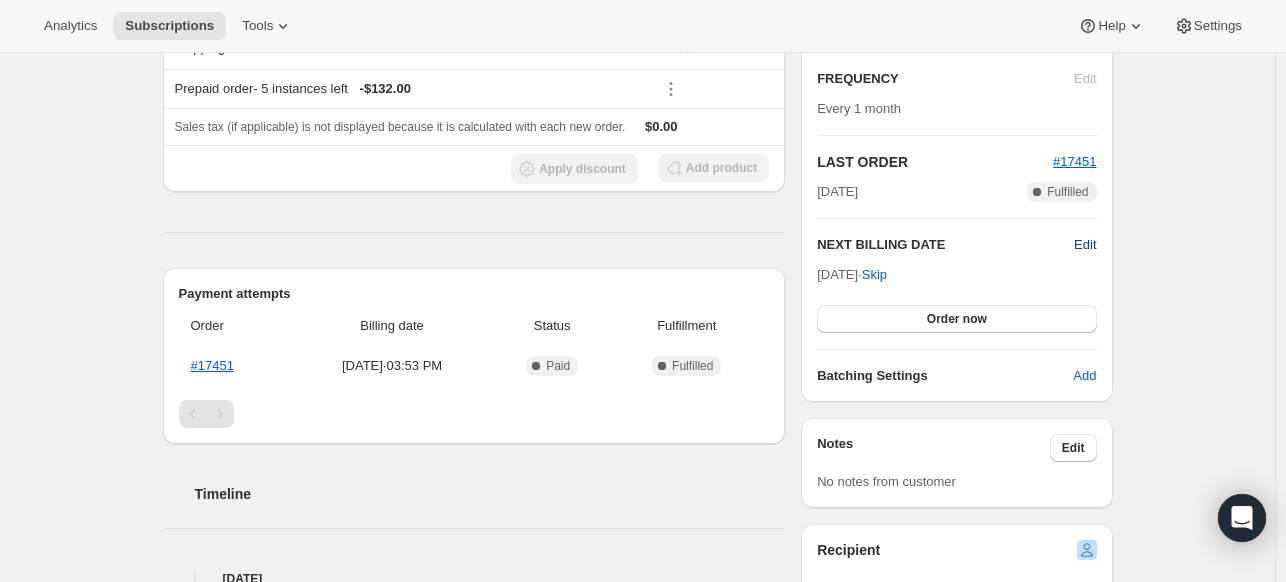 click on "Edit" at bounding box center (1085, 245) 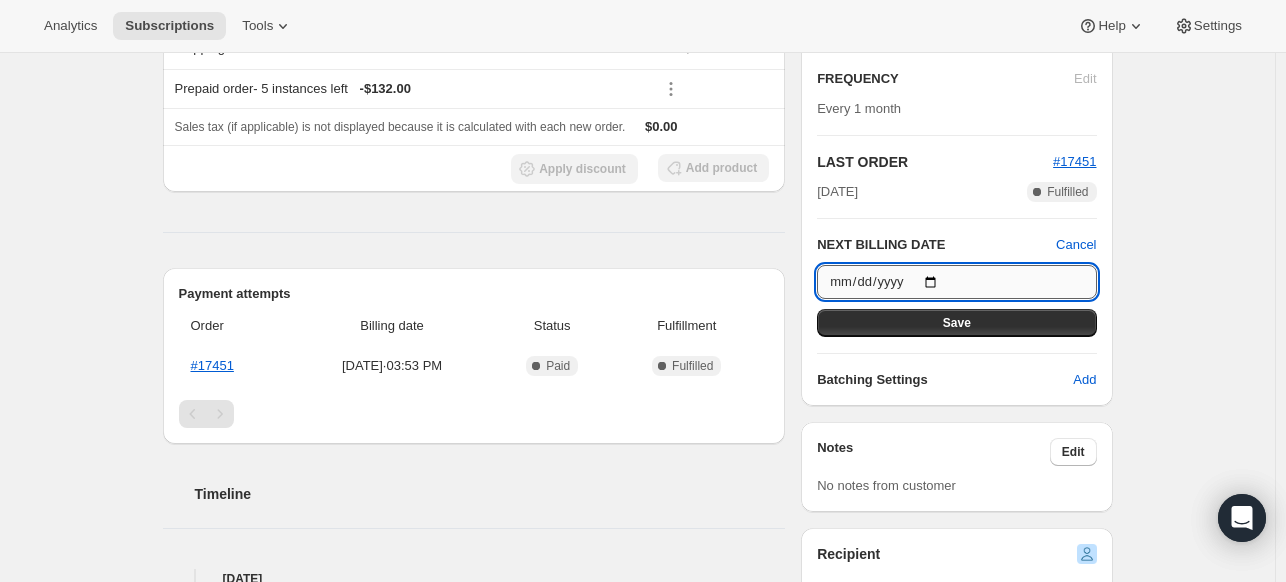 click on "[DATE]" at bounding box center [956, 282] 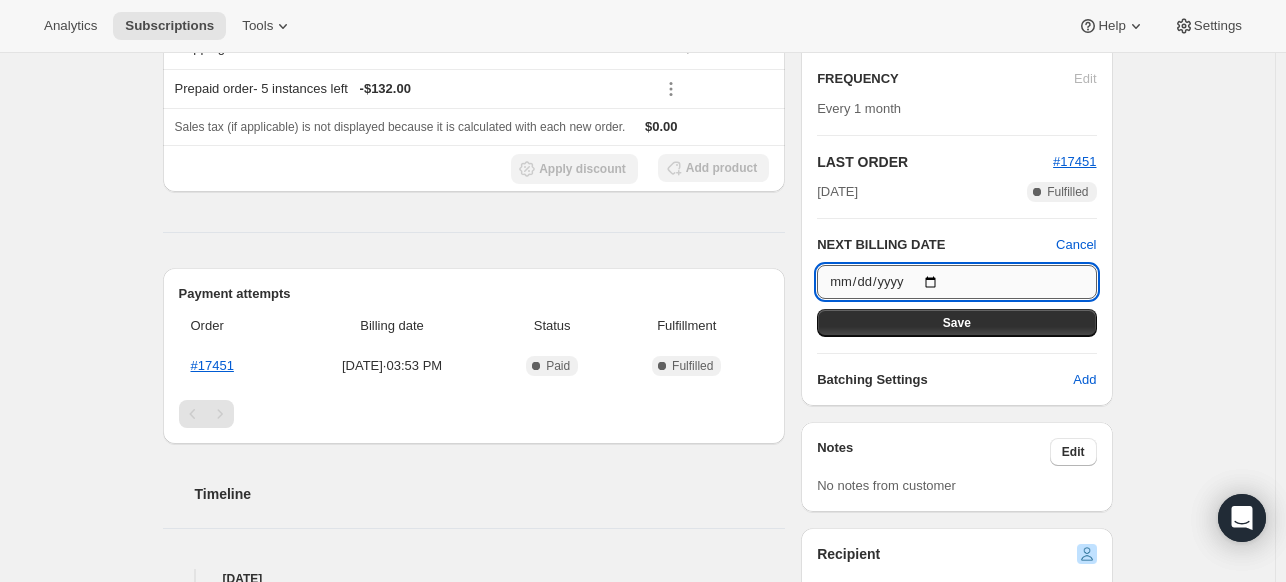 type on "[DATE]" 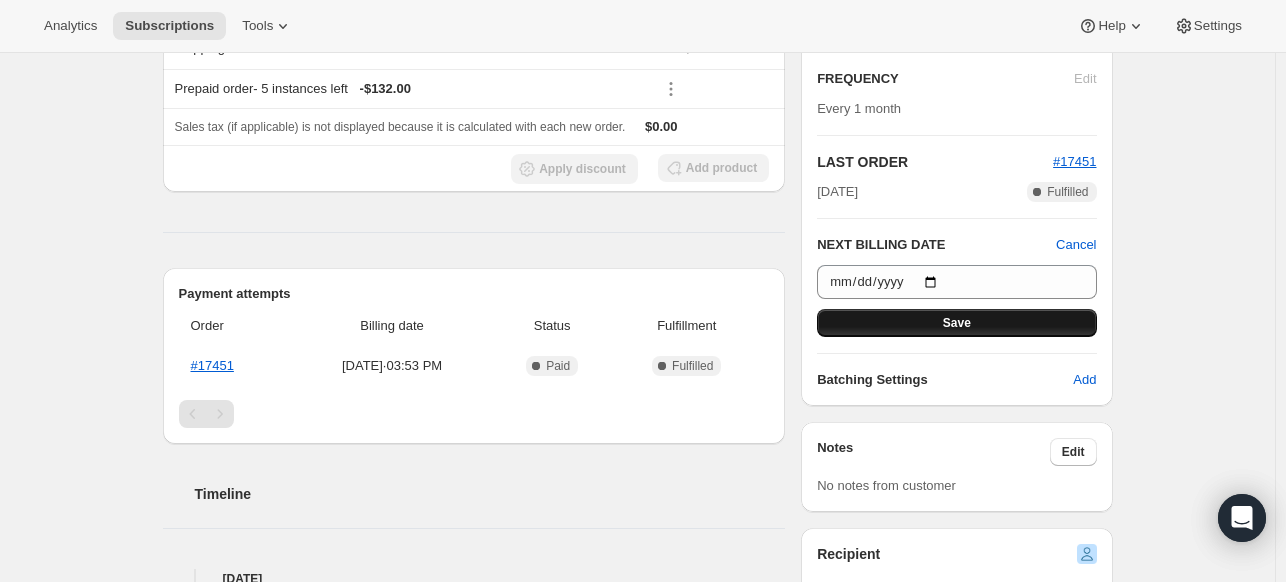 click on "Save" at bounding box center [956, 323] 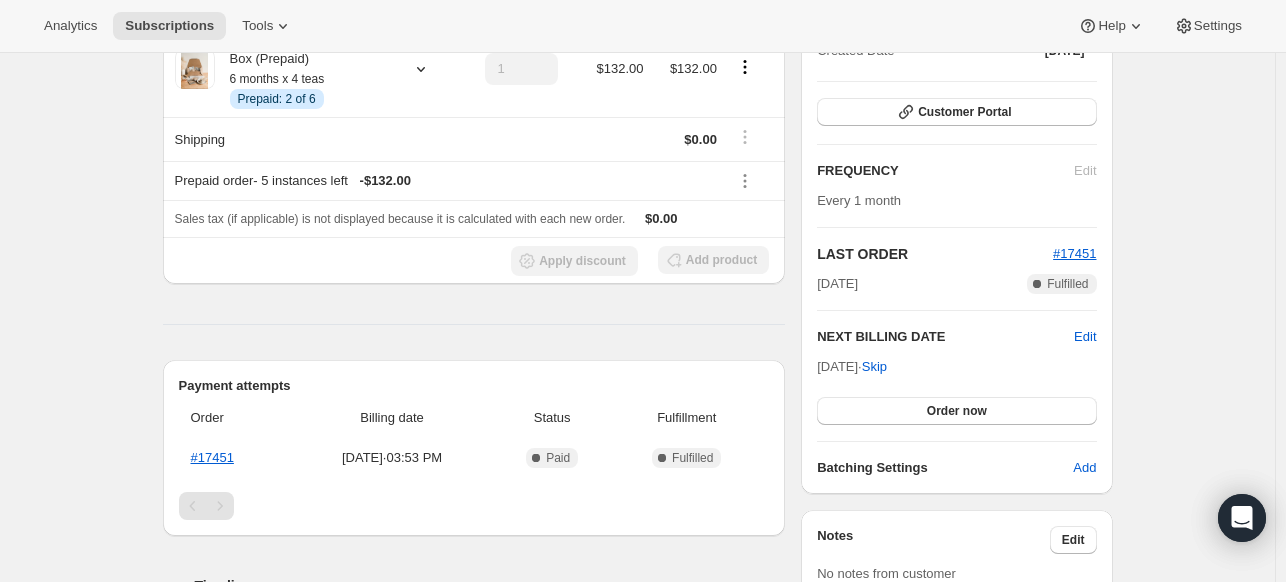 scroll, scrollTop: 0, scrollLeft: 0, axis: both 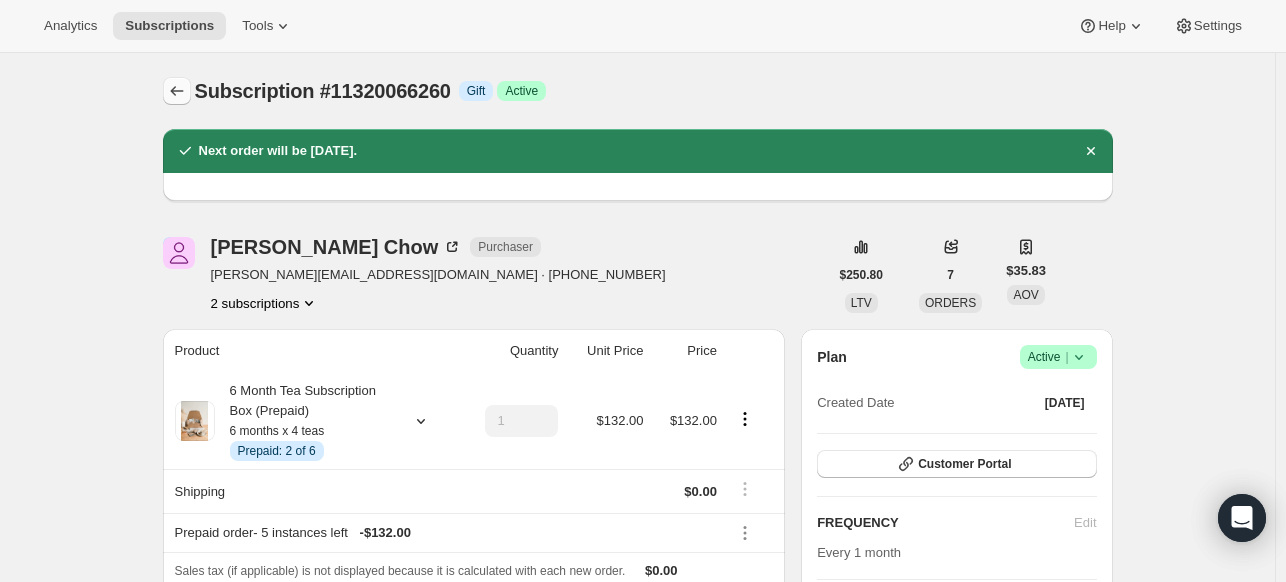 click 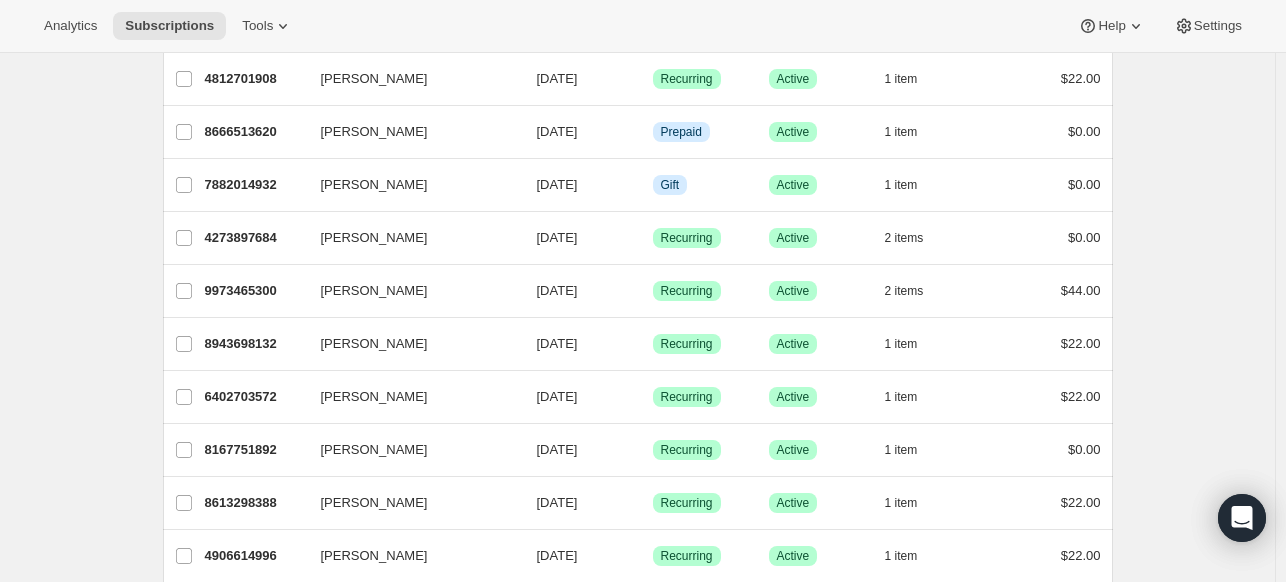 scroll, scrollTop: 2402, scrollLeft: 0, axis: vertical 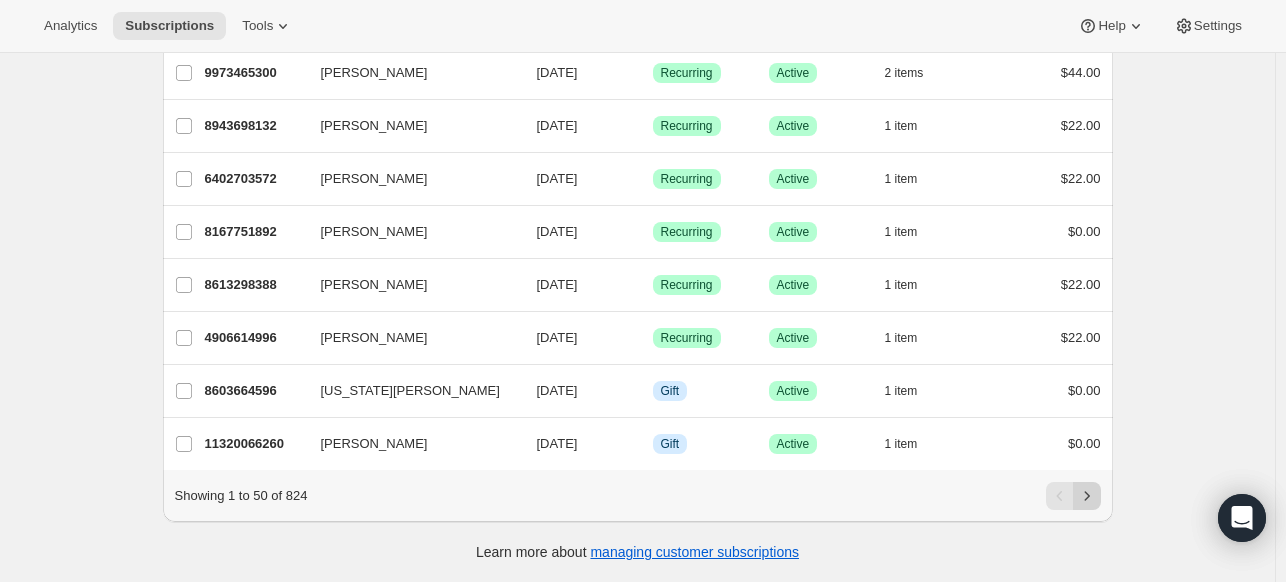 click 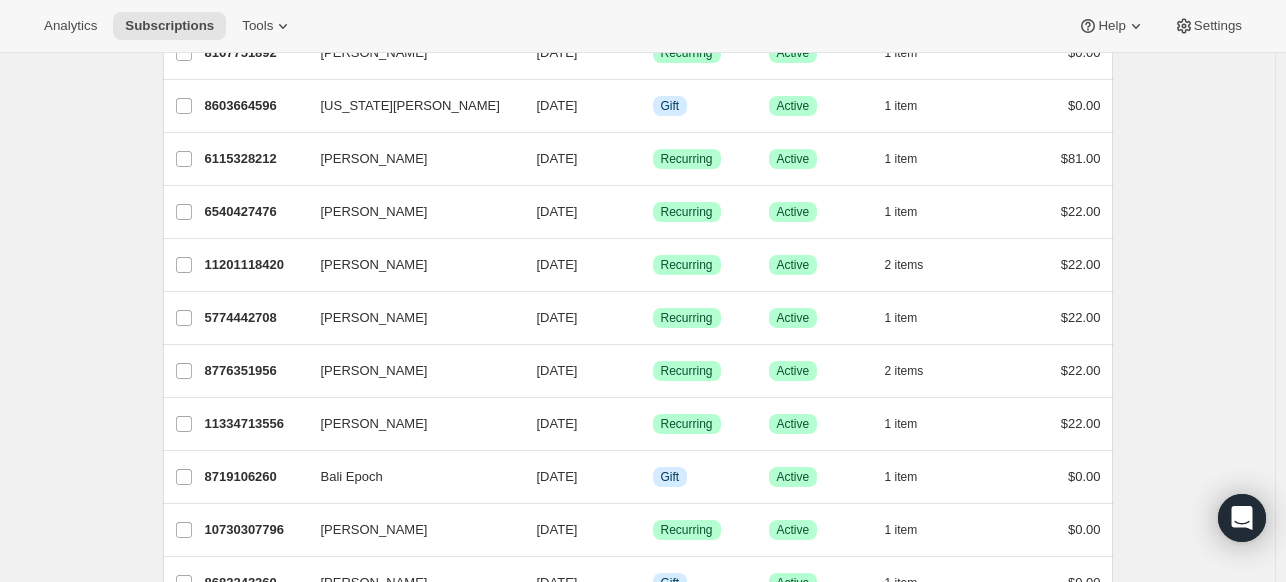 scroll, scrollTop: 241, scrollLeft: 0, axis: vertical 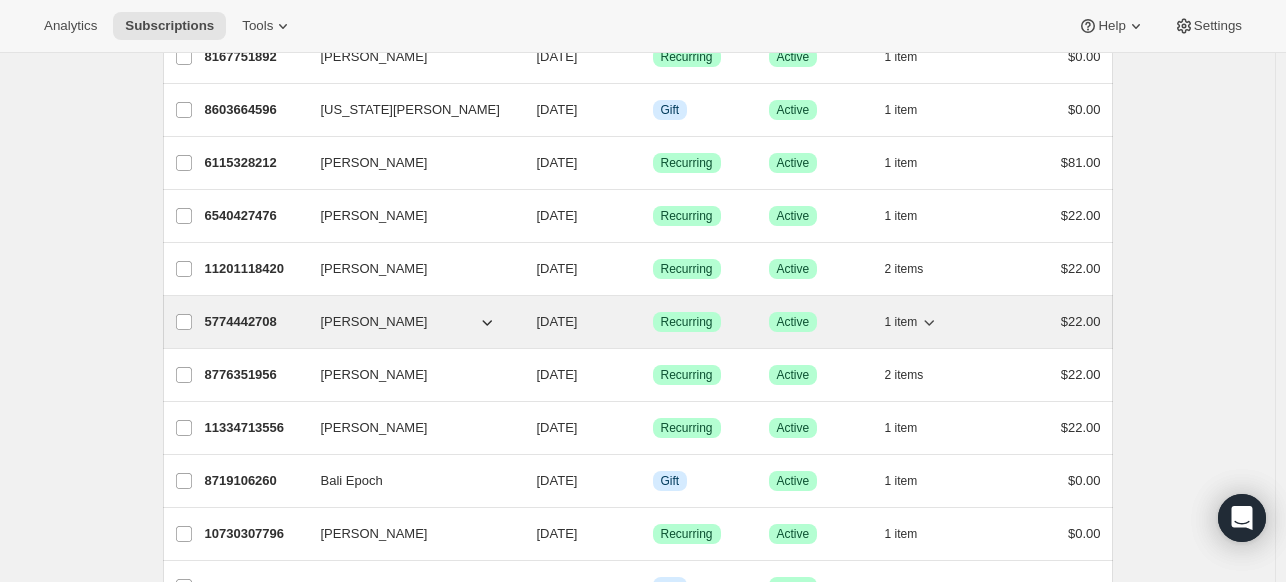 click on "[DATE]" at bounding box center [557, 321] 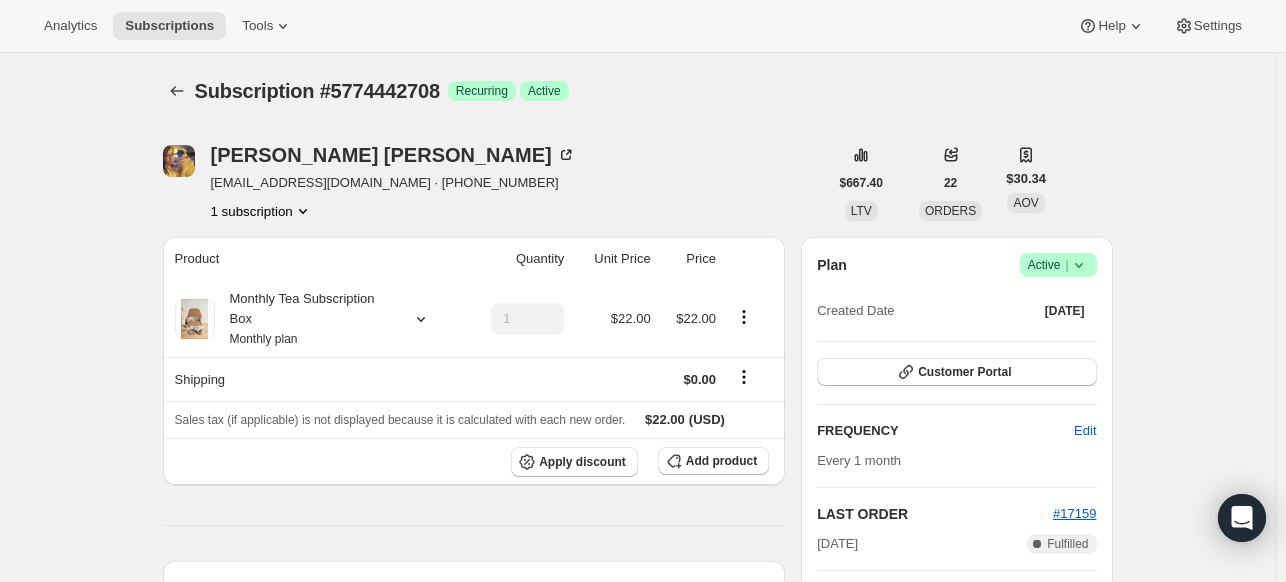 scroll, scrollTop: 264, scrollLeft: 0, axis: vertical 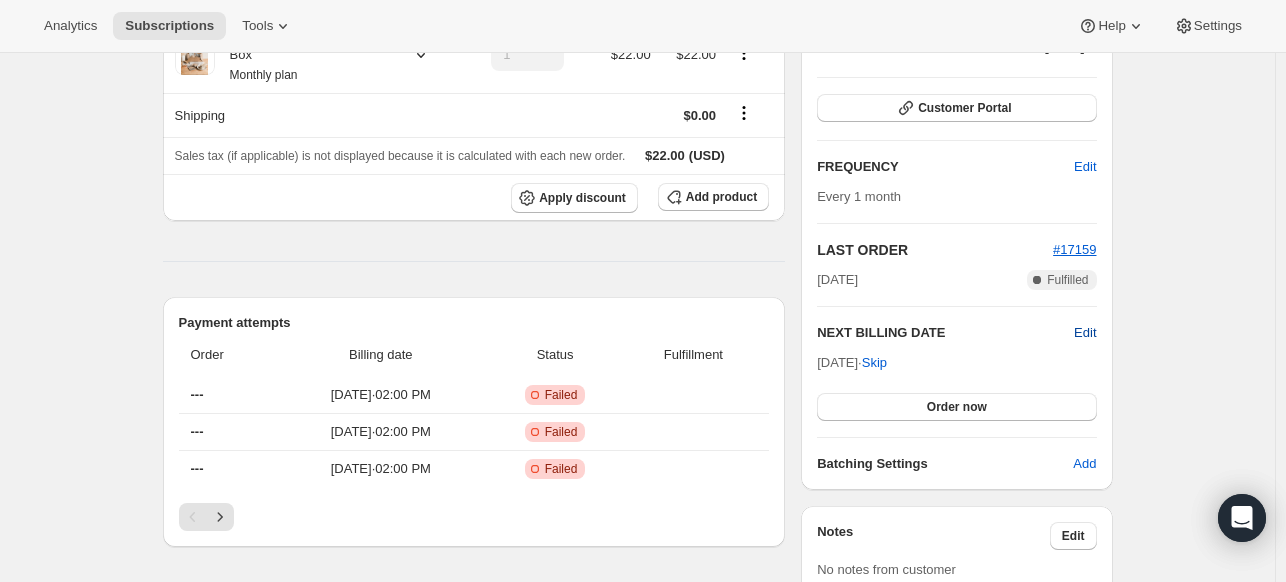 click on "Edit" at bounding box center [1085, 333] 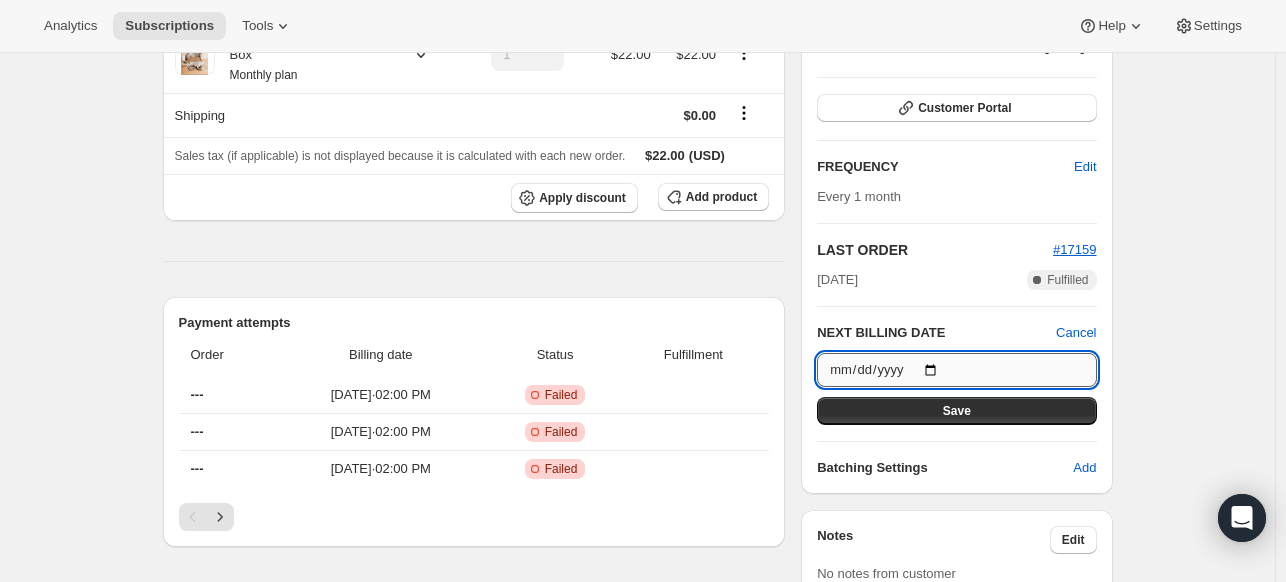 click on "[DATE]" at bounding box center [956, 370] 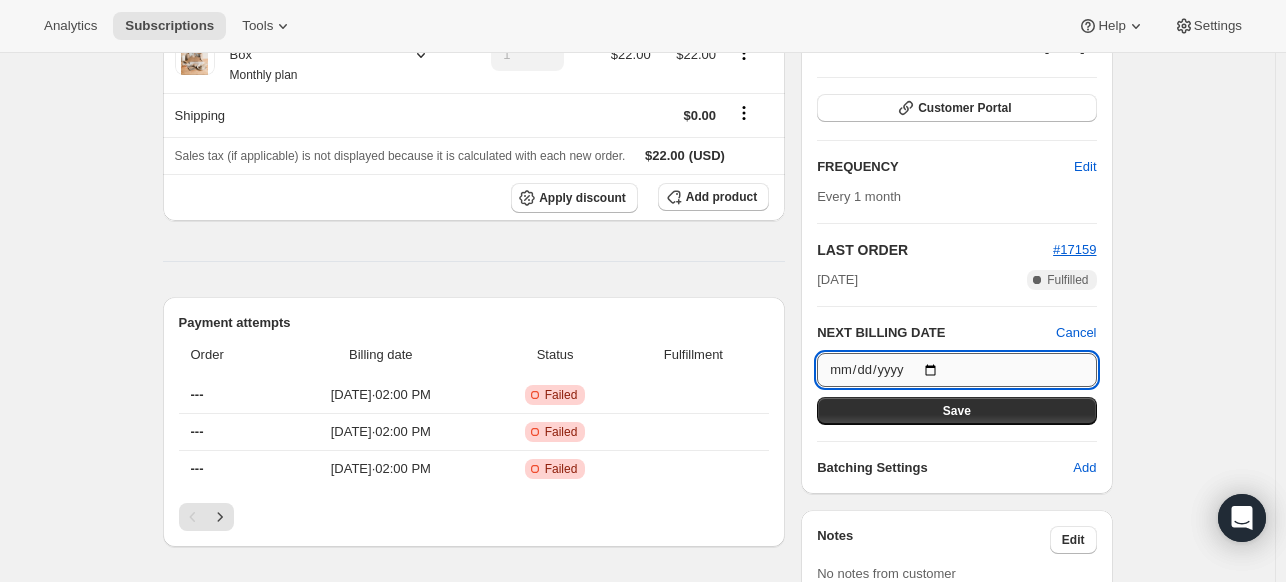 type on "[DATE]" 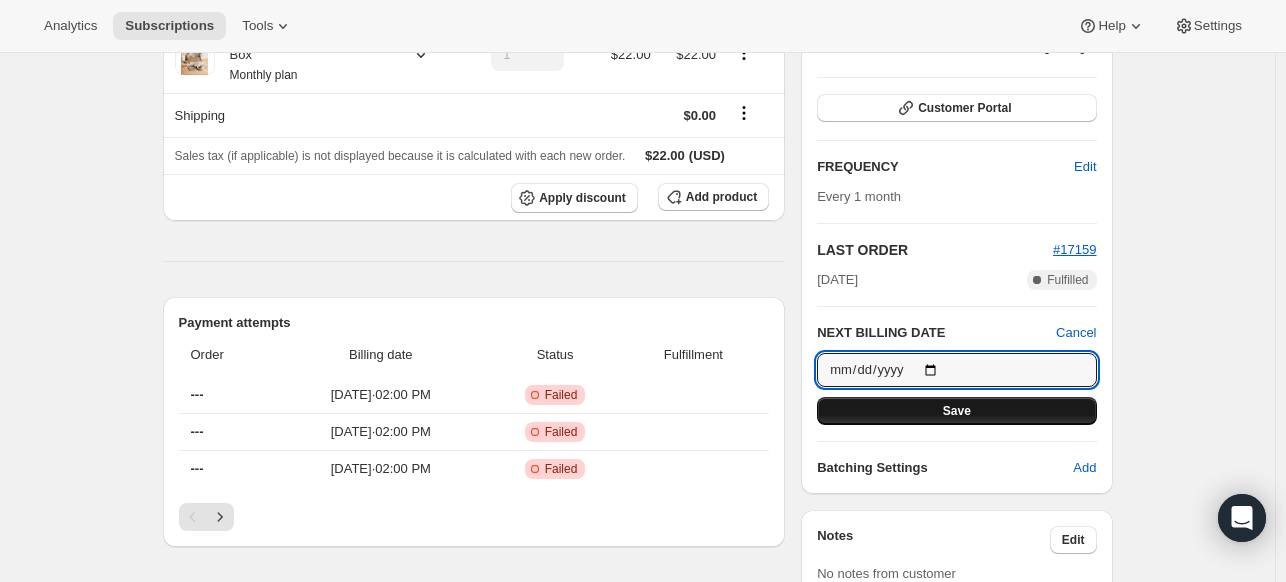 click on "Save" at bounding box center [956, 411] 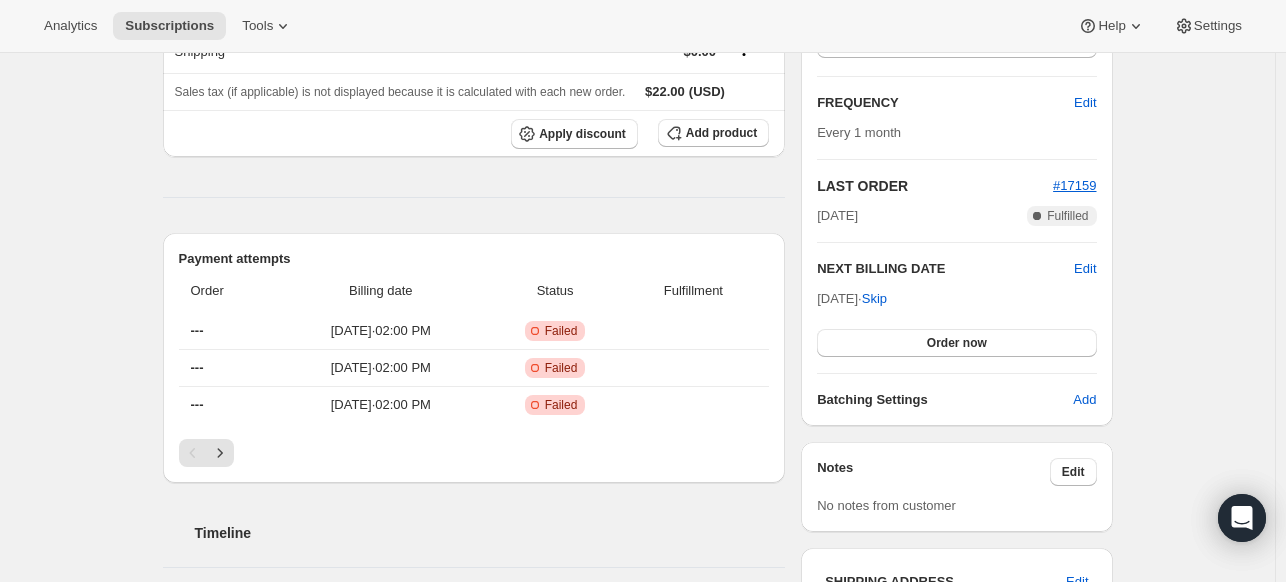 scroll, scrollTop: 417, scrollLeft: 0, axis: vertical 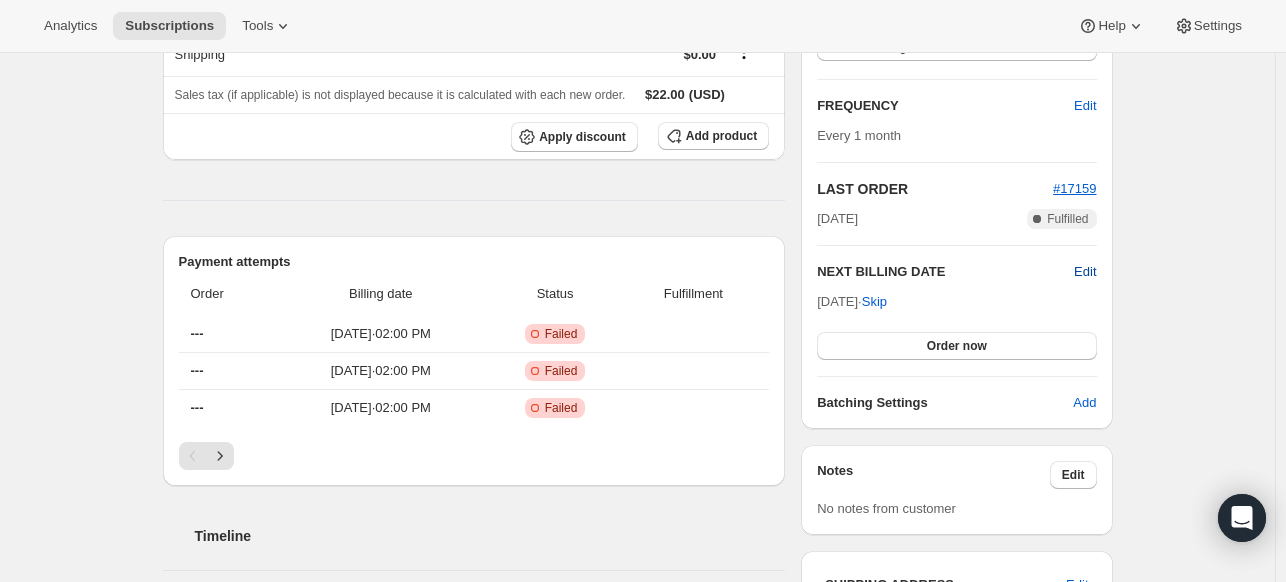 click on "Edit" at bounding box center (1085, 272) 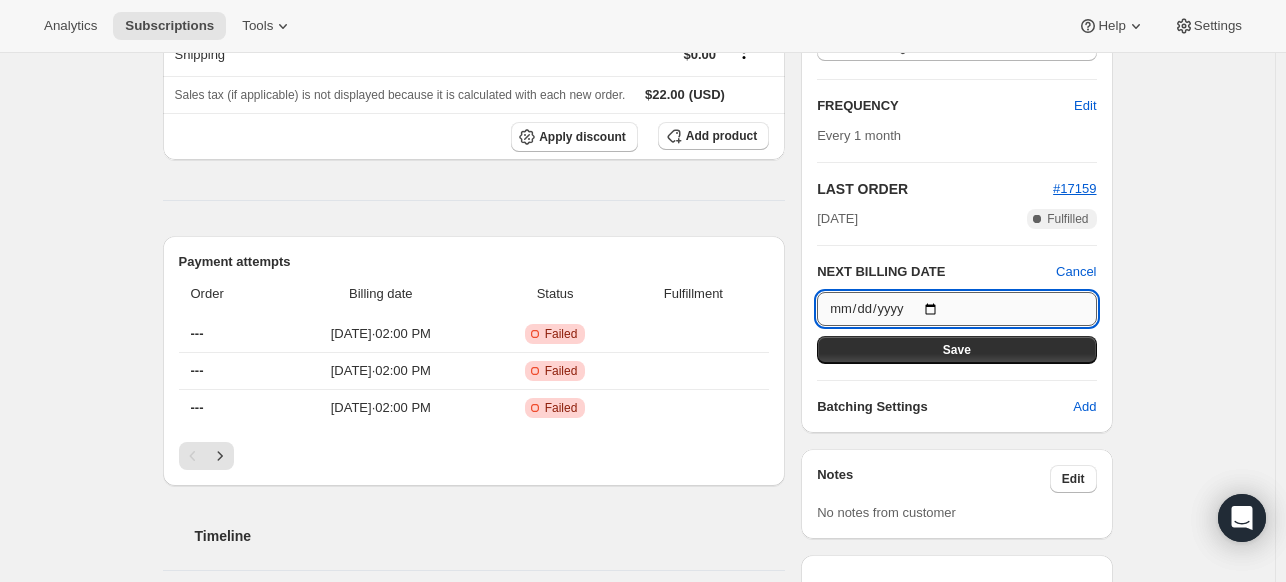 click on "[DATE]" at bounding box center (956, 309) 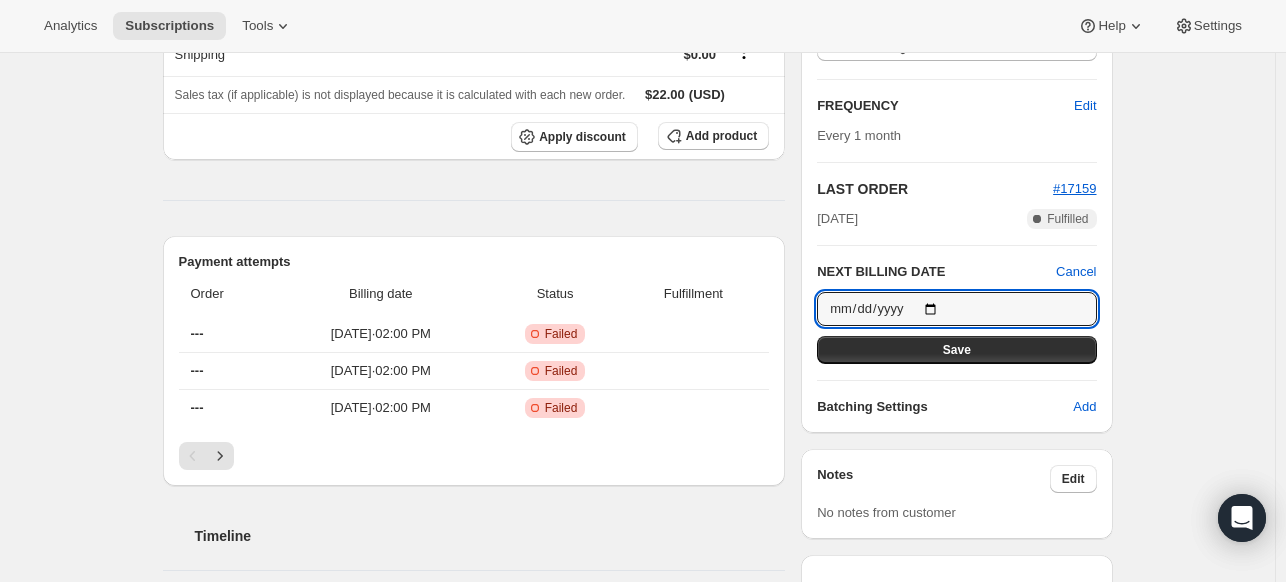 type on "[DATE]" 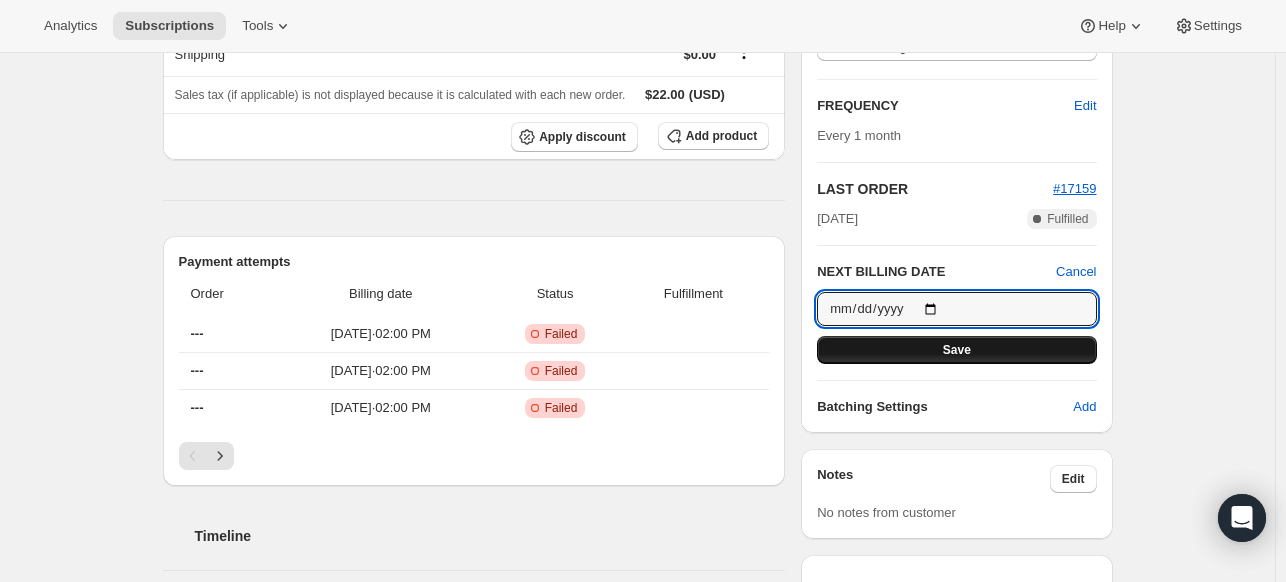 click on "Save" at bounding box center [956, 350] 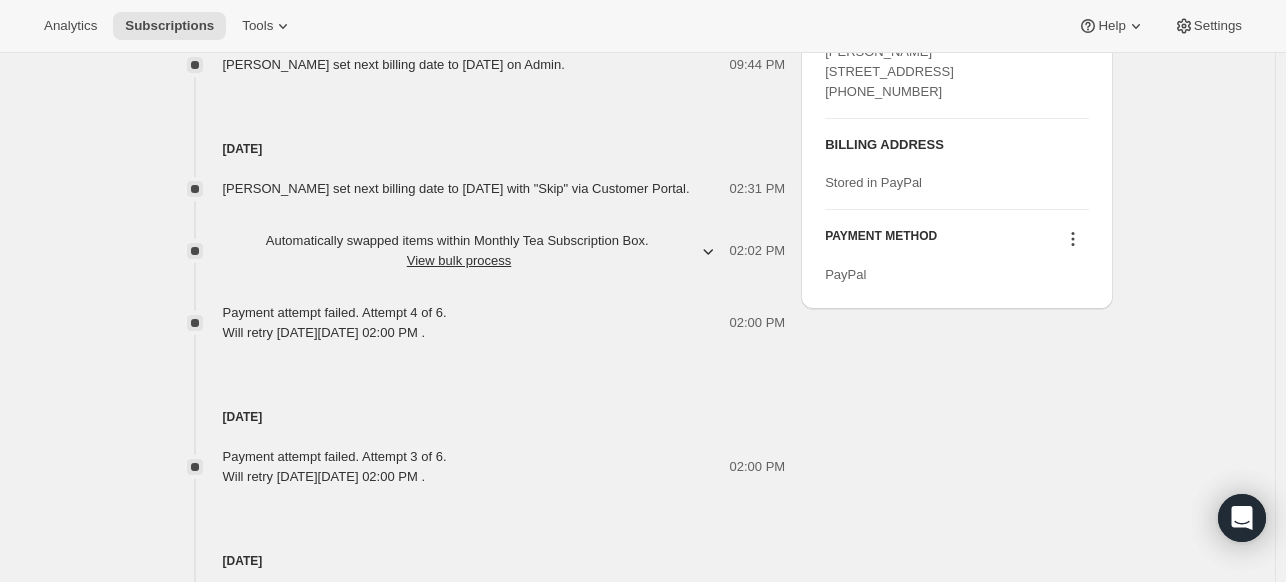scroll, scrollTop: 1084, scrollLeft: 0, axis: vertical 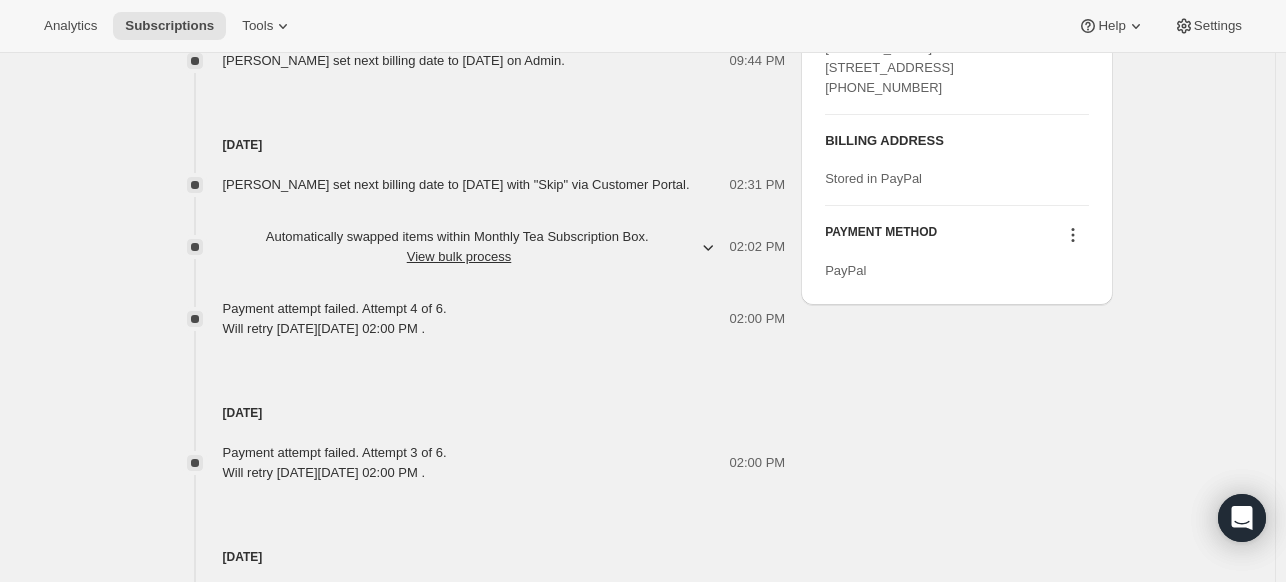 click 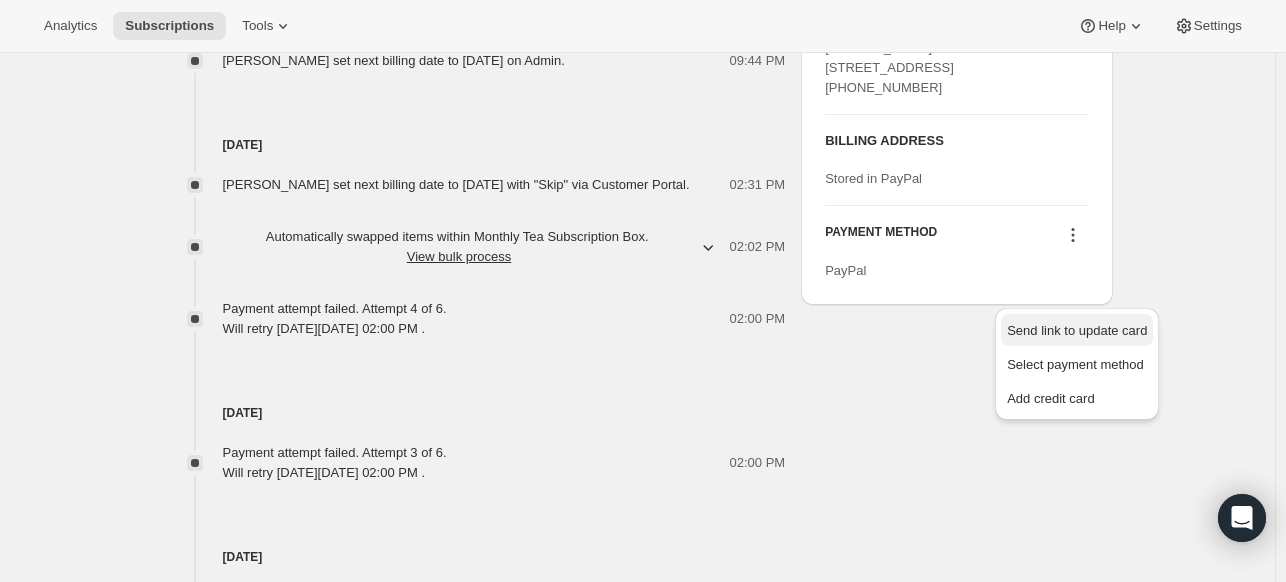 click on "Send link to update card" at bounding box center (1077, 330) 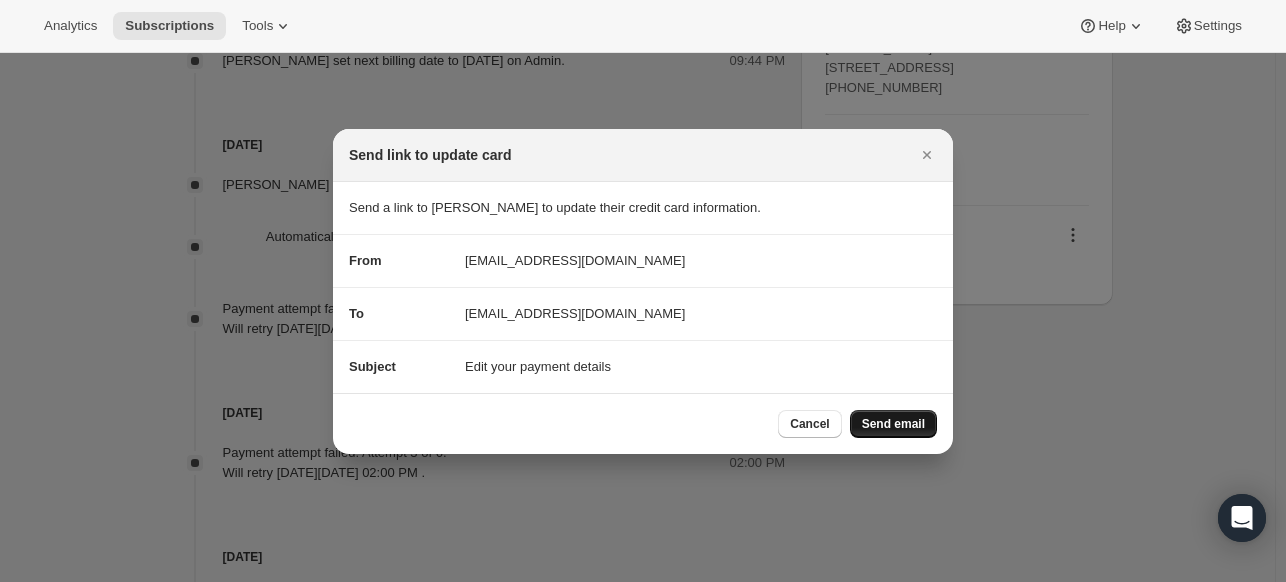 click on "Send email" at bounding box center (893, 424) 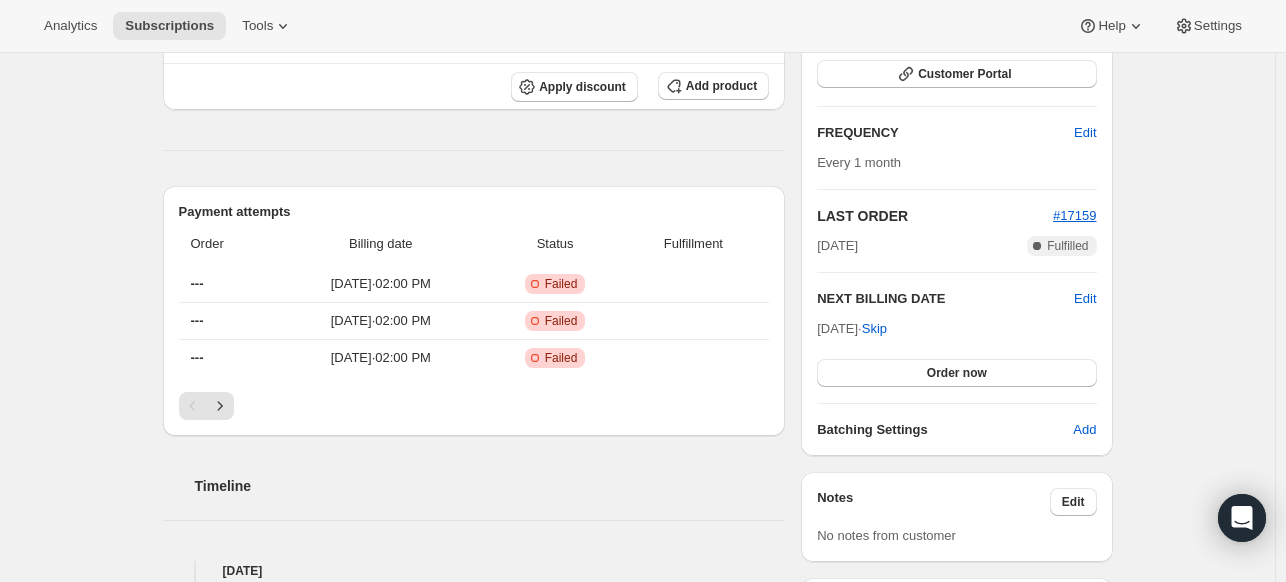 scroll, scrollTop: 64, scrollLeft: 0, axis: vertical 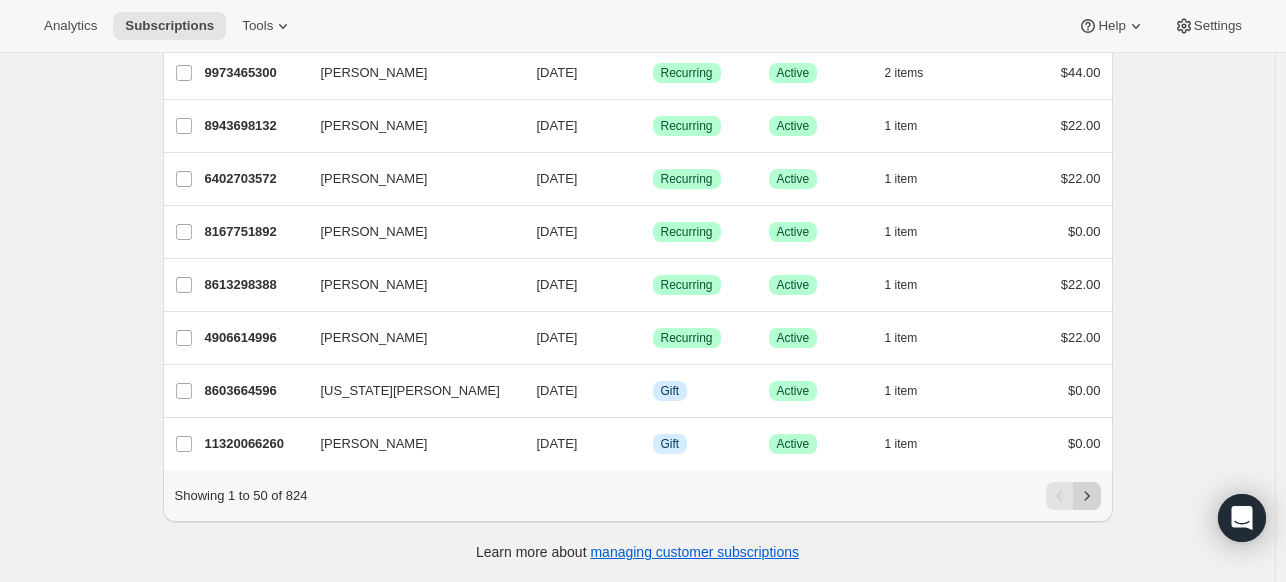 click 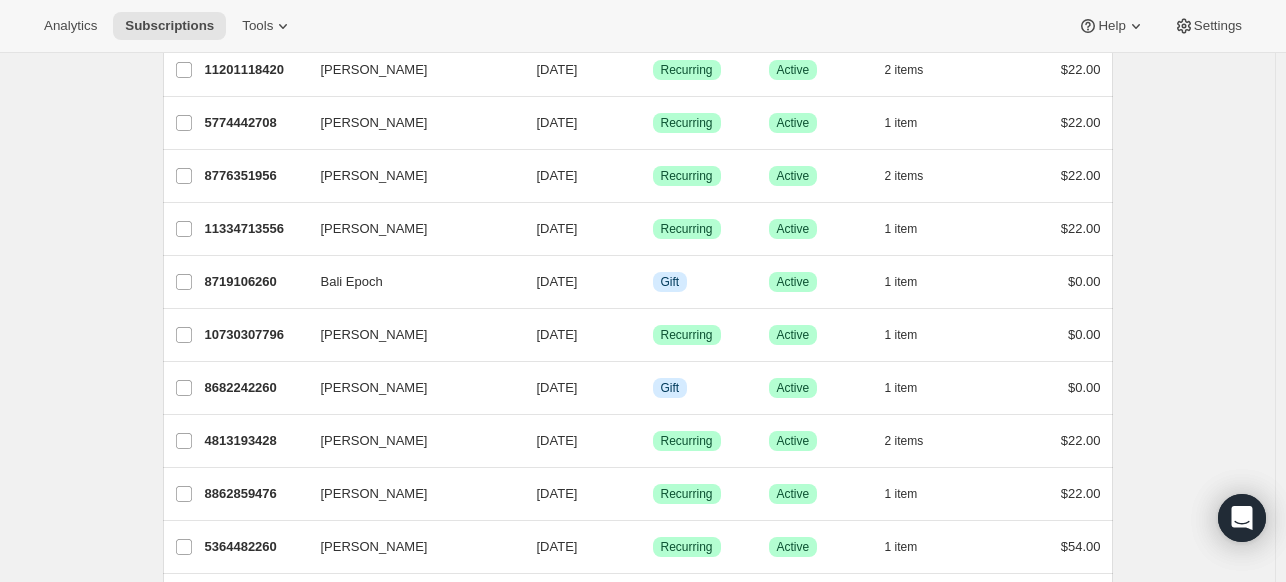 scroll, scrollTop: 448, scrollLeft: 0, axis: vertical 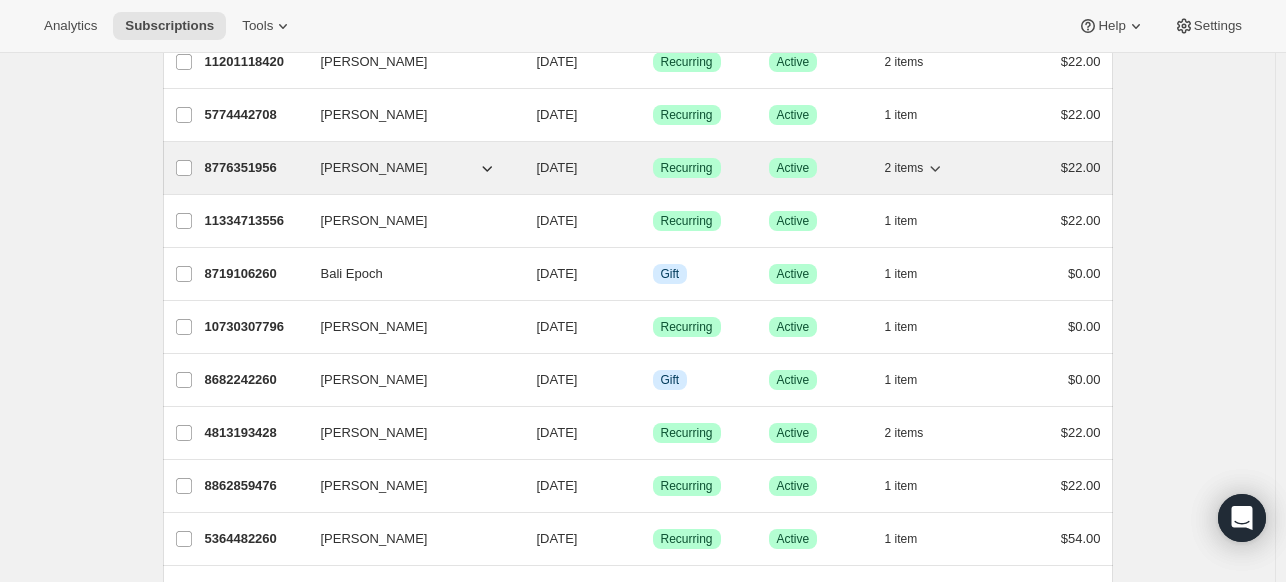 click on "[DATE]" at bounding box center (557, 167) 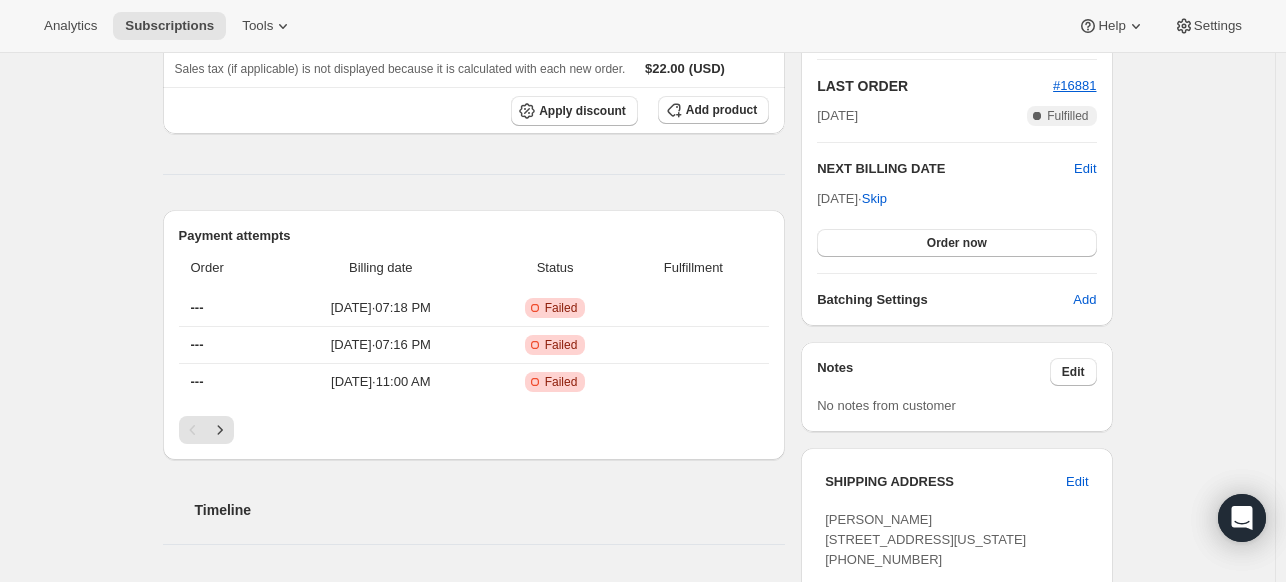 scroll, scrollTop: 440, scrollLeft: 0, axis: vertical 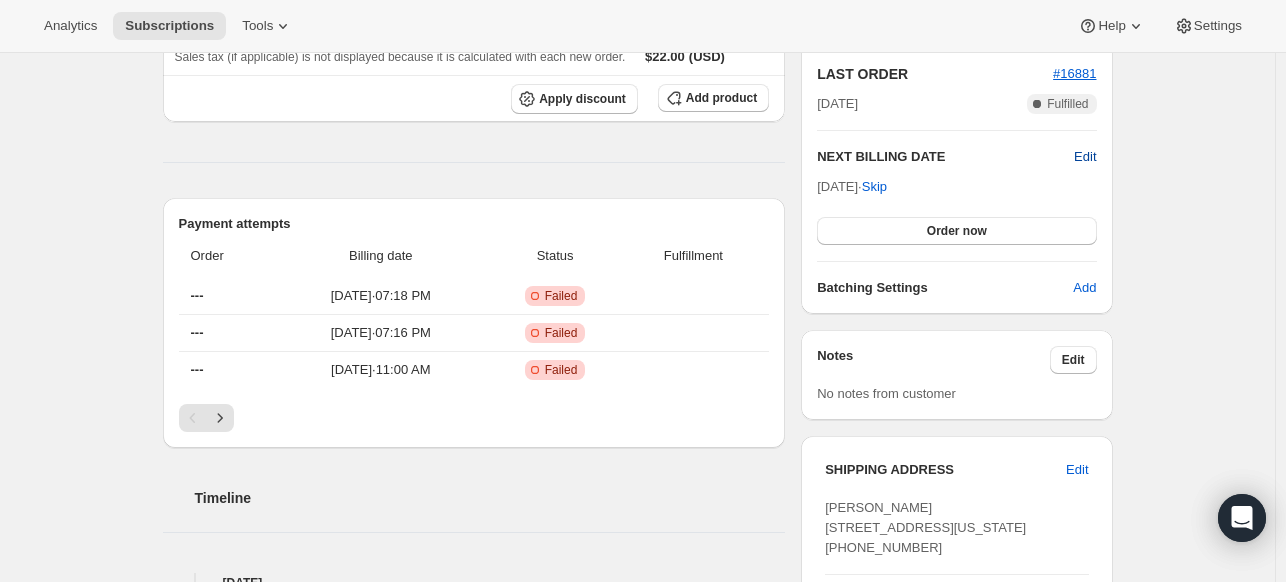 click on "Edit" at bounding box center (1085, 157) 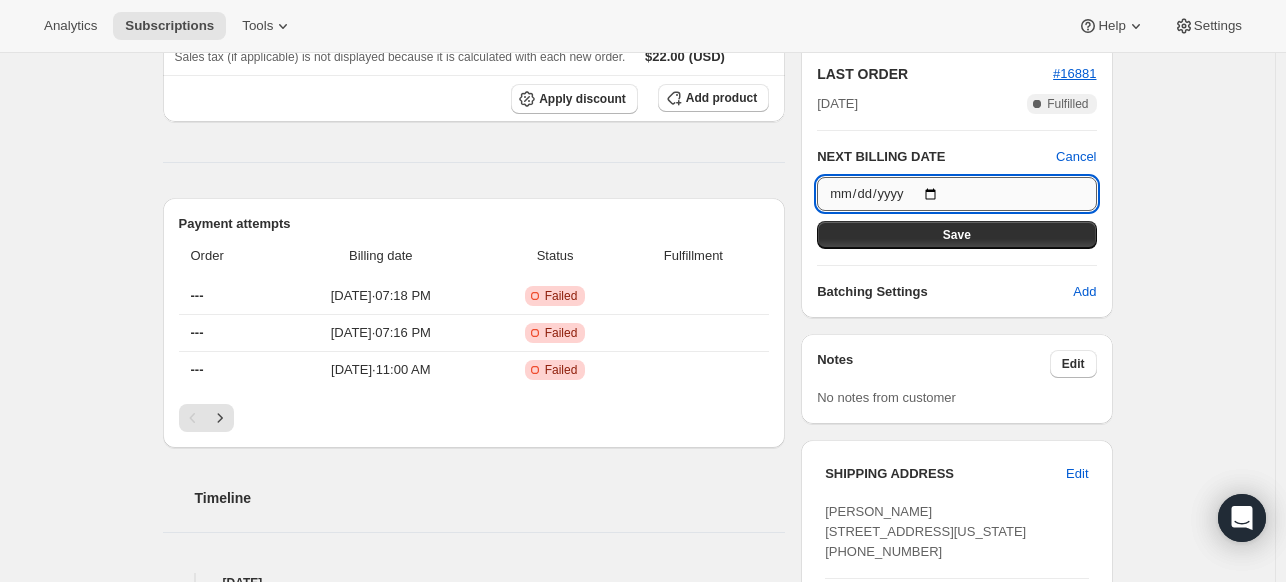 click on "[DATE]" at bounding box center (956, 194) 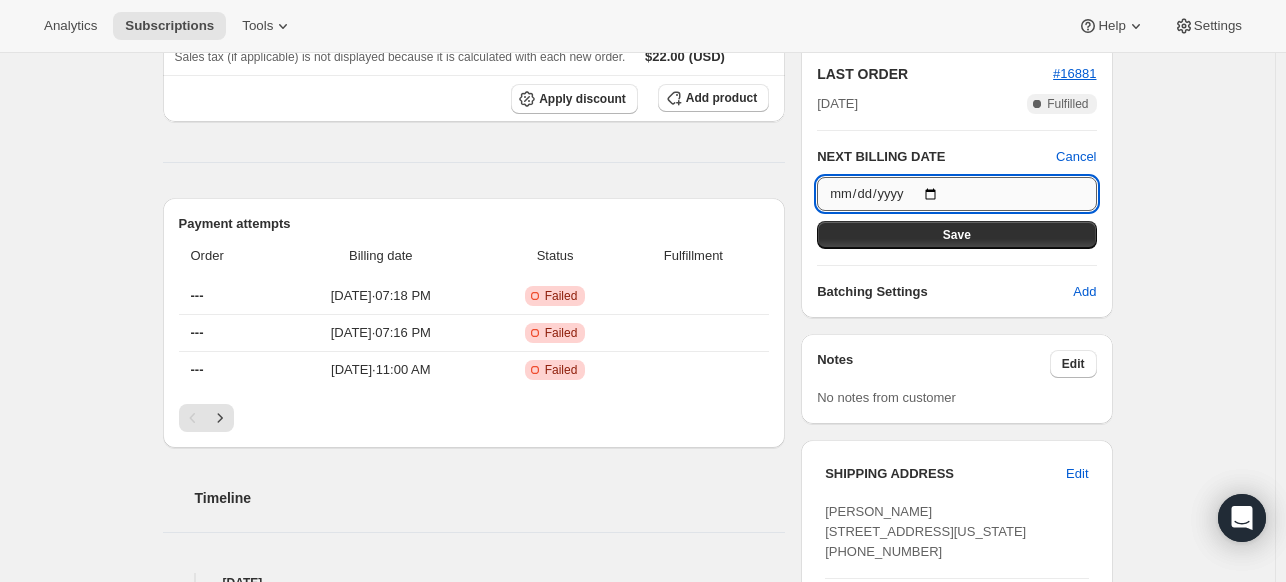 type on "[DATE]" 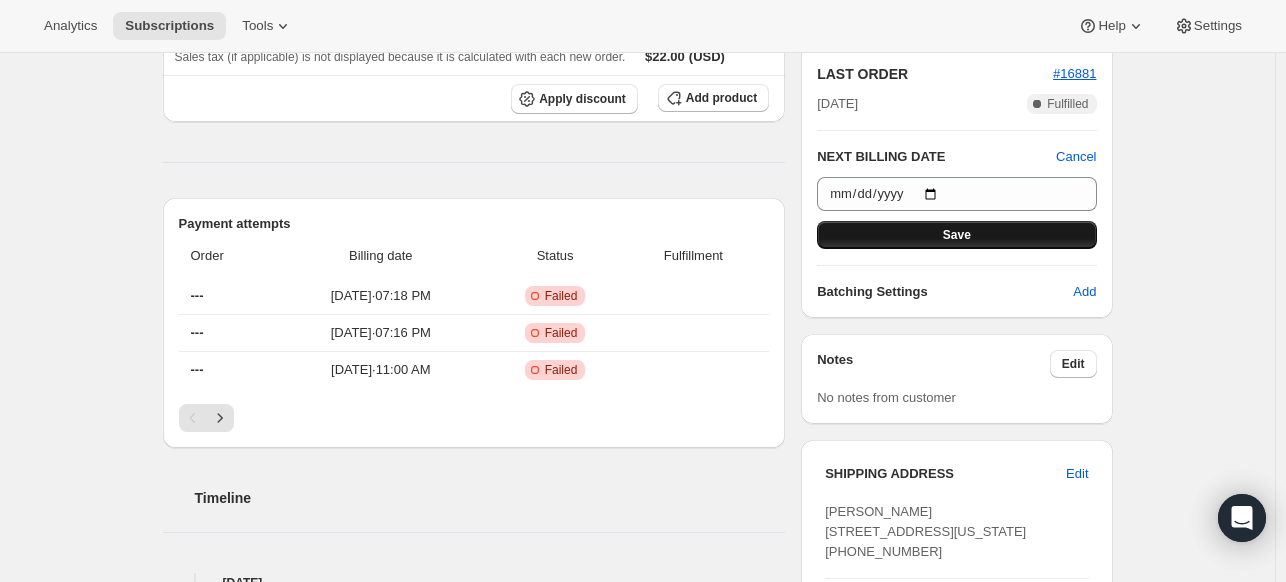 click on "Save" at bounding box center (956, 235) 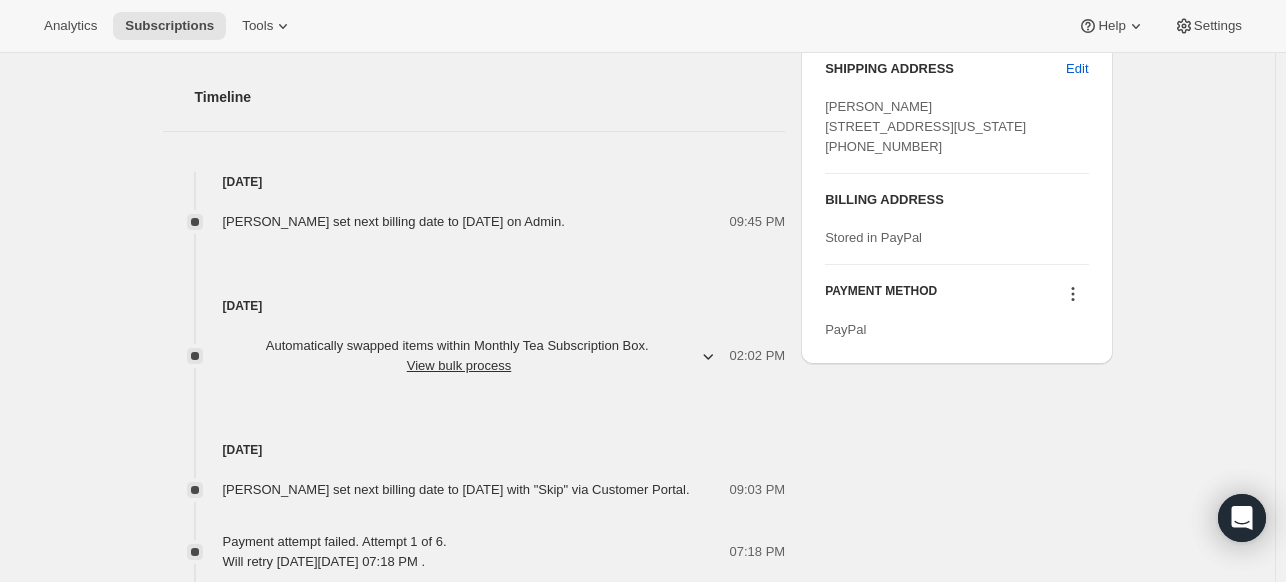 scroll, scrollTop: 941, scrollLeft: 0, axis: vertical 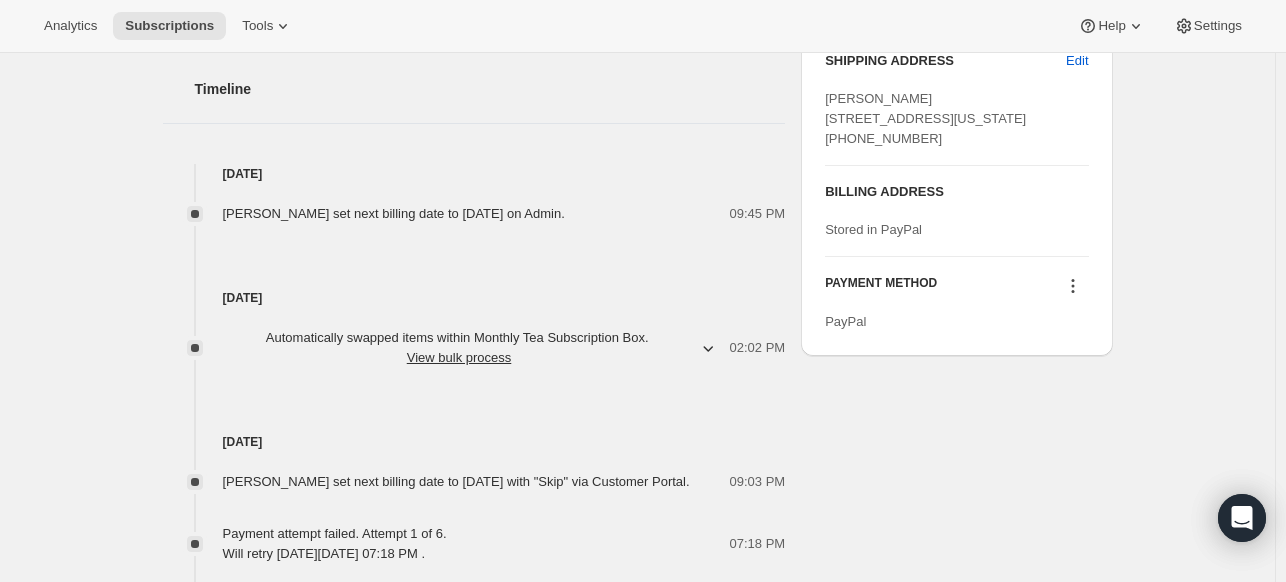 click 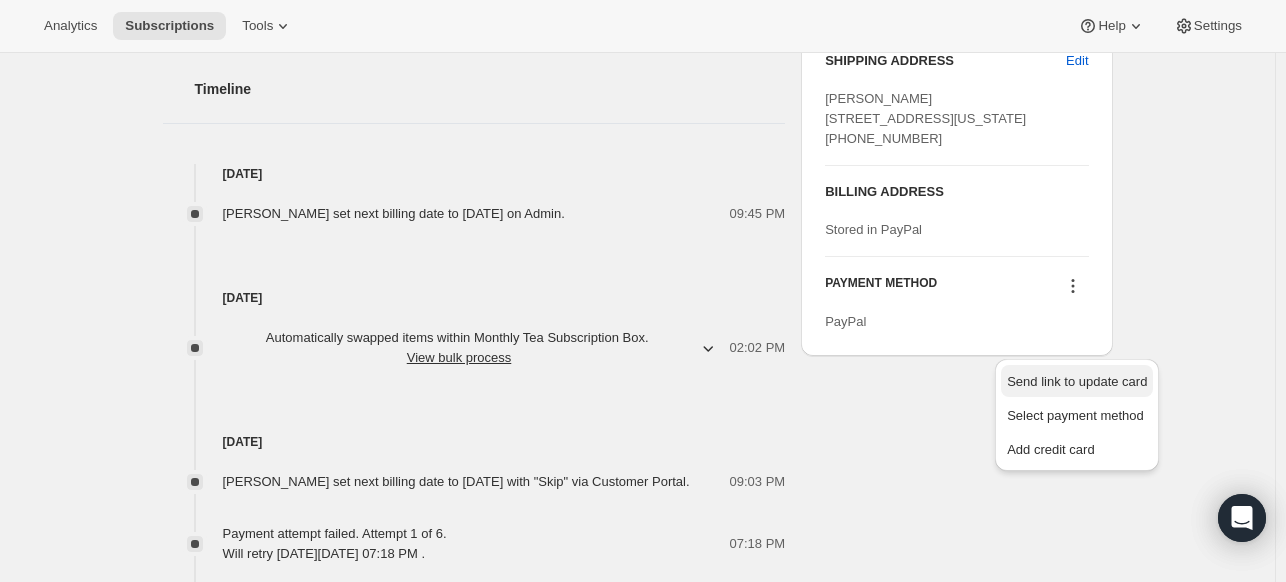 click on "Send link to update card" at bounding box center (1077, 381) 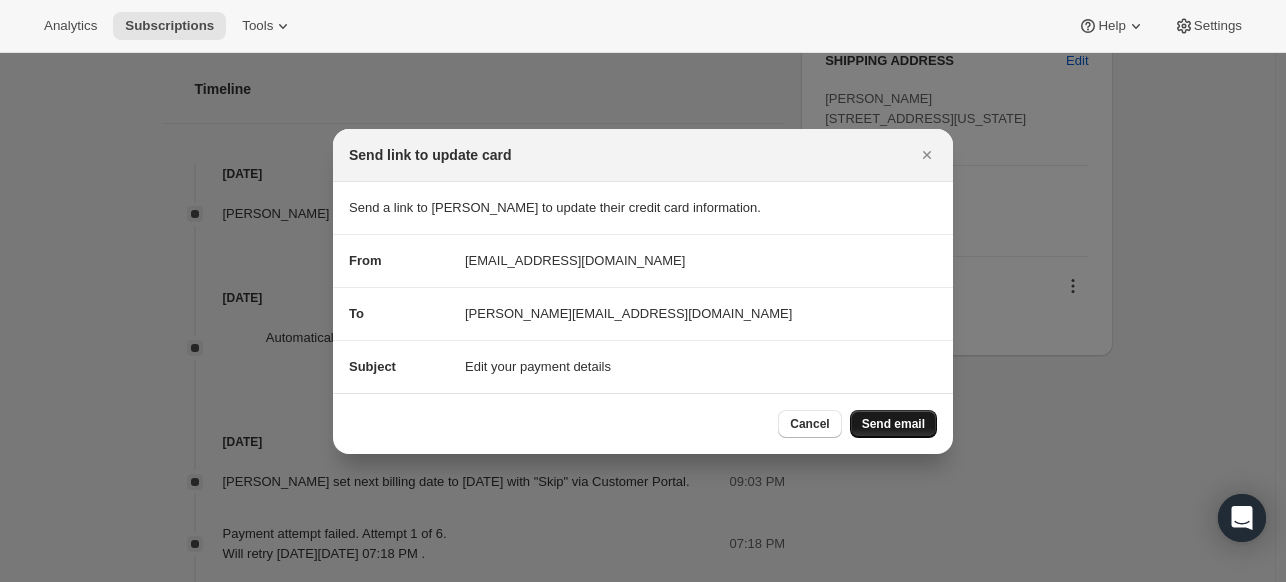 click on "Send email" at bounding box center [893, 424] 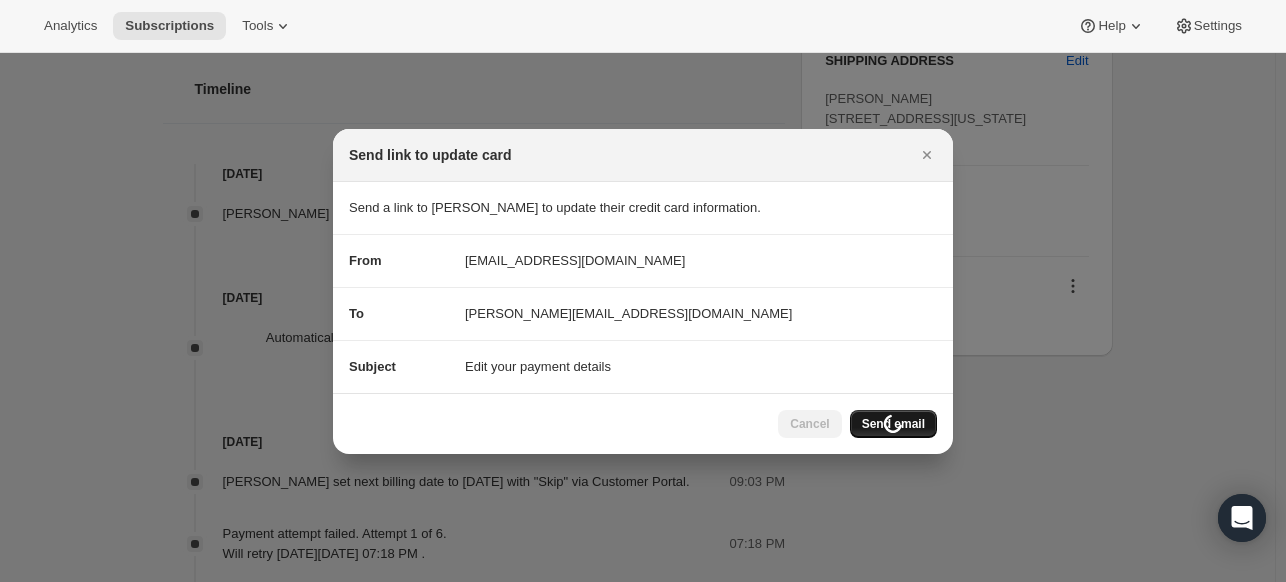 scroll, scrollTop: 941, scrollLeft: 0, axis: vertical 